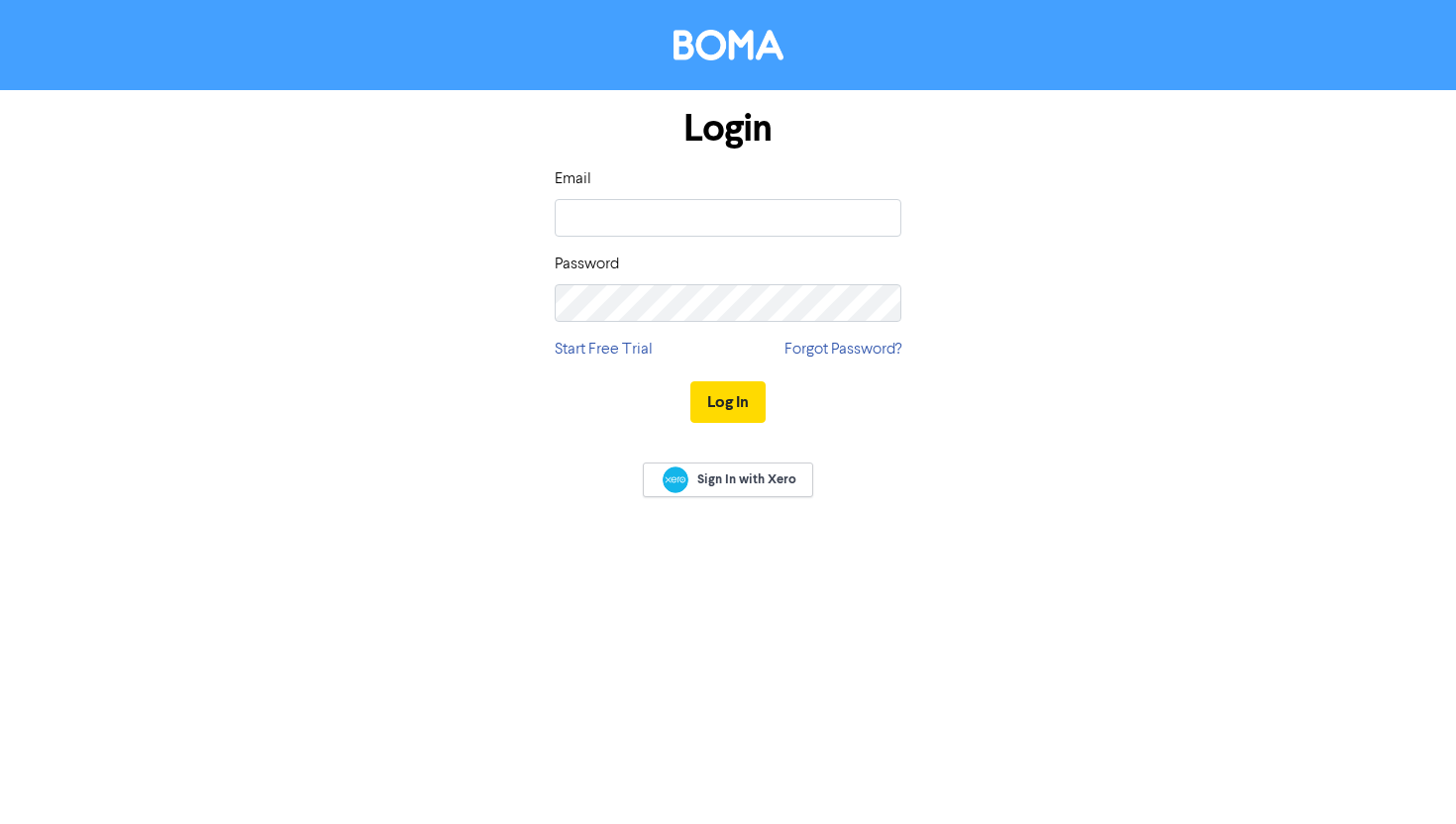 scroll, scrollTop: 0, scrollLeft: 0, axis: both 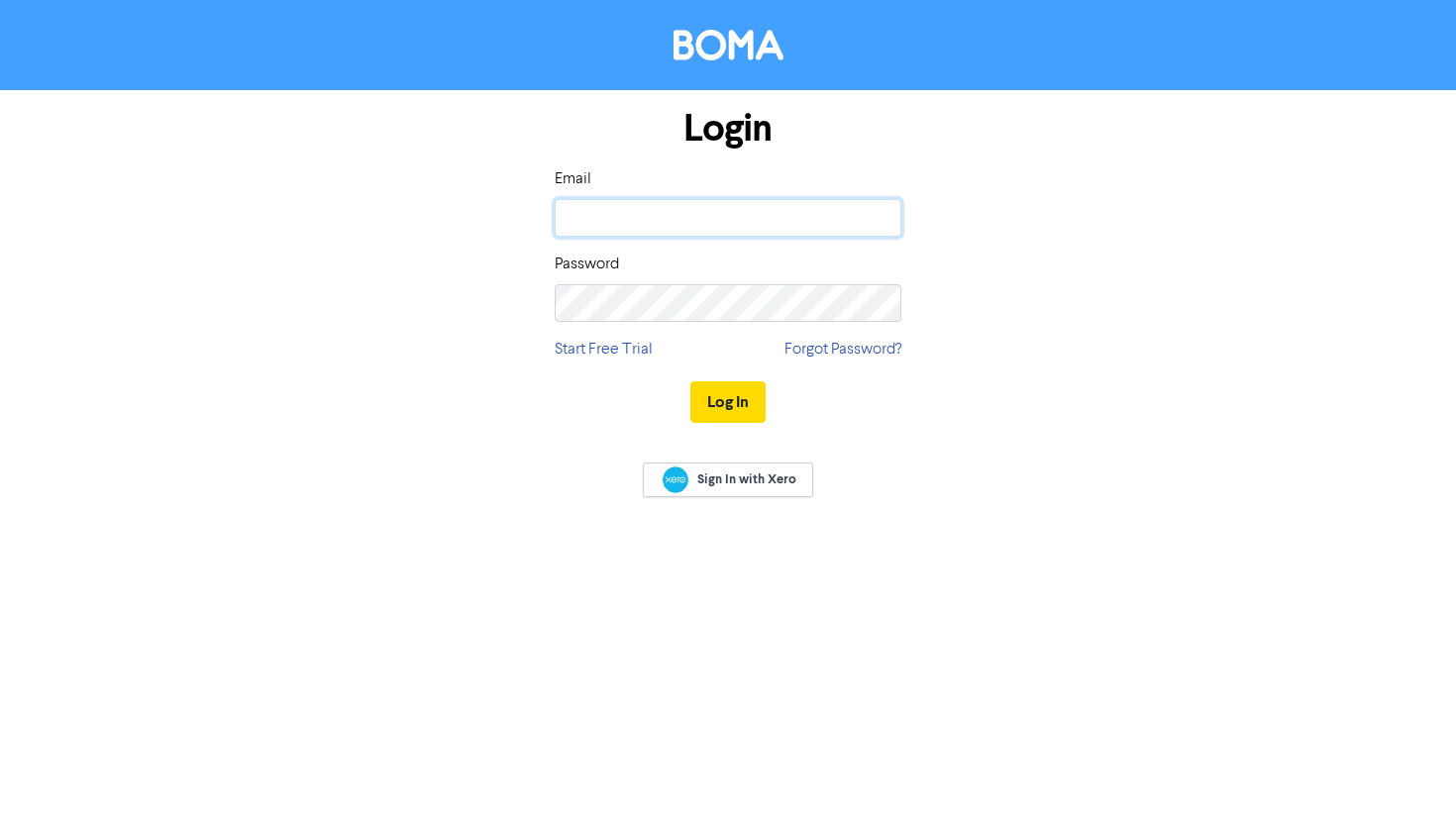 click 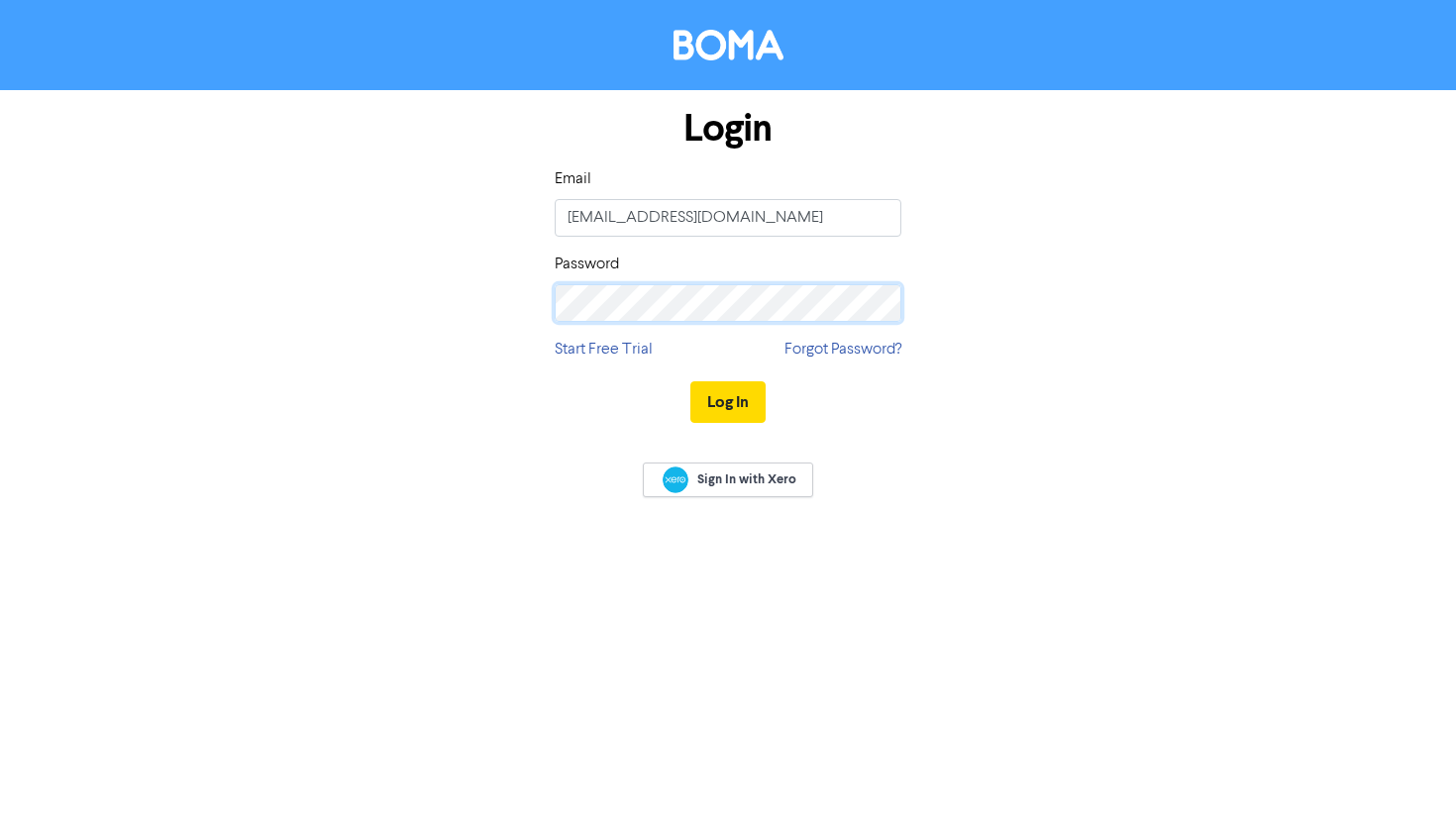 click on "Log In" at bounding box center (728, 402) 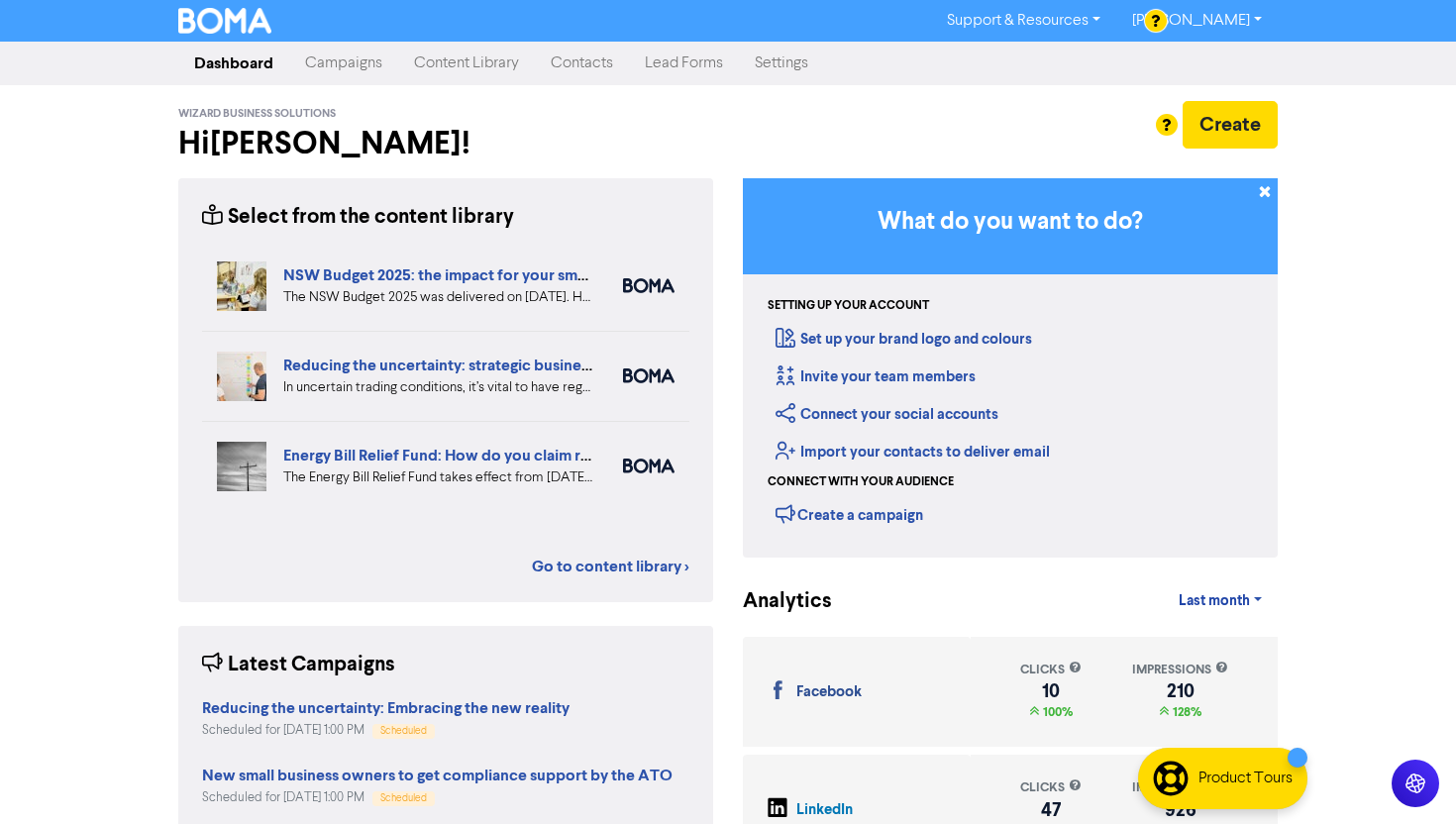 click on "Campaigns" at bounding box center [344, 63] 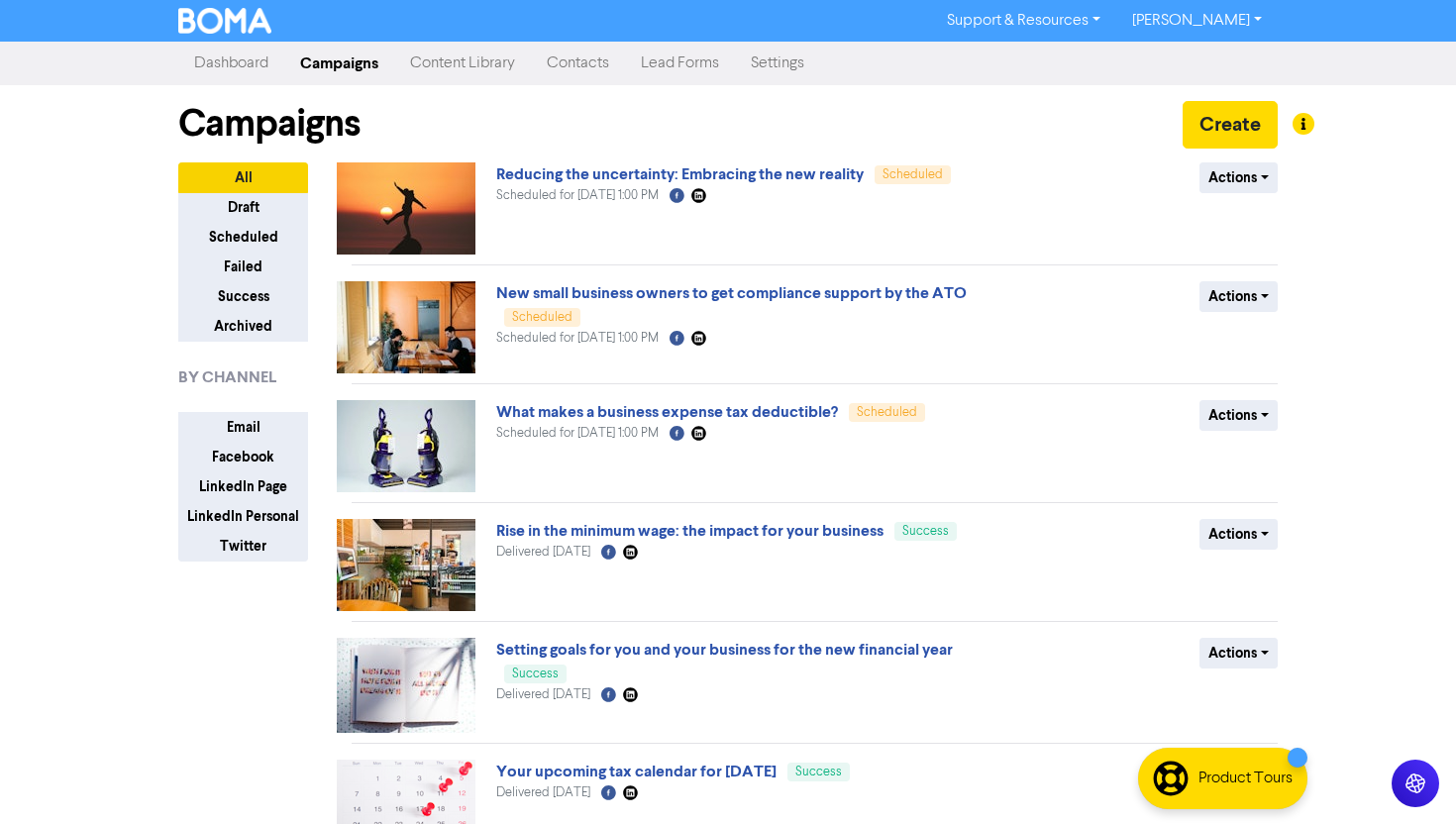 click on "Content Library" at bounding box center (463, 63) 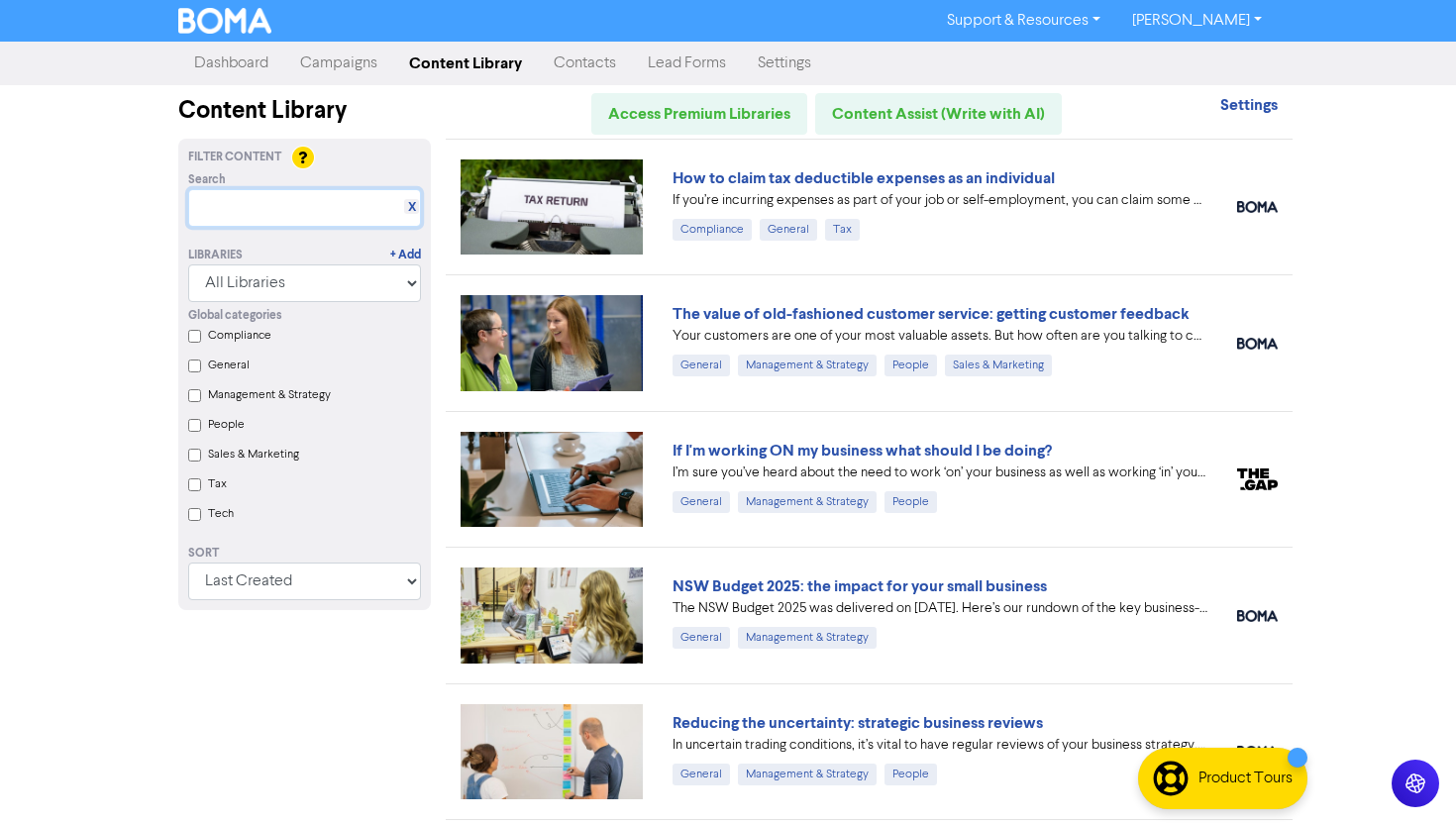 click at bounding box center (304, 208) 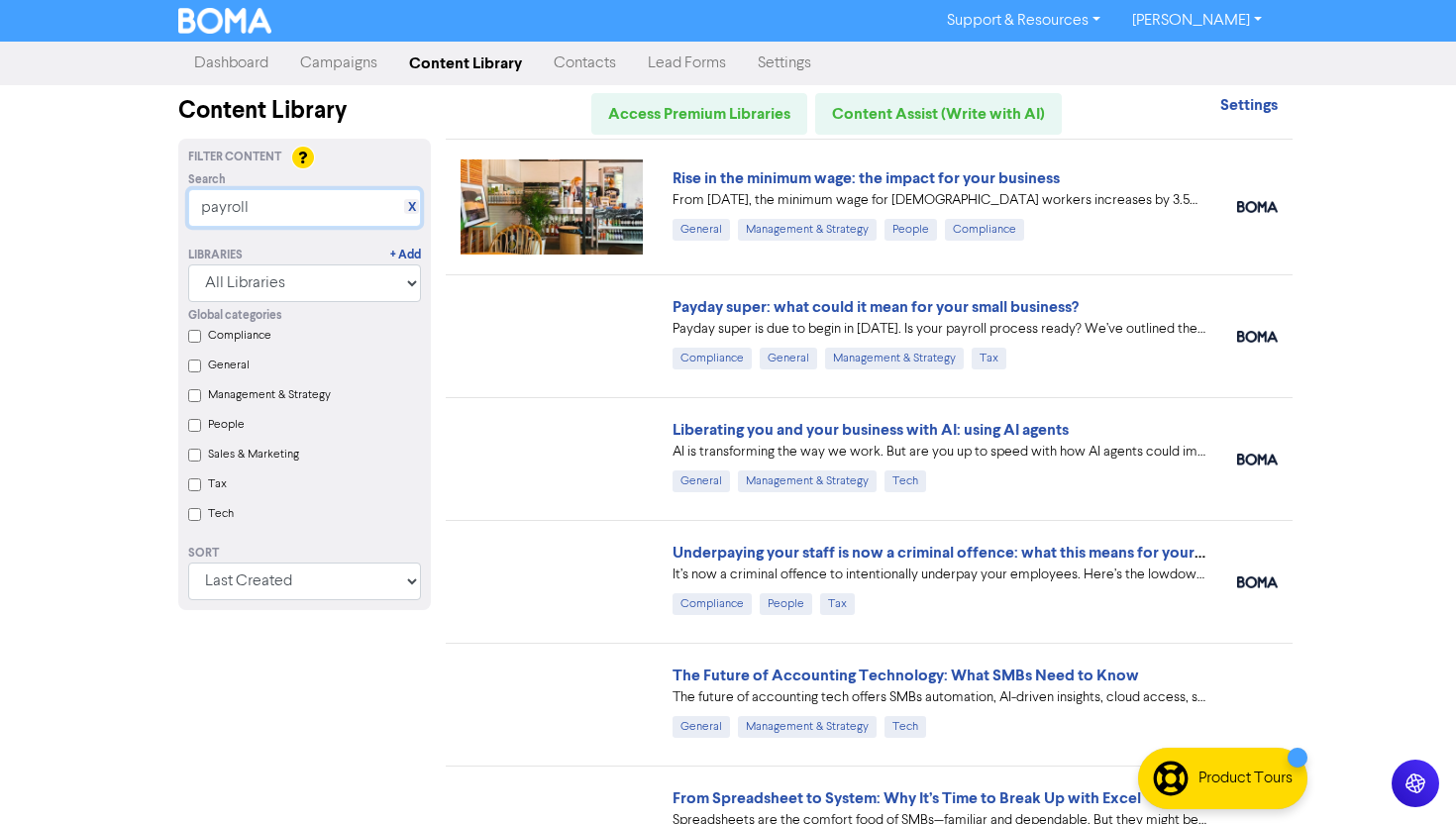 type on "payroll" 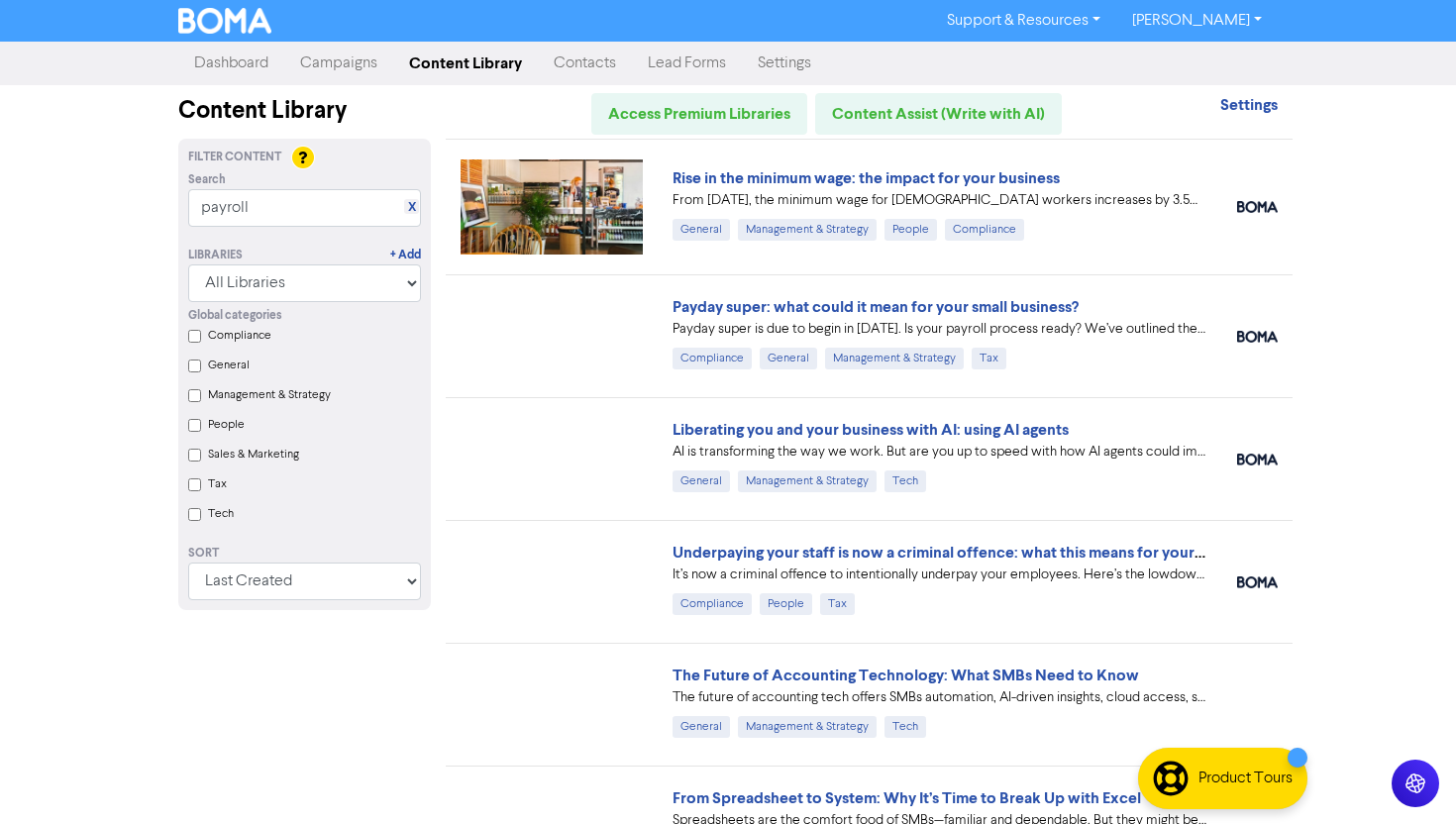 click on "Support & Resources Video Tutorials FAQ & Guides Marketing Education Troy Dyson Log Out Dashboard Campaigns Content Library Contacts Lead Forms Settings Content Library Access Premium Libraries Content Assist (Write with AI) Settings Filter Content Search X payroll Libraries + Add All Libraries BOMA Other Partners Global categories   Compliance   General   Management & Strategy   People   Sales & Marketing   Tax   Tech Sort Last Created First Created Title Ascending Title Descending Library Ascending Library Descending Rise in the minimum wage: the impact for your business From 1 July 2025, the minimum wage for Australian workers increases by 3.5%. We explain the numbers behind the increase and the potential impact for your small business.
#minimumwage #cashflow #businesstips
General Management & Strategy People Compliance Payday super: what could it mean for your small business? Compliance General Management & Strategy Tax Liberating you and your business with AI: using AI agents General Tech Compliance" at bounding box center [728, 412] 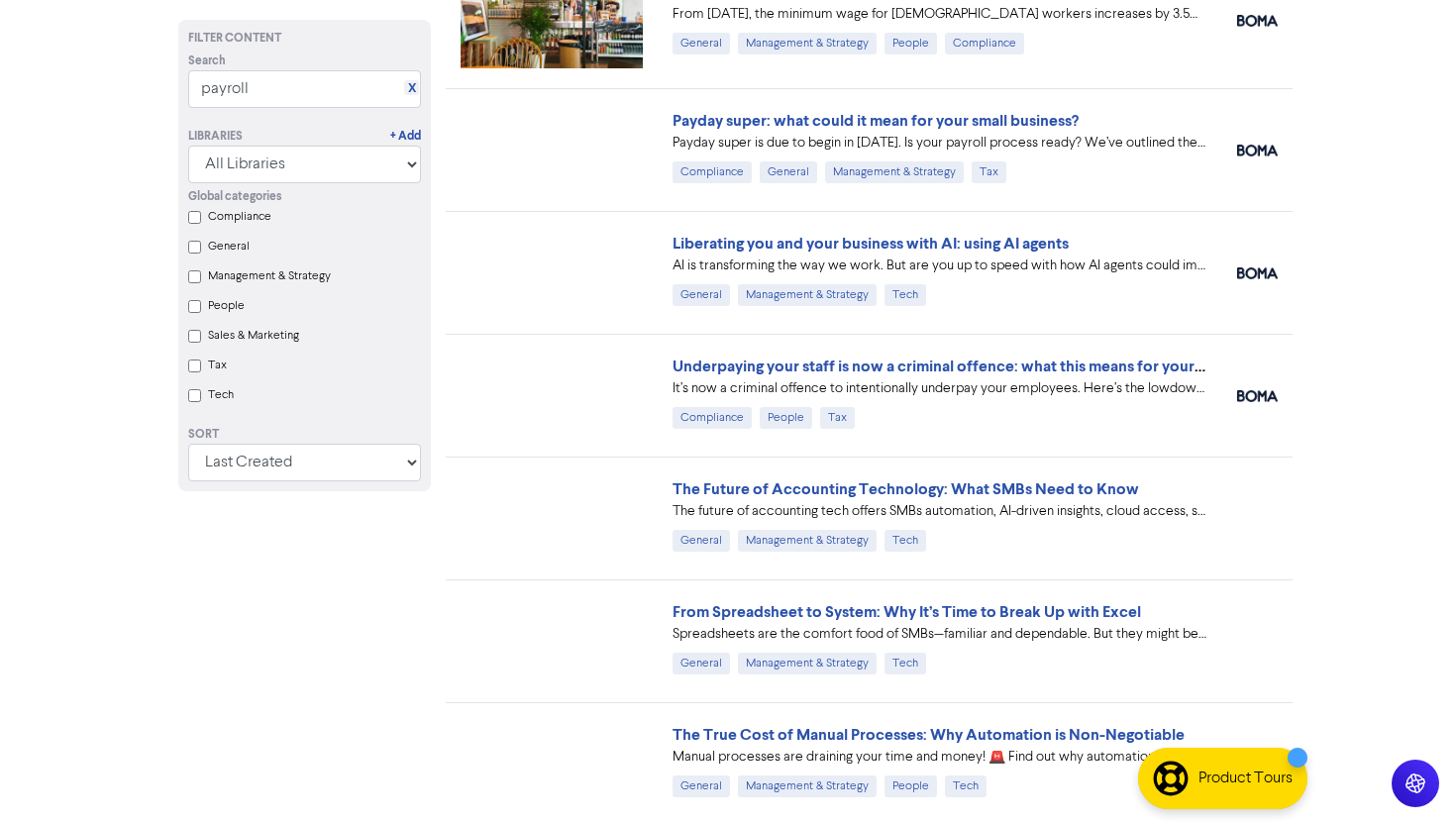 scroll, scrollTop: 0, scrollLeft: 0, axis: both 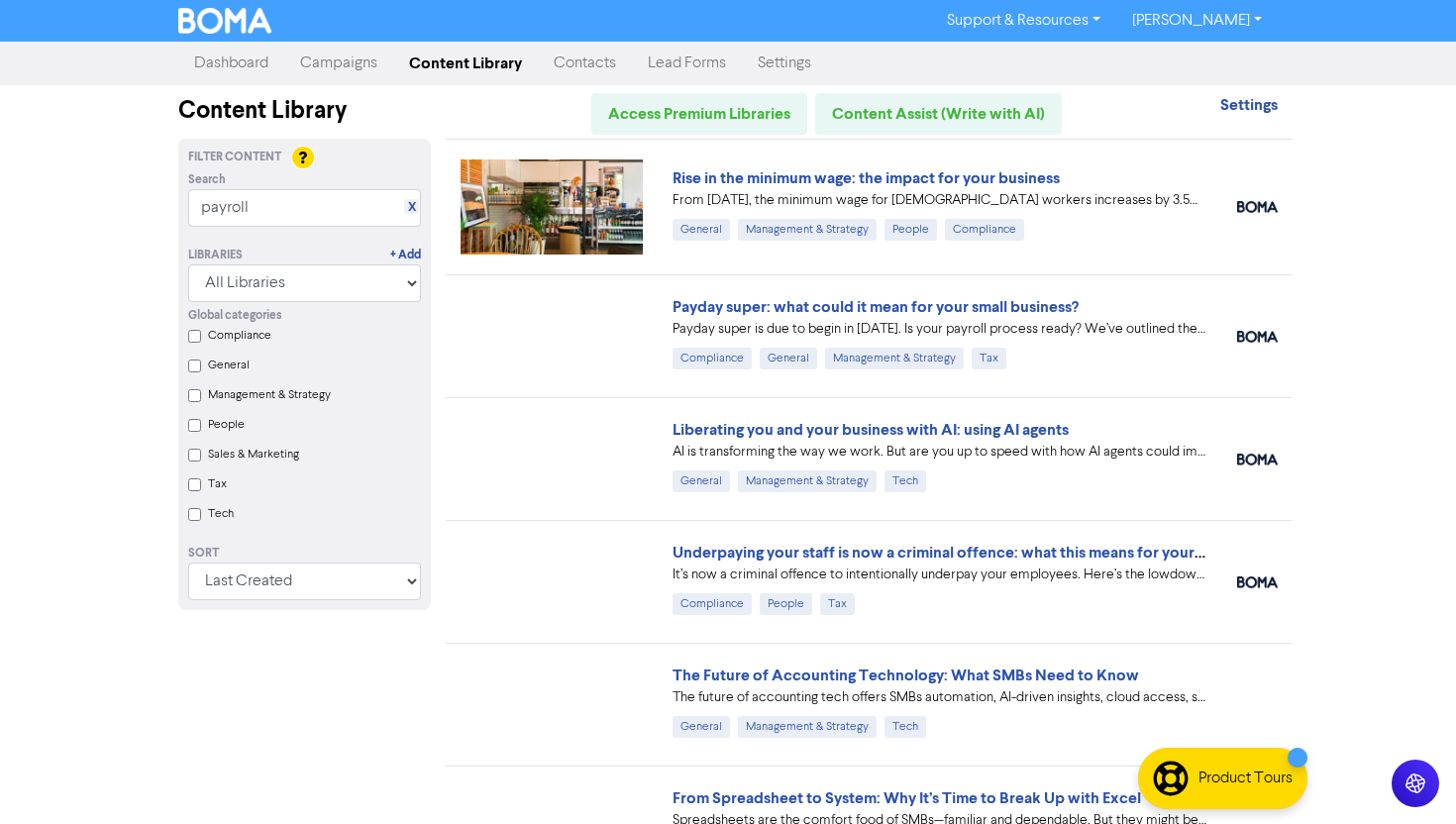click on "Content Library" at bounding box center [466, 63] 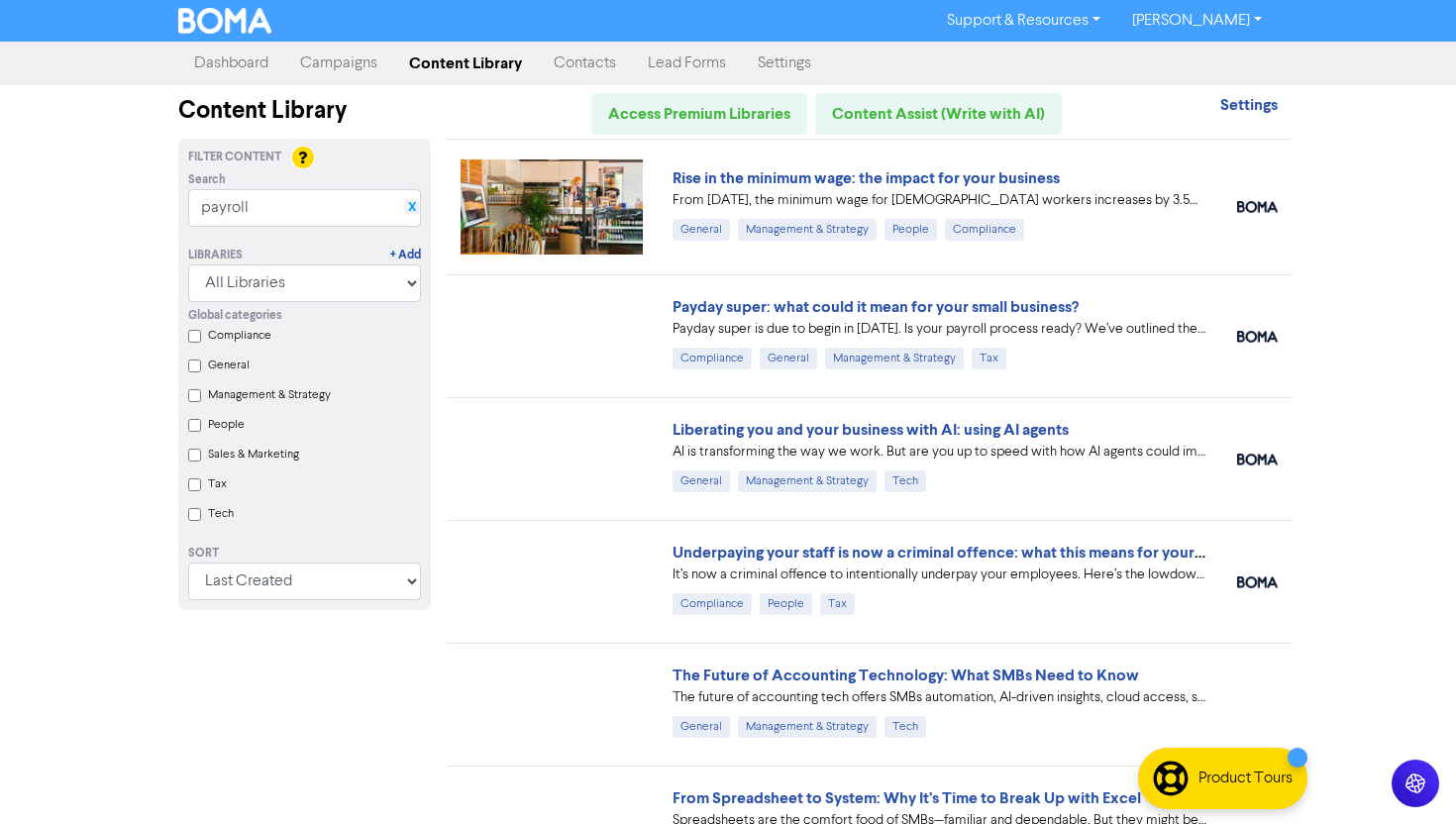 click on "X" at bounding box center (412, 207) 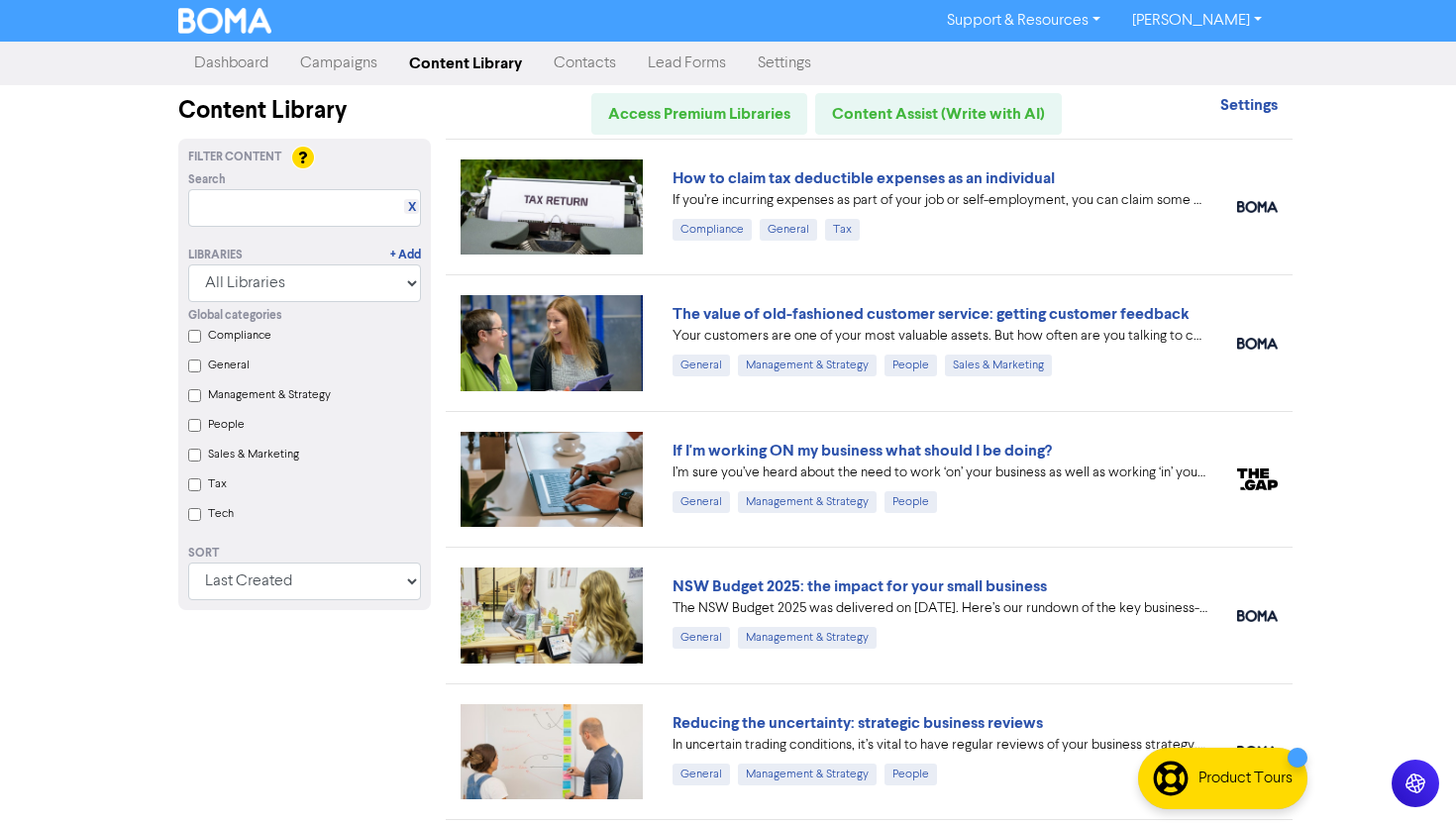 click on "Content Library" at bounding box center [466, 63] 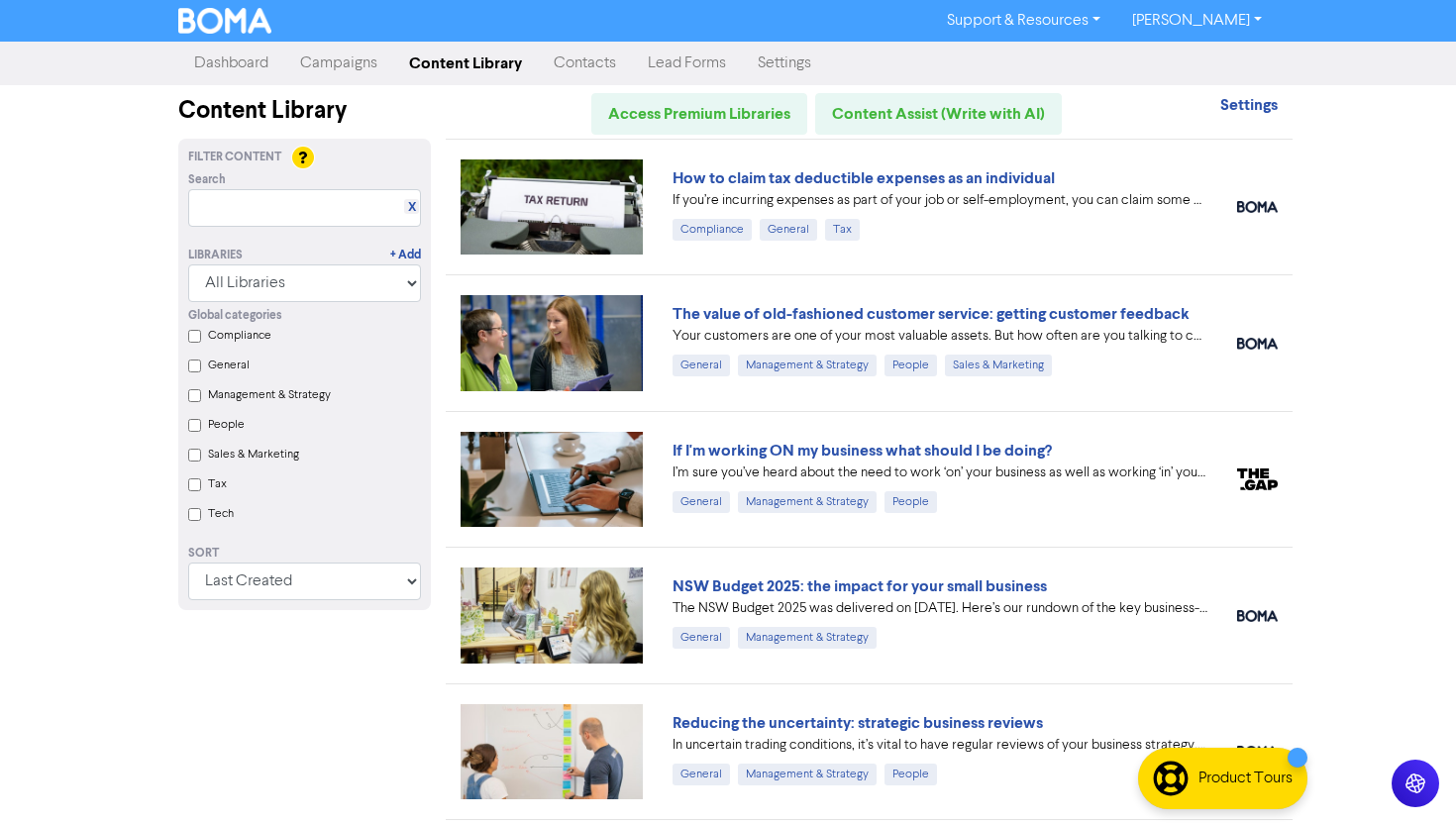 click on "Support & Resources Video Tutorials FAQ & Guides Marketing Education Troy Dyson Log Out Dashboard Campaigns Content Library Contacts Lead Forms Settings Content Library Access Premium Libraries Content Assist (Write with AI) Settings Filter Content Search X Libraries + Add All Libraries BOMA Other Partners Global categories   Compliance   General   Management & Strategy   People   Sales & Marketing   Tax   Tech Sort Last Created First Created Title Ascending Title Descending Library Ascending Library Descending How to claim tax deductible expenses as an individual If you’re incurring expenses as part of your job or self-employment, you can claim some of these expenses back and lower your overall income tax bill.
#taxreturn  Compliance General Tax The value of old-fashioned customer service: getting customer feedback General Management & Strategy People Sales & Marketing If I'm working ON my business what should I be doing? General Management & Strategy People General Management & Strategy General People Tax" at bounding box center (728, 412) 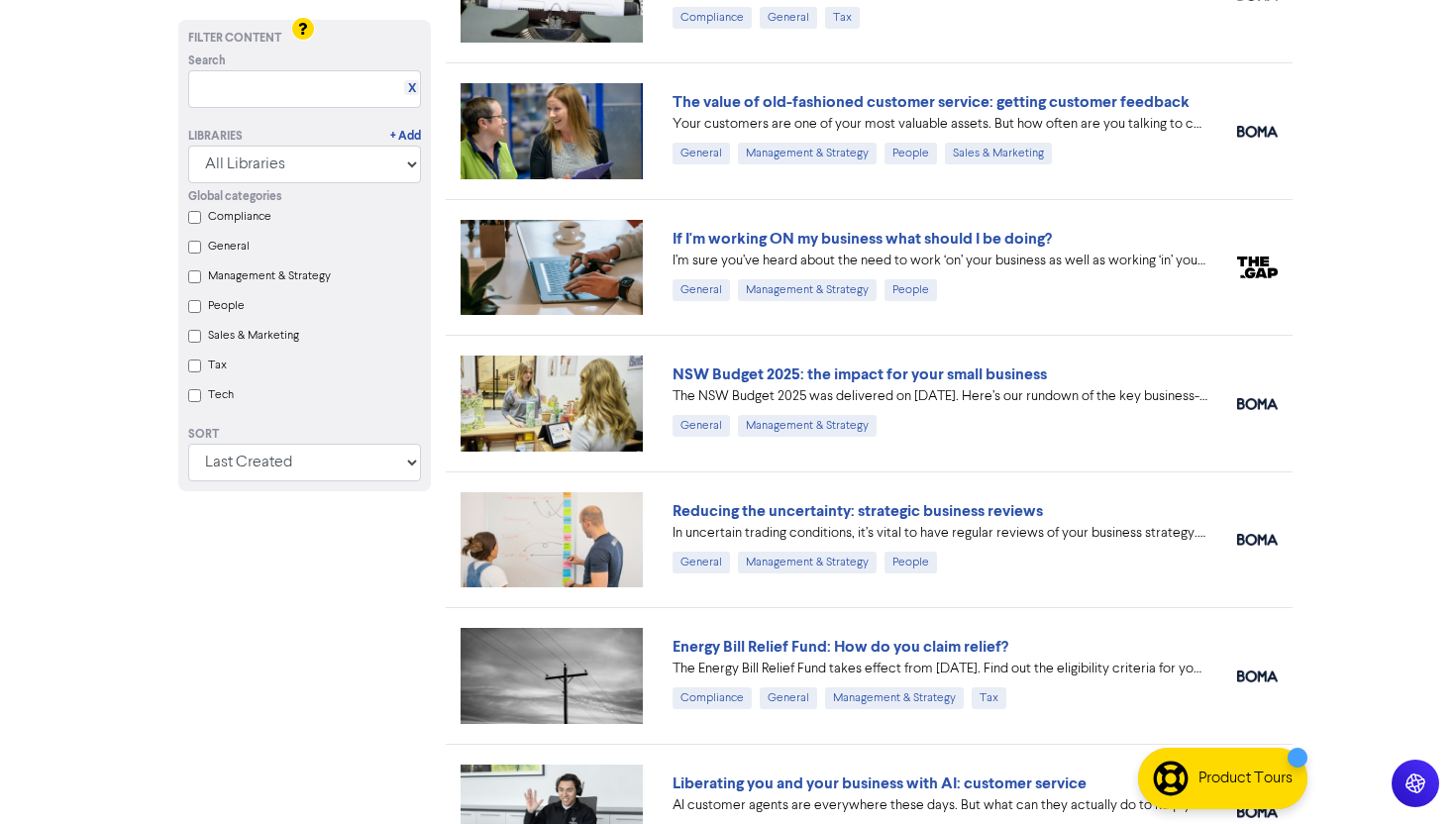 scroll, scrollTop: 219, scrollLeft: 0, axis: vertical 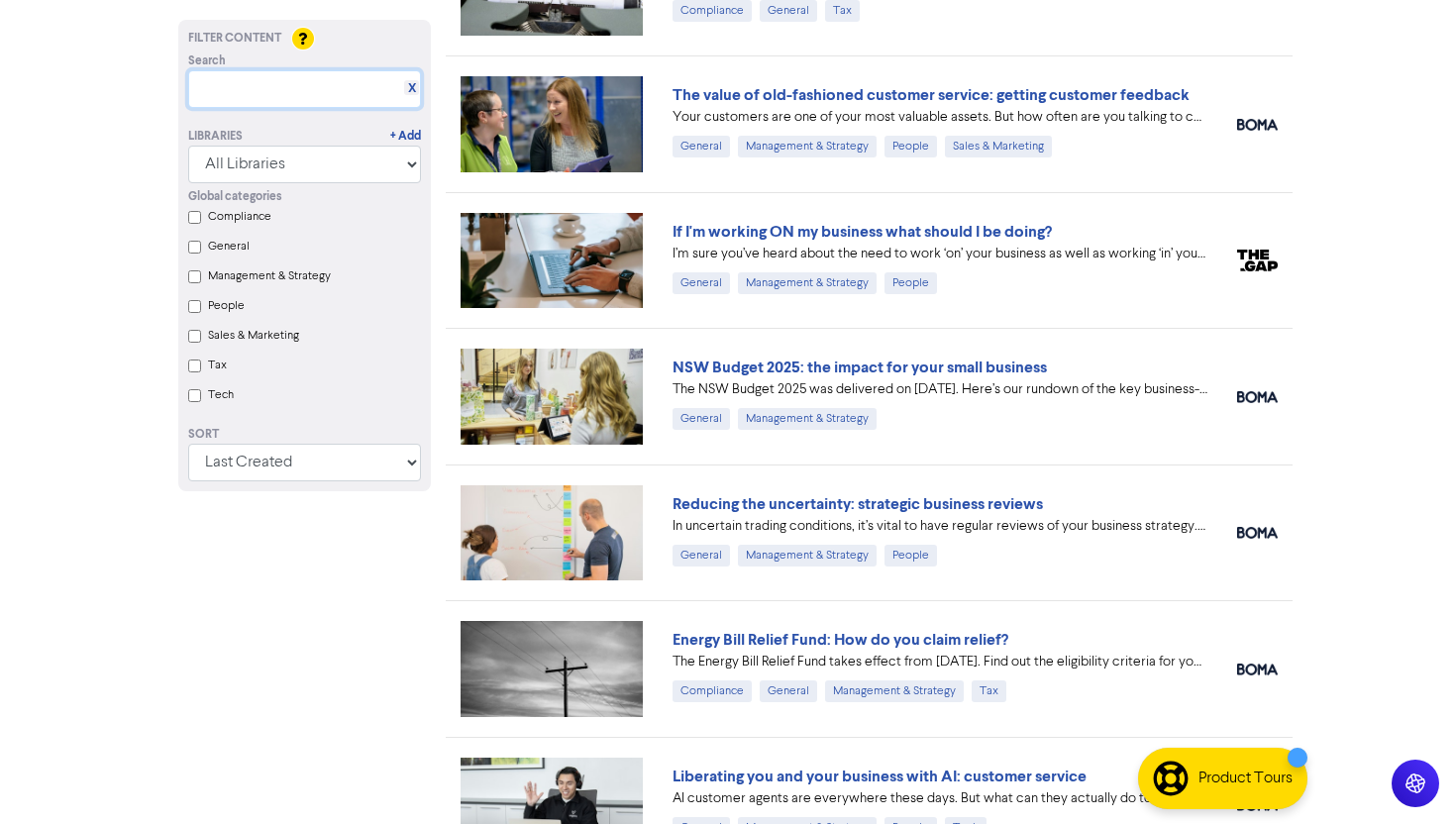 click at bounding box center [304, 89] 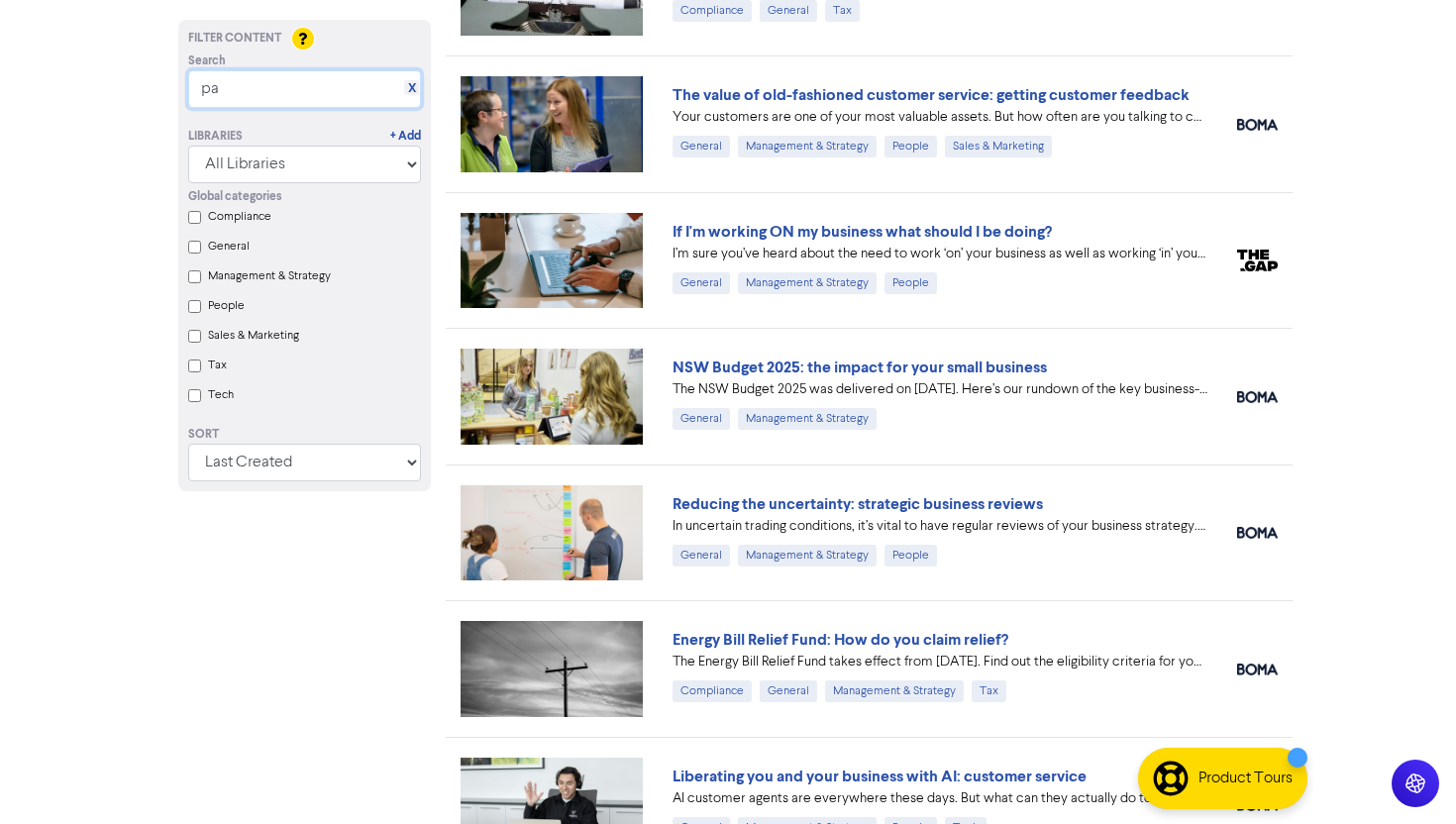 type on "p" 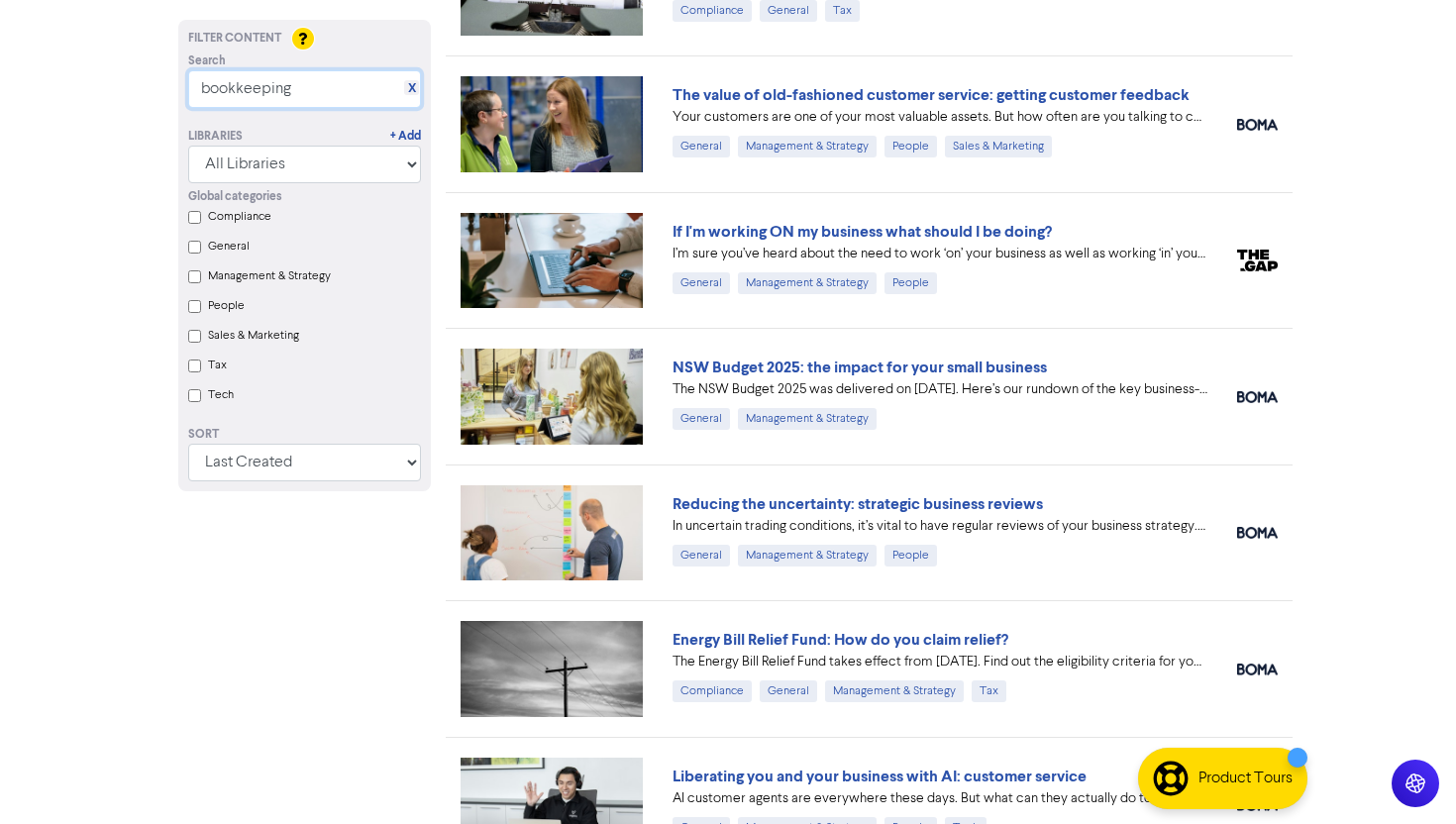 scroll, scrollTop: 0, scrollLeft: 0, axis: both 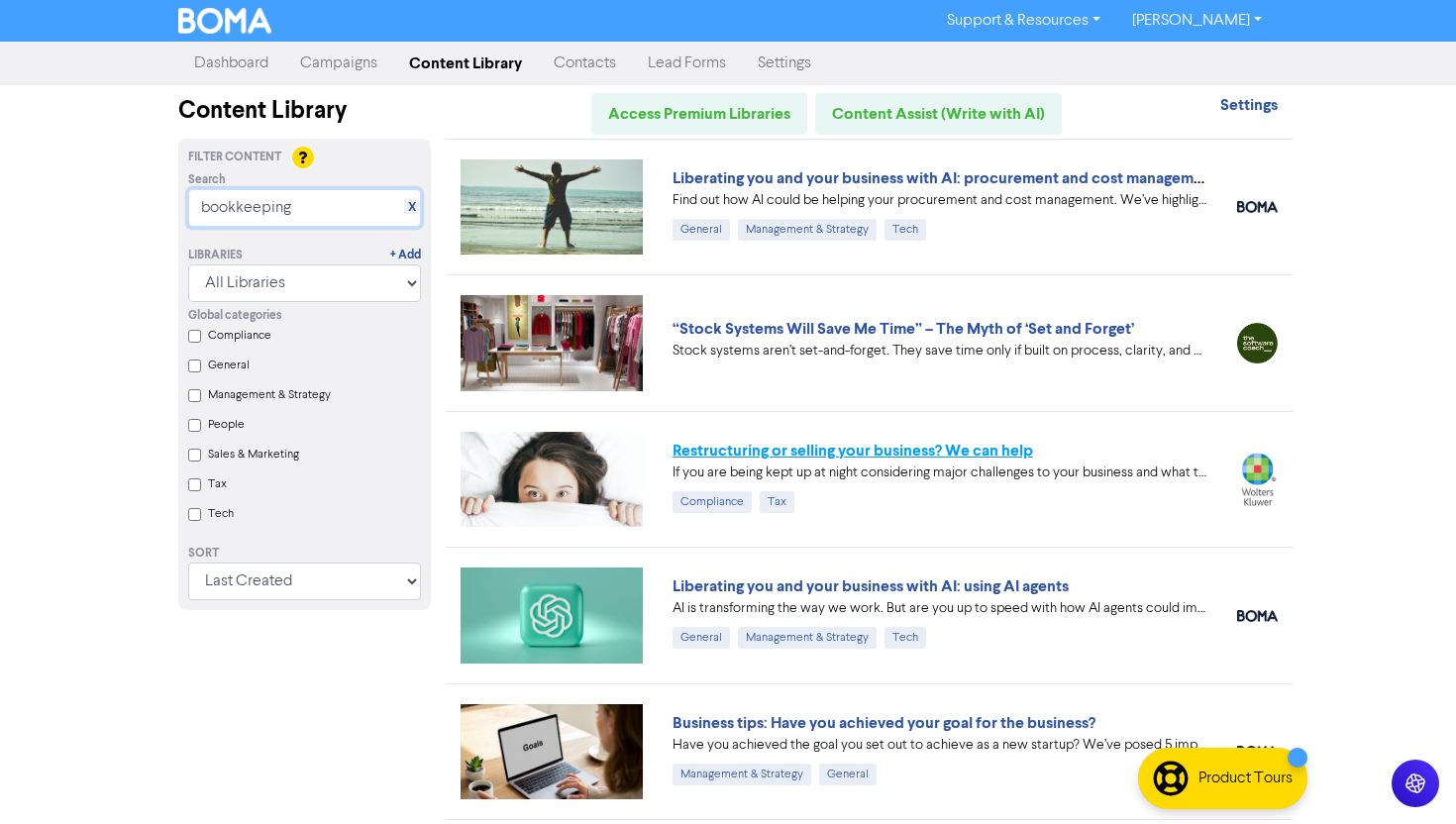 type on "bookkeeping" 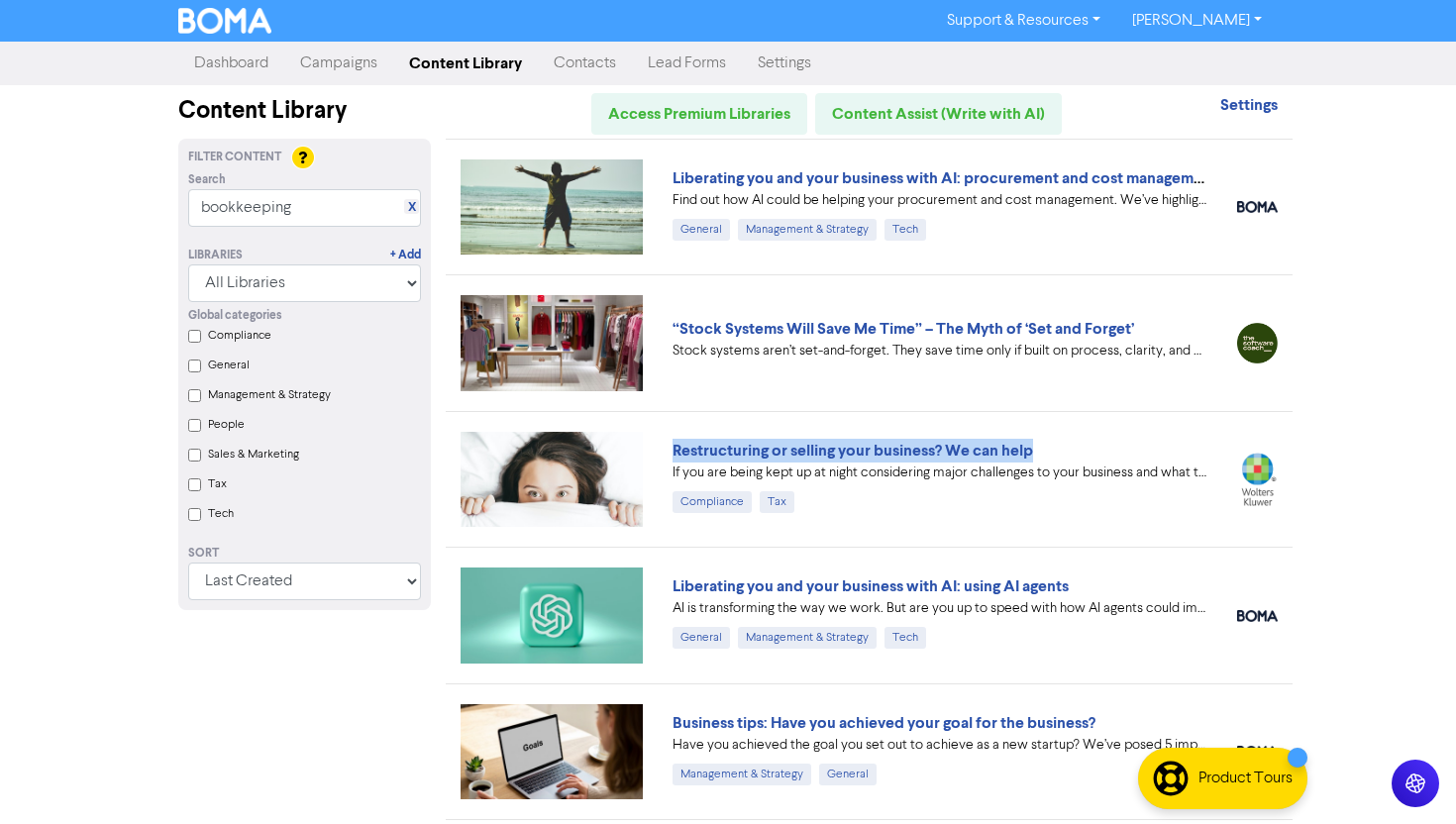scroll, scrollTop: 187, scrollLeft: 0, axis: vertical 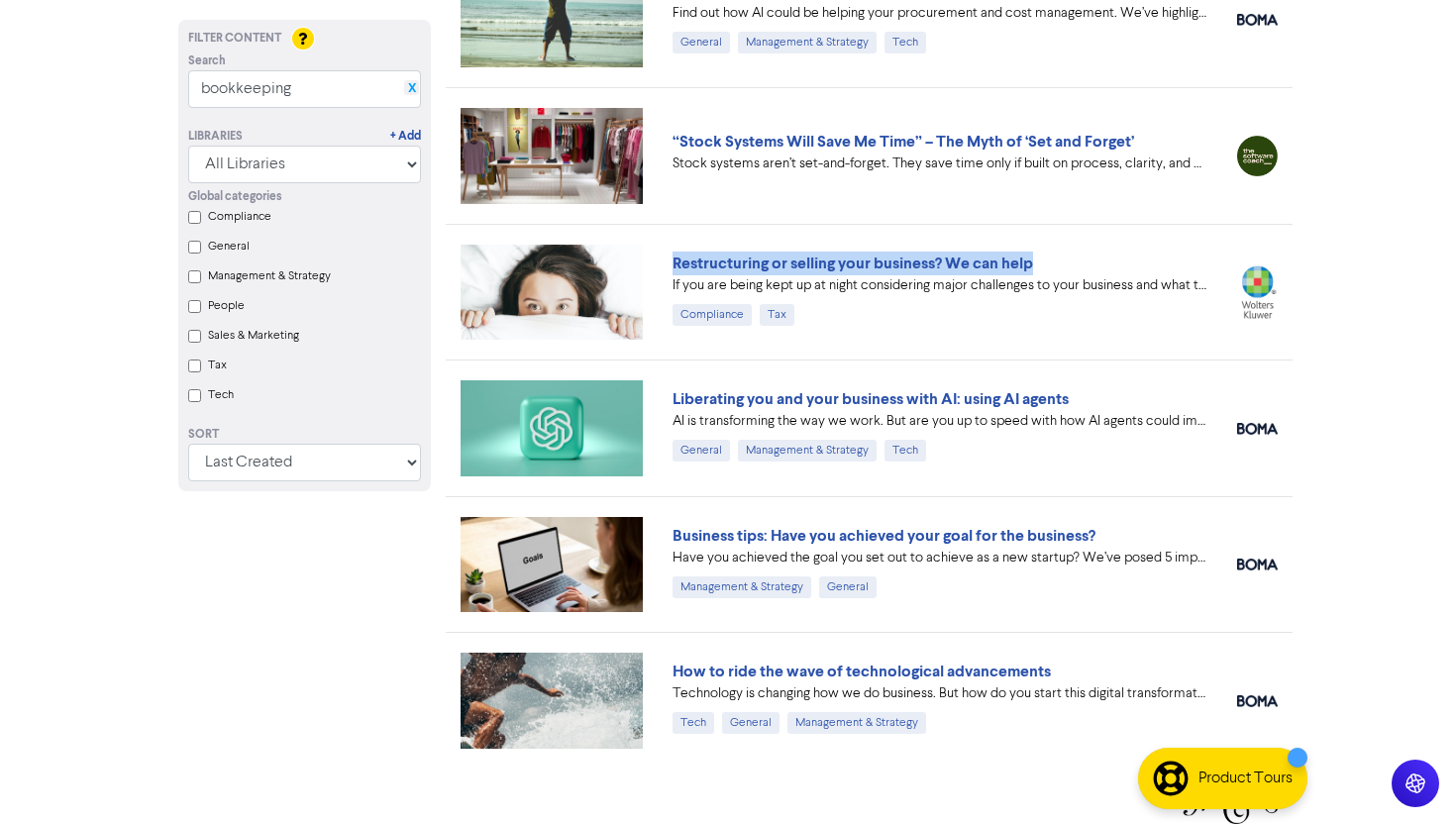 click on "X" at bounding box center (412, 88) 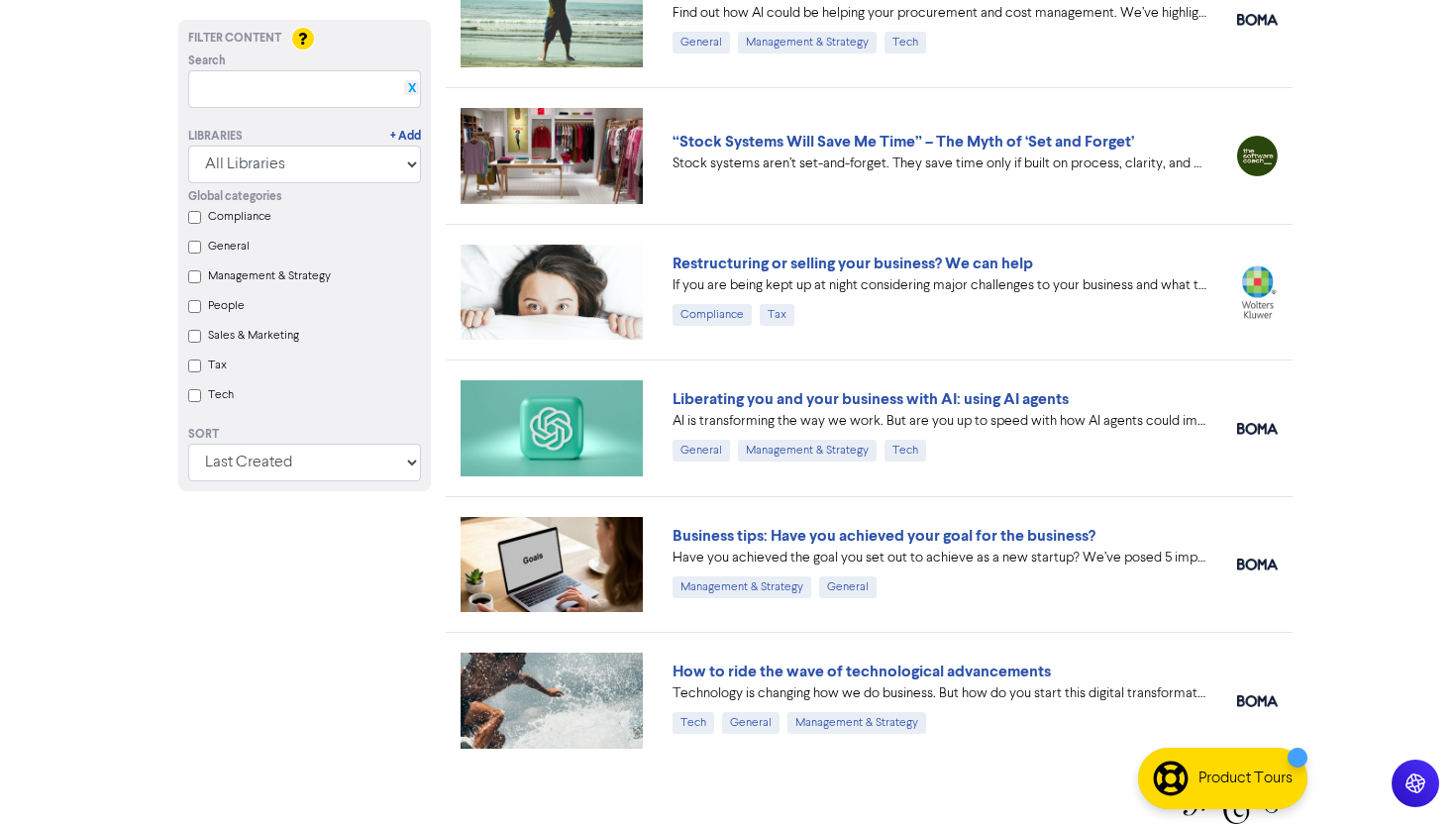 scroll, scrollTop: 0, scrollLeft: 0, axis: both 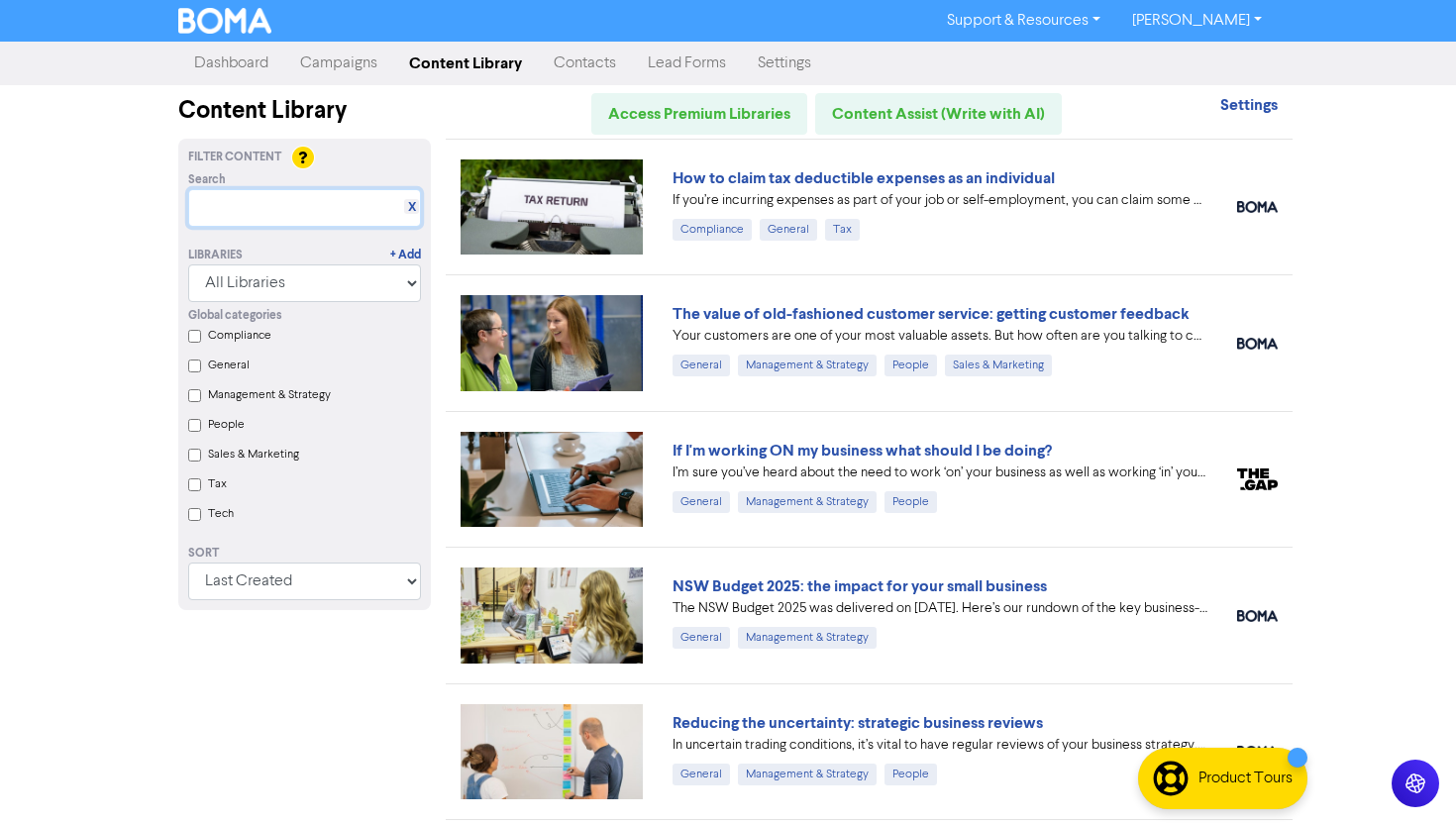 click at bounding box center (304, 208) 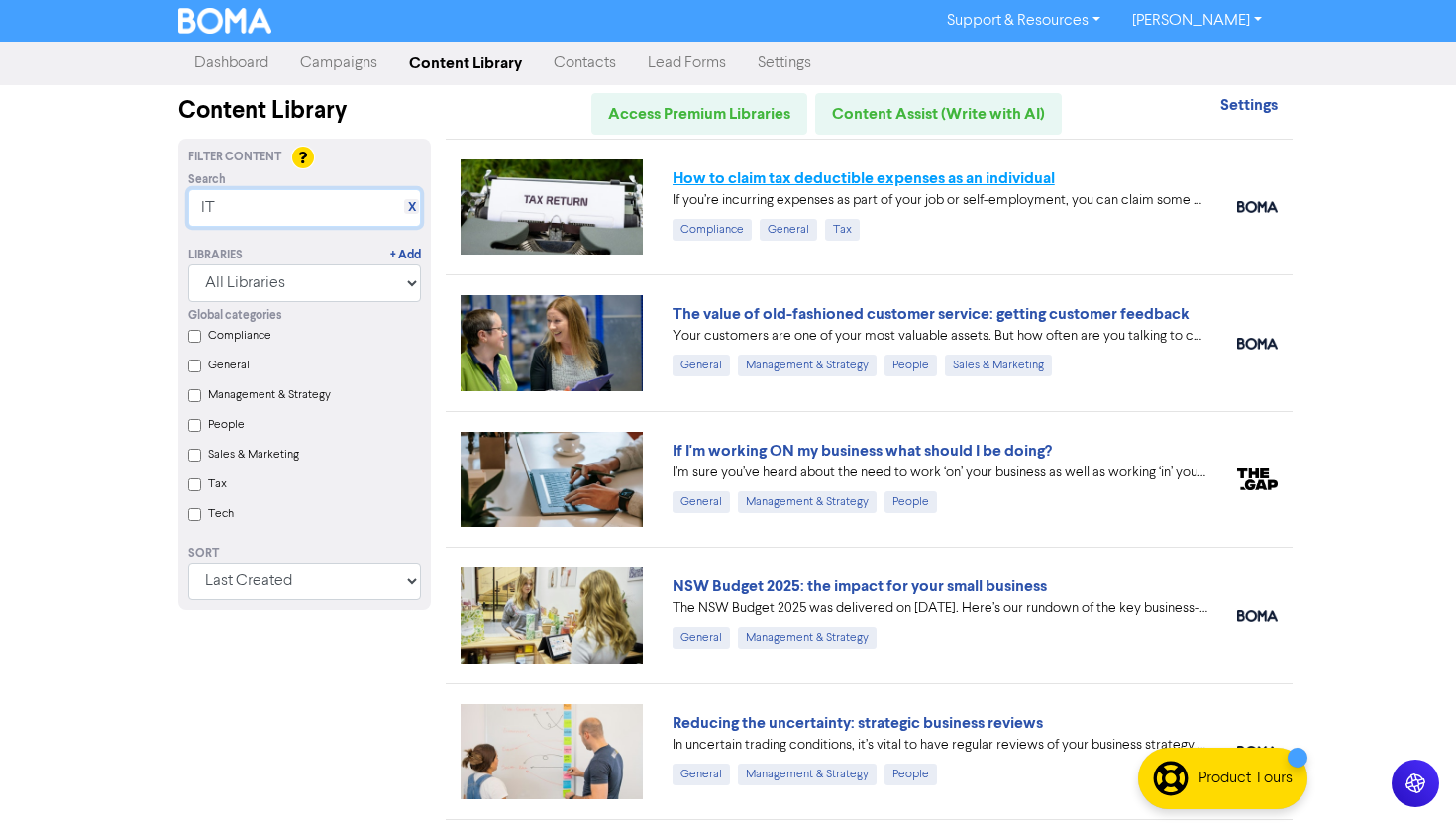 type on "IT" 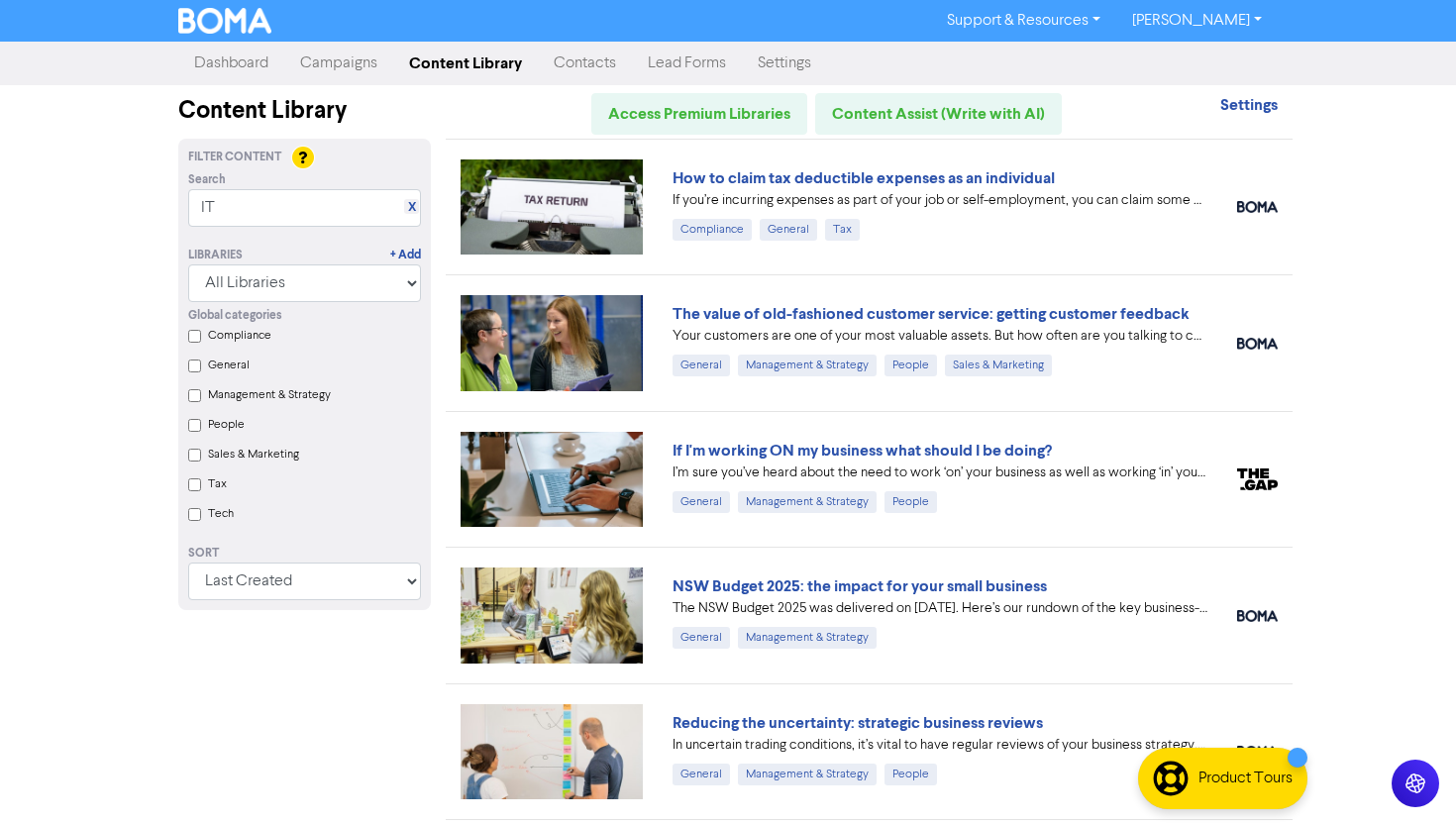 click on "Support & Resources Video Tutorials FAQ & Guides Marketing Education Troy Dyson Log Out Dashboard Campaigns Content Library Contacts Lead Forms Settings Content Library Access Premium Libraries Content Assist (Write with AI) Settings Filter Content Search X IT Libraries + Add All Libraries BOMA Other Partners Global categories   Compliance   General   Management & Strategy   People   Sales & Marketing   Tax   Tech Sort Last Created First Created Title Ascending Title Descending Library Ascending Library Descending How to claim tax deductible expenses as an individual If you’re incurring expenses as part of your job or self-employment, you can claim some of these expenses back and lower your overall income tax bill.
#taxreturn  Compliance General Tax The value of old-fashioned customer service: getting customer feedback General Management & Strategy People Sales & Marketing If I'm working ON my business what should I be doing? General Management & Strategy People General Management & Strategy General People" at bounding box center [728, 412] 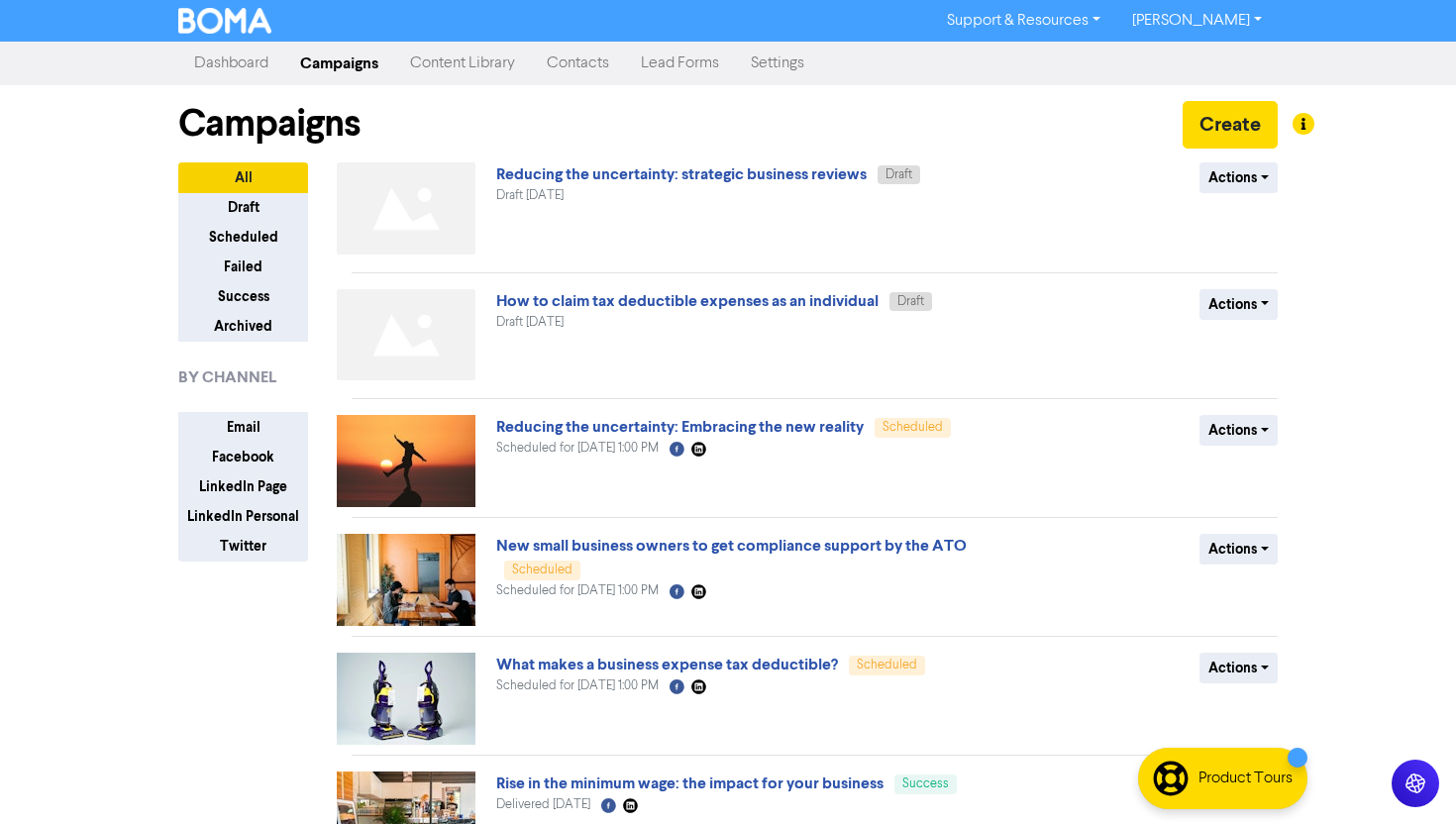 click on "Content Library" at bounding box center [463, 63] 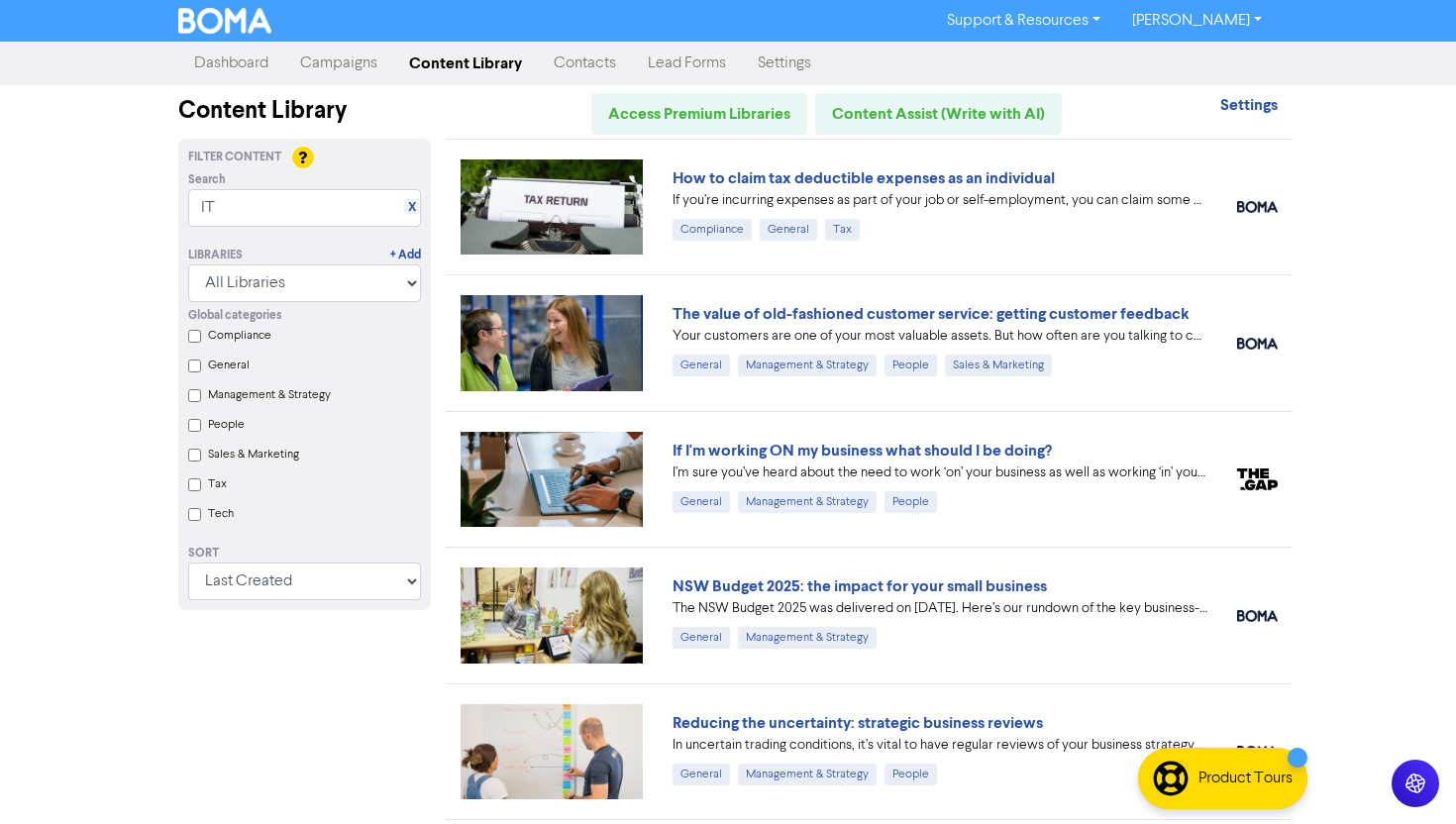 click on "X" at bounding box center (411, 206) 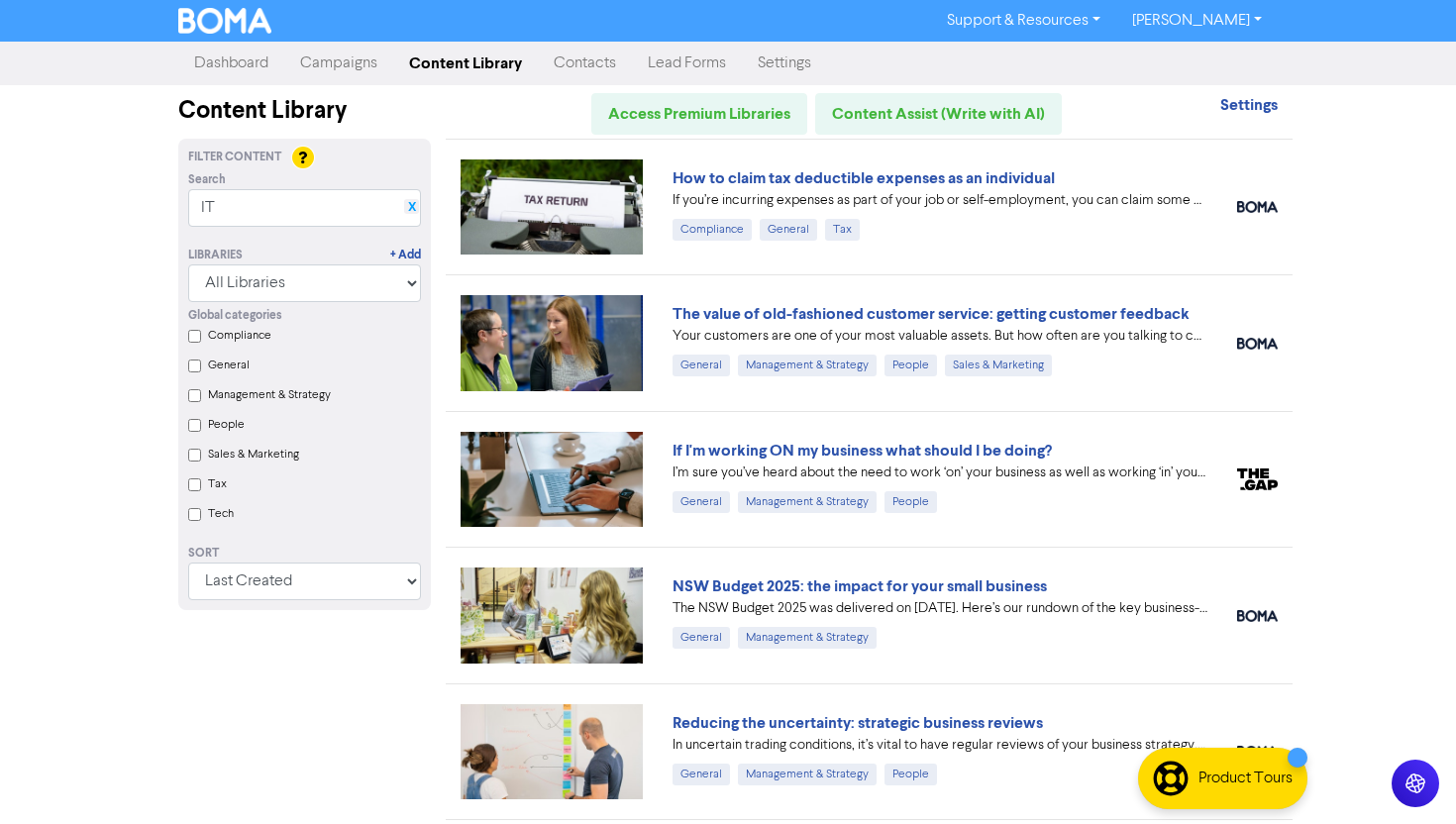 click on "X" at bounding box center [412, 207] 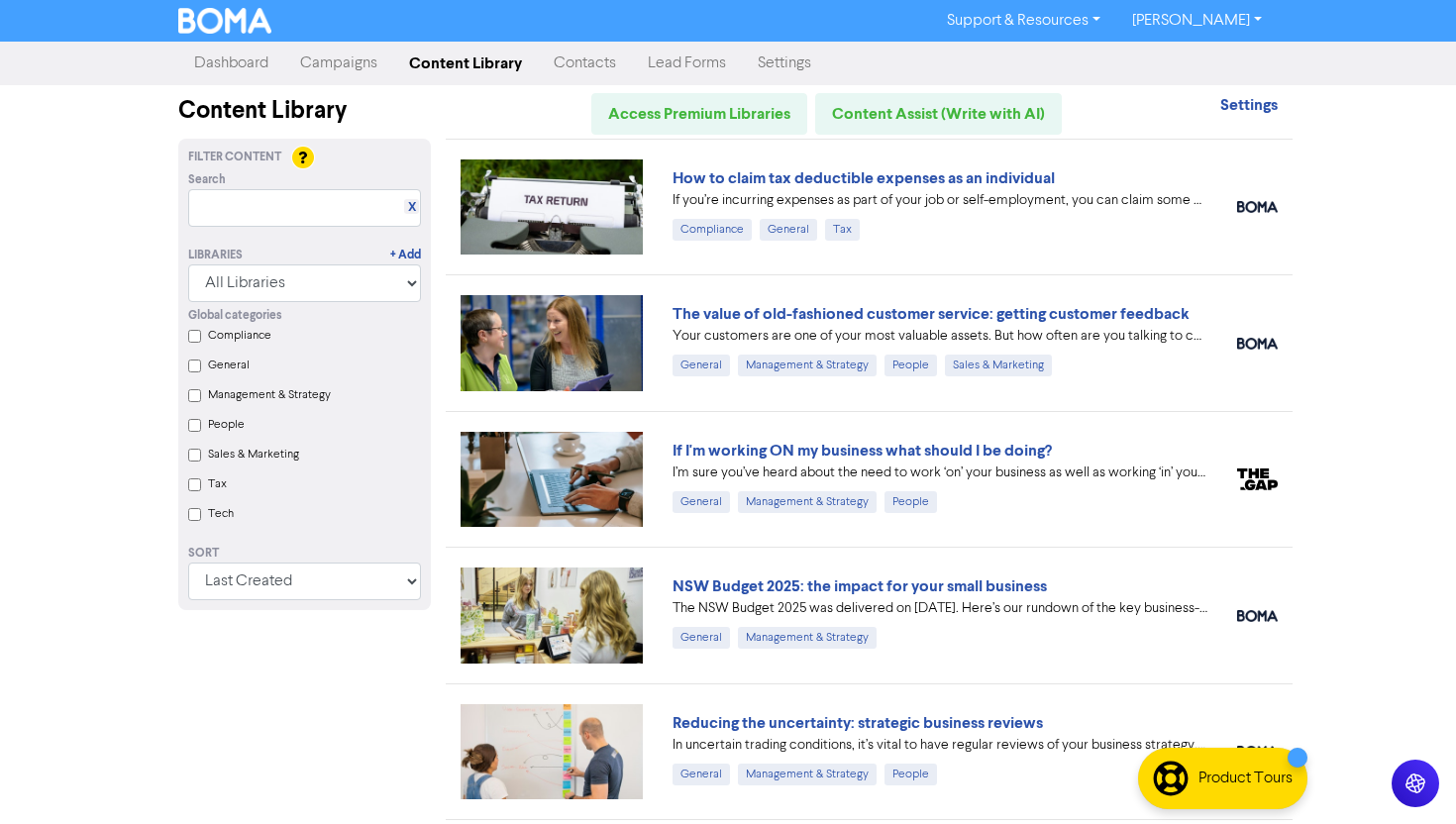 click on "Tech" at bounding box center (194, 514) 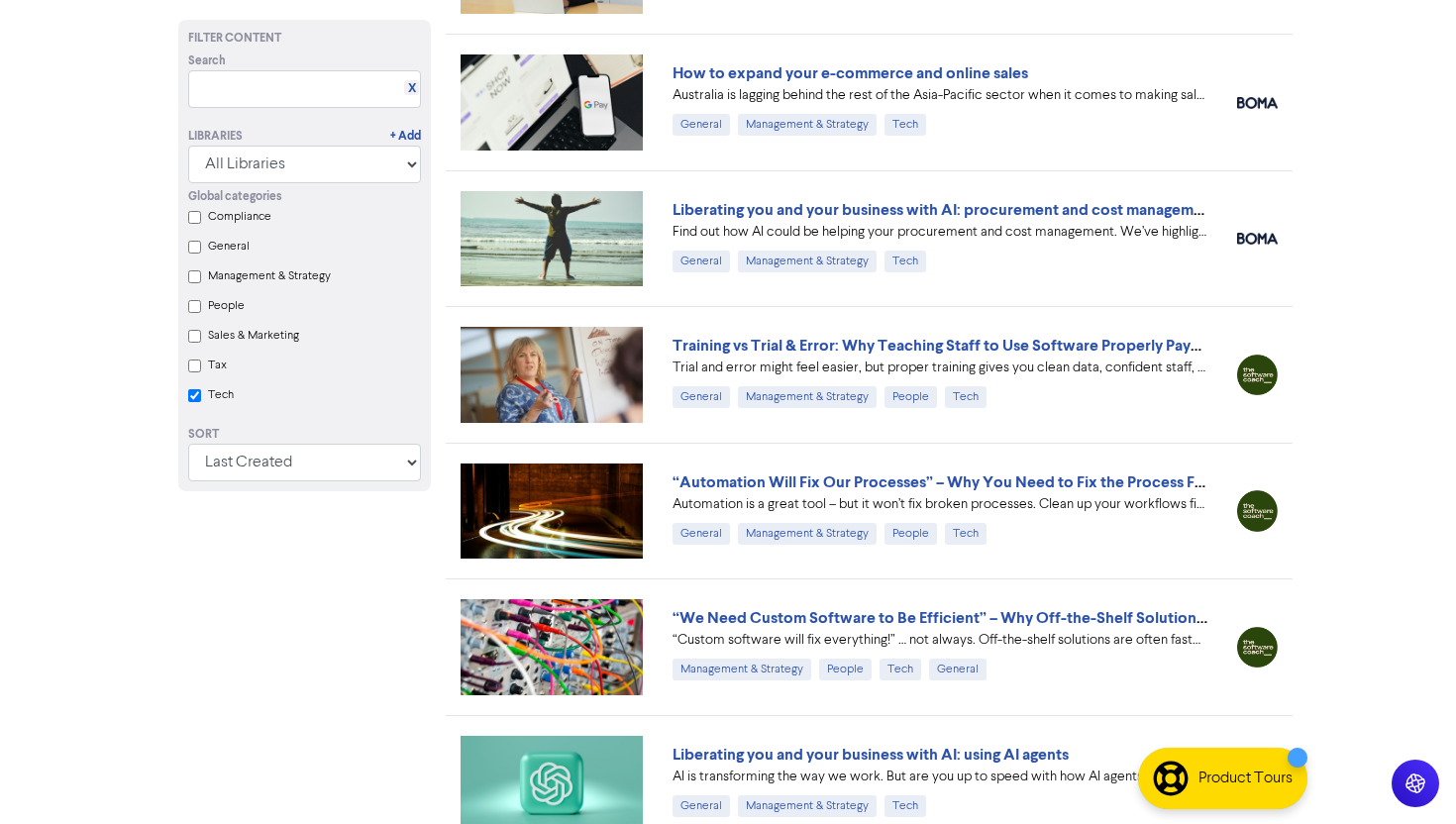 scroll, scrollTop: 0, scrollLeft: 0, axis: both 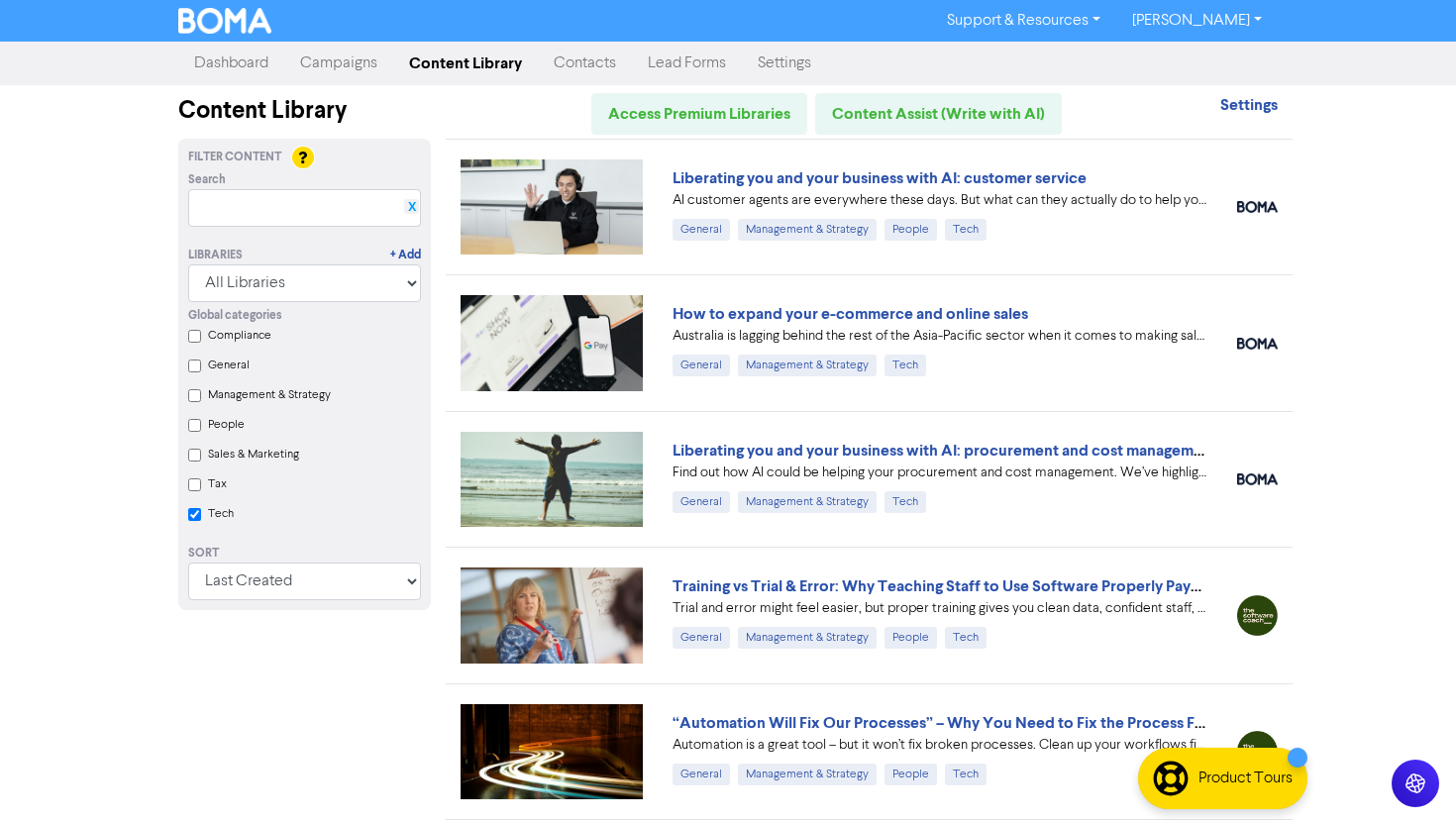 click on "X" at bounding box center (412, 207) 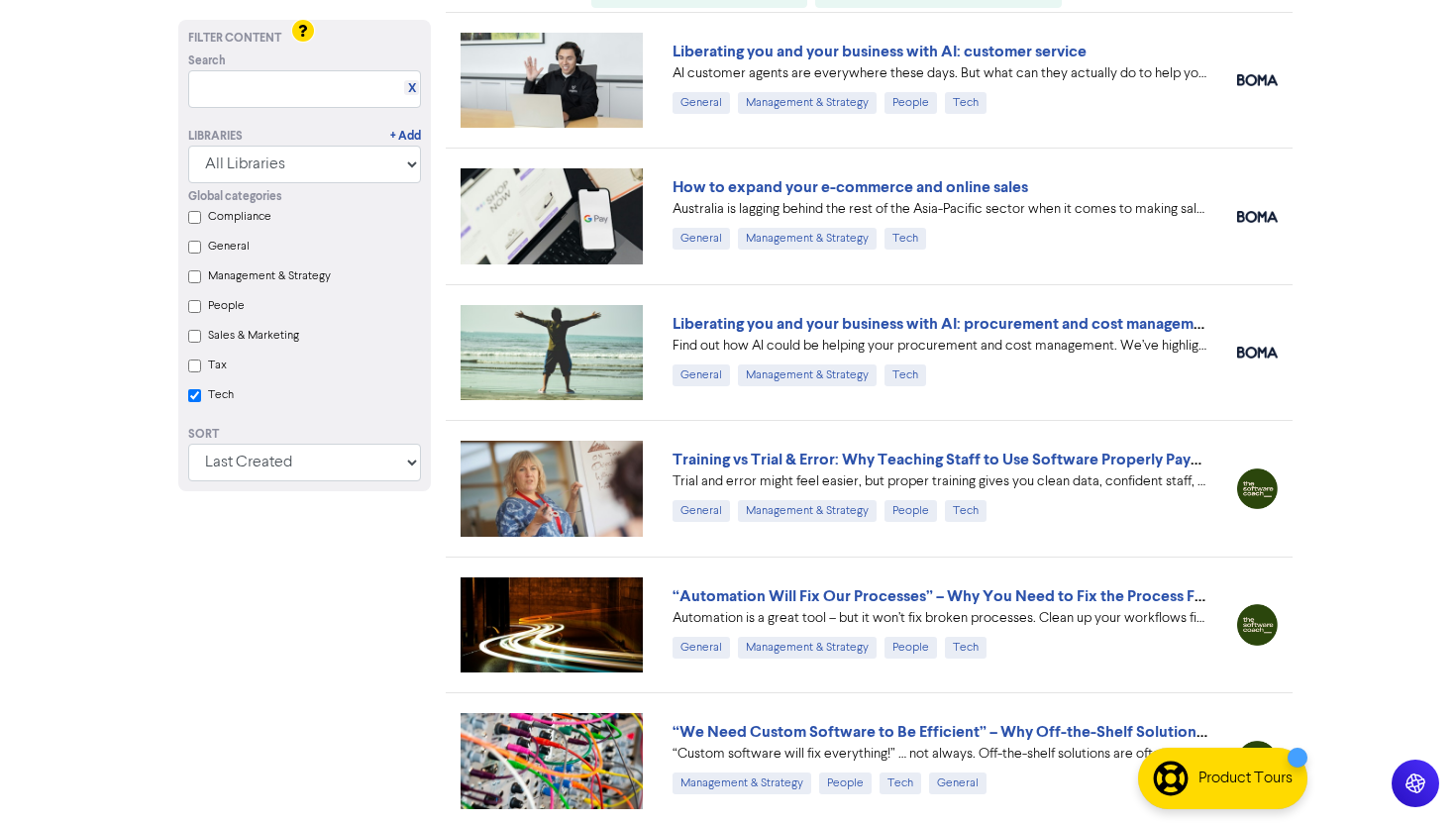 scroll, scrollTop: 0, scrollLeft: 0, axis: both 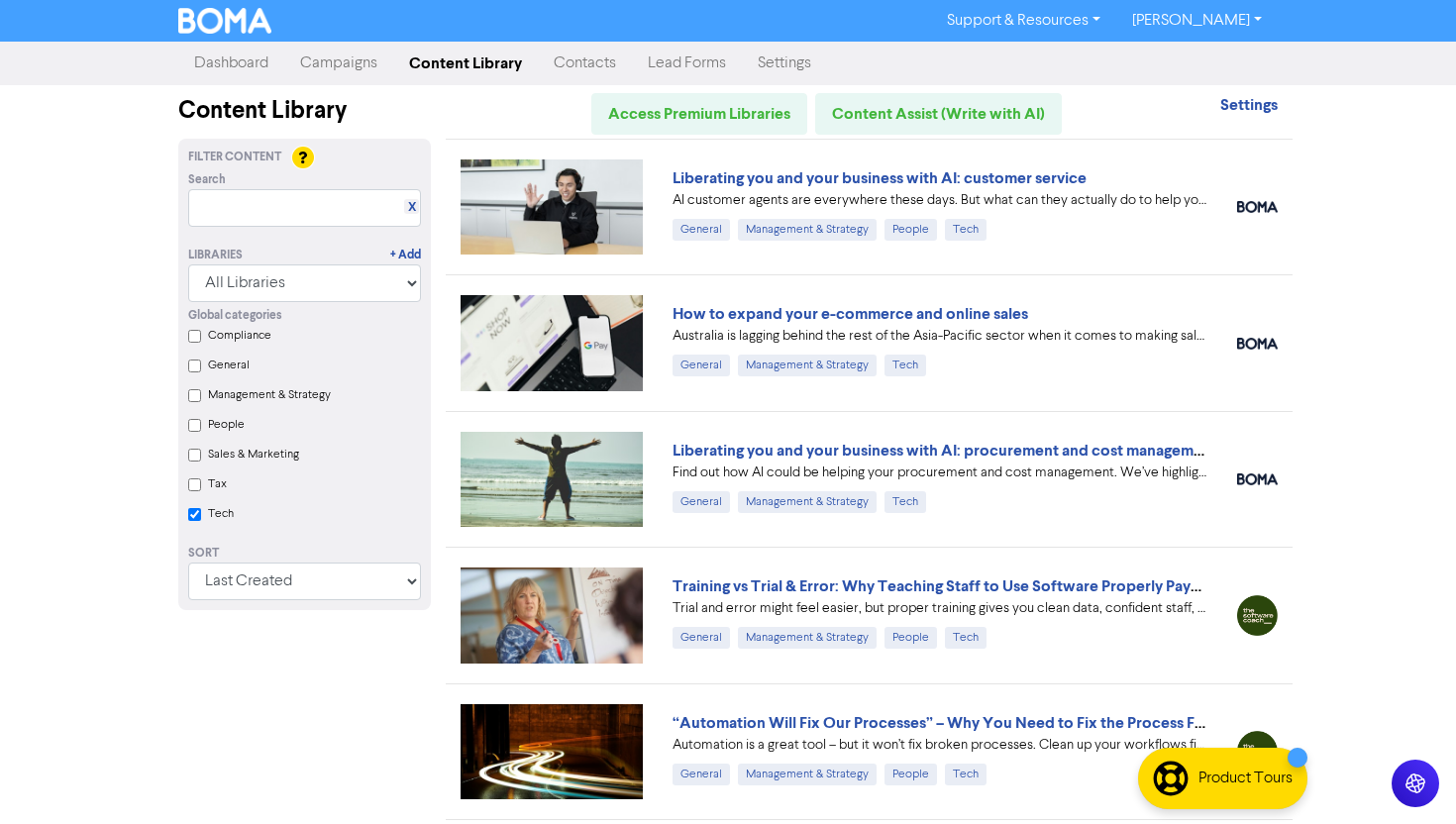 click on "Tech" at bounding box center [194, 514] 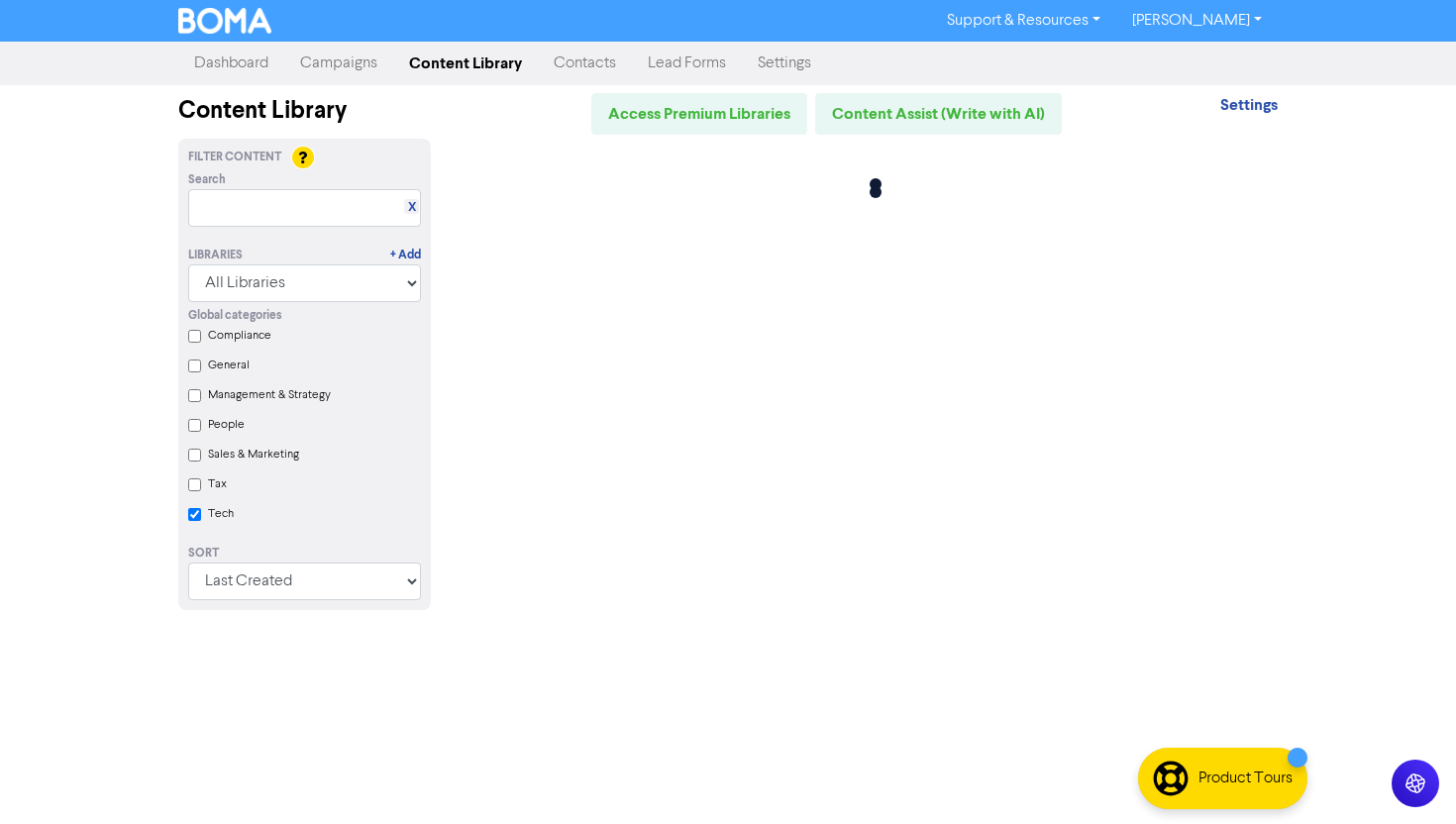 checkbox on "false" 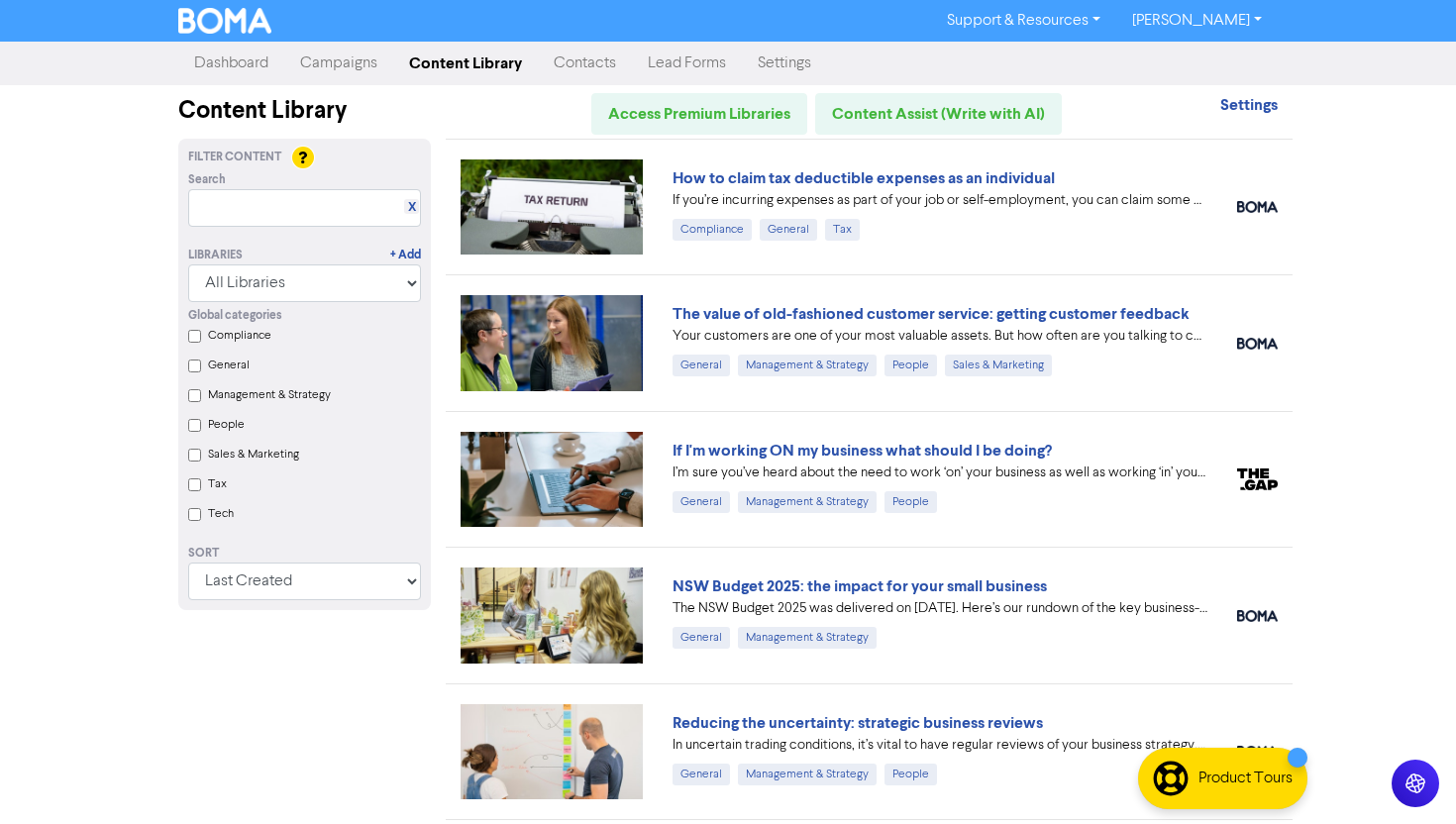 click on "People" at bounding box center [194, 425] 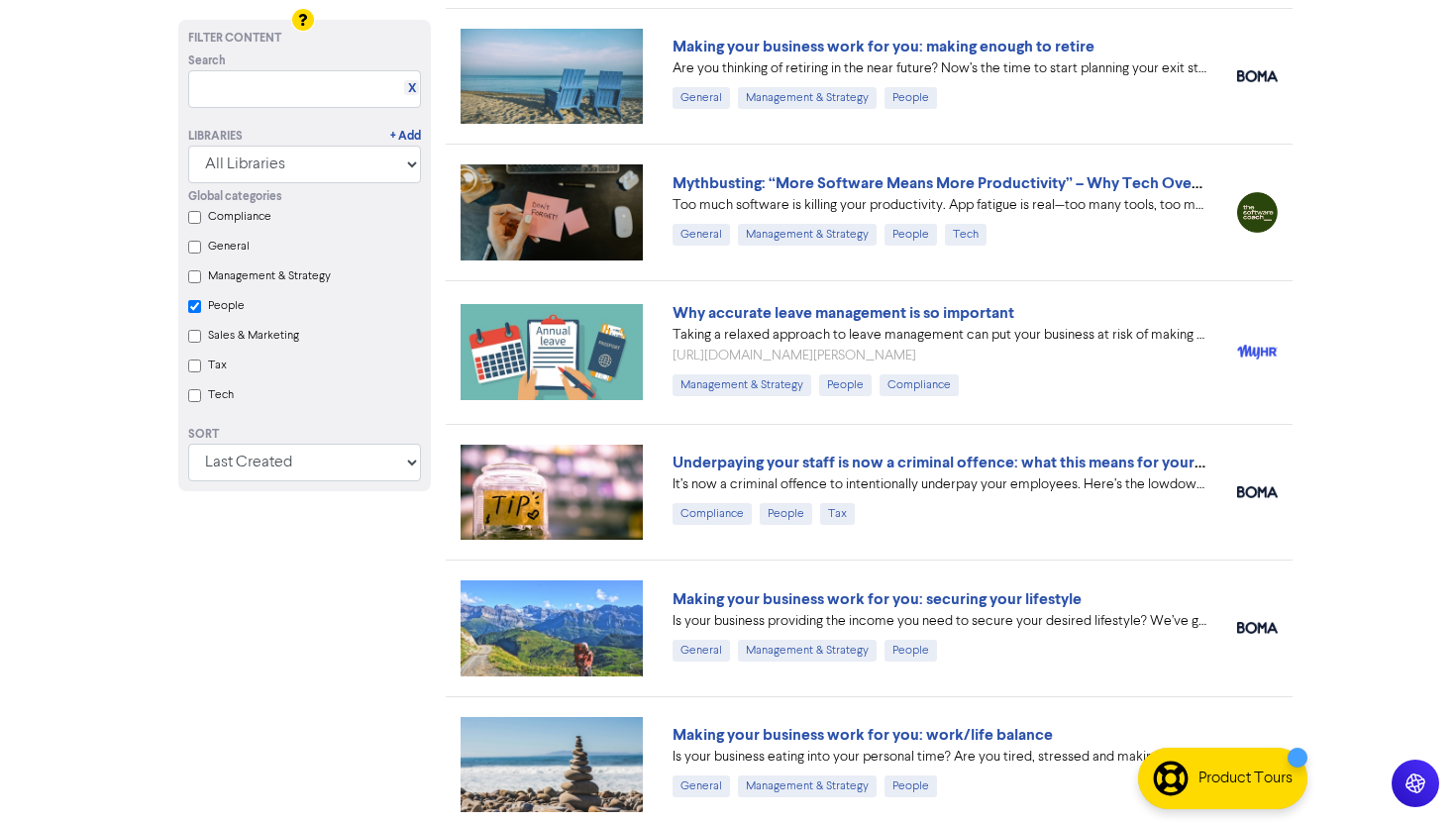 scroll, scrollTop: 1767, scrollLeft: 0, axis: vertical 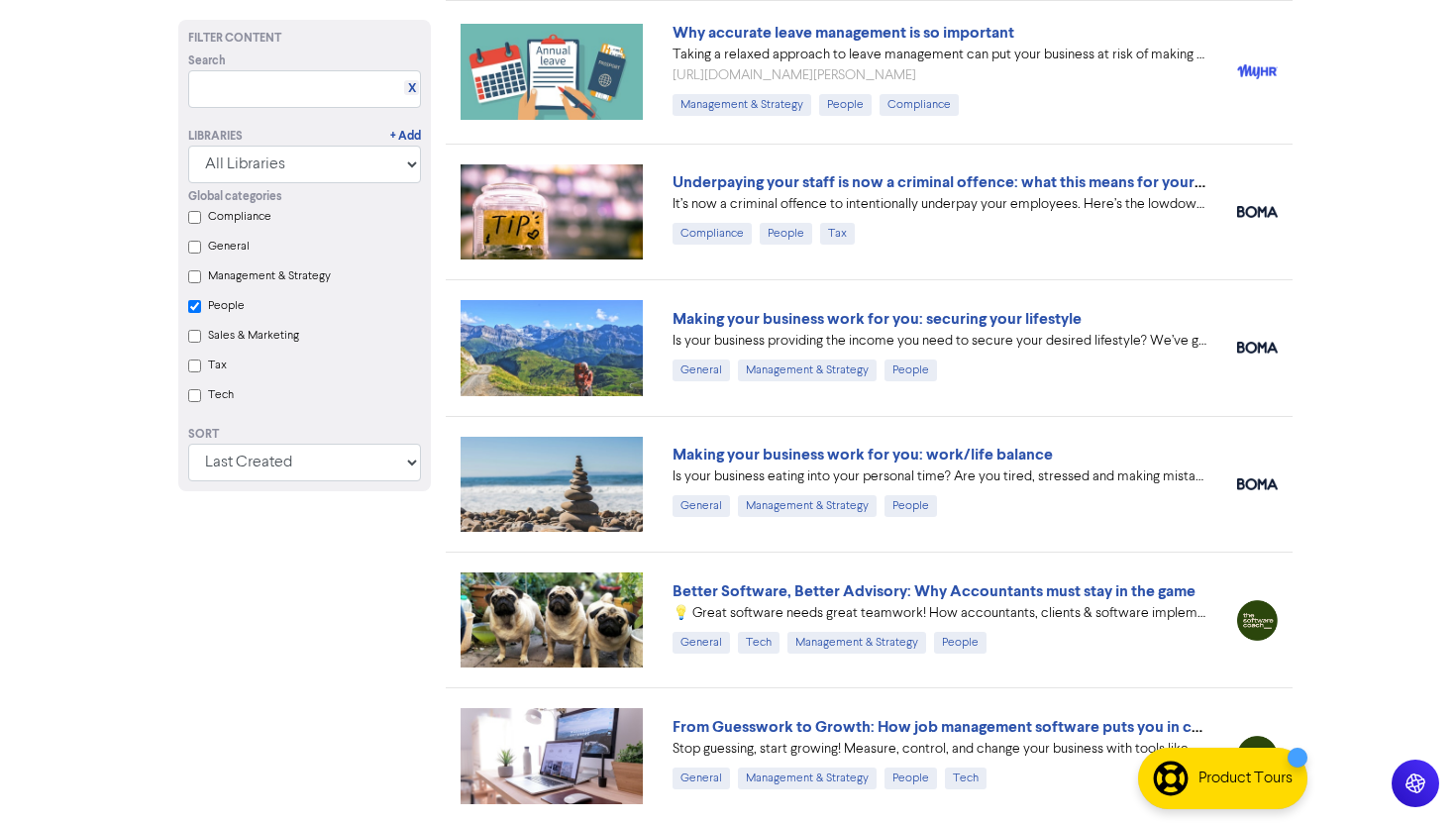 checkbox on "true" 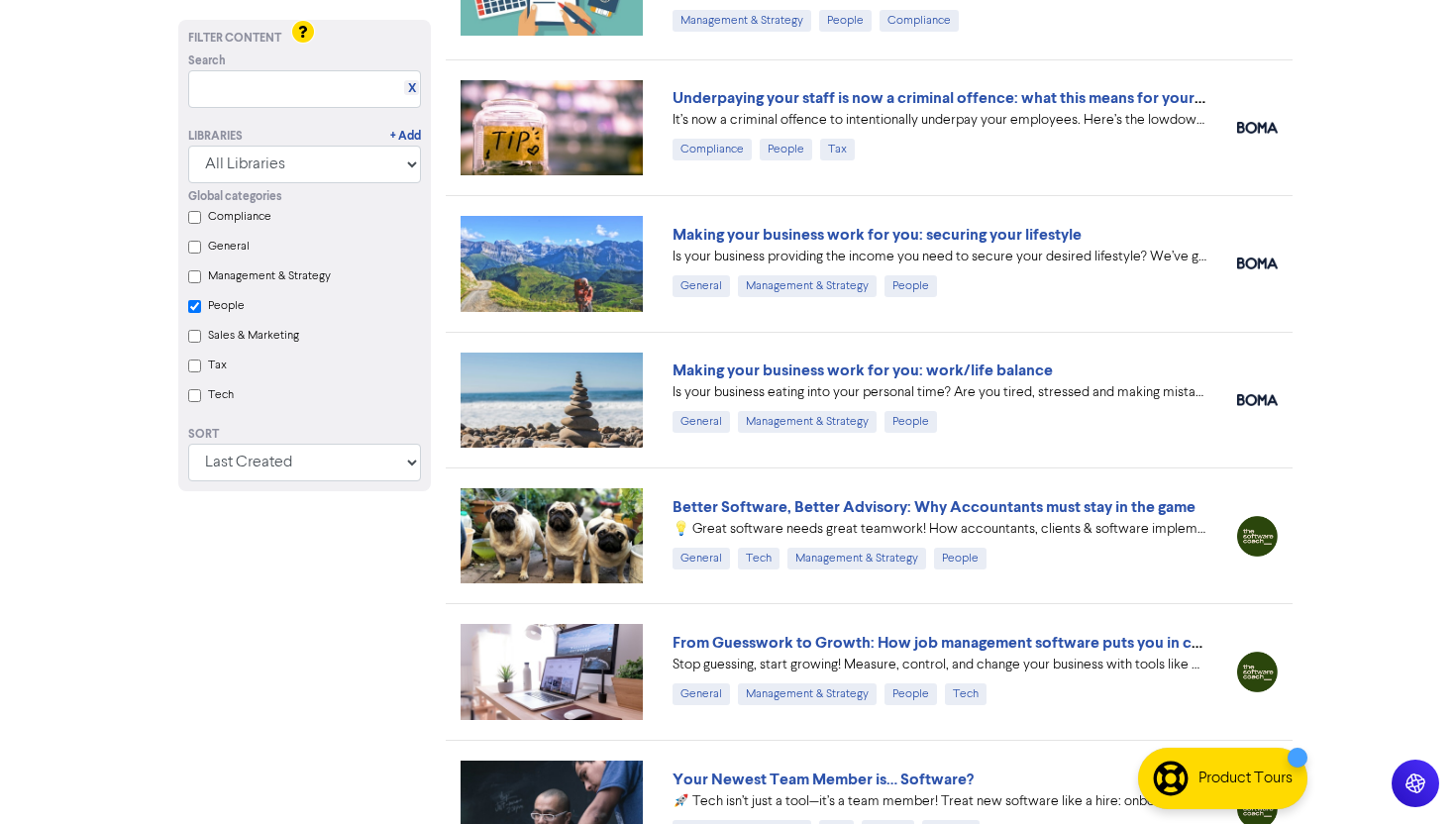 scroll, scrollTop: 2130, scrollLeft: 0, axis: vertical 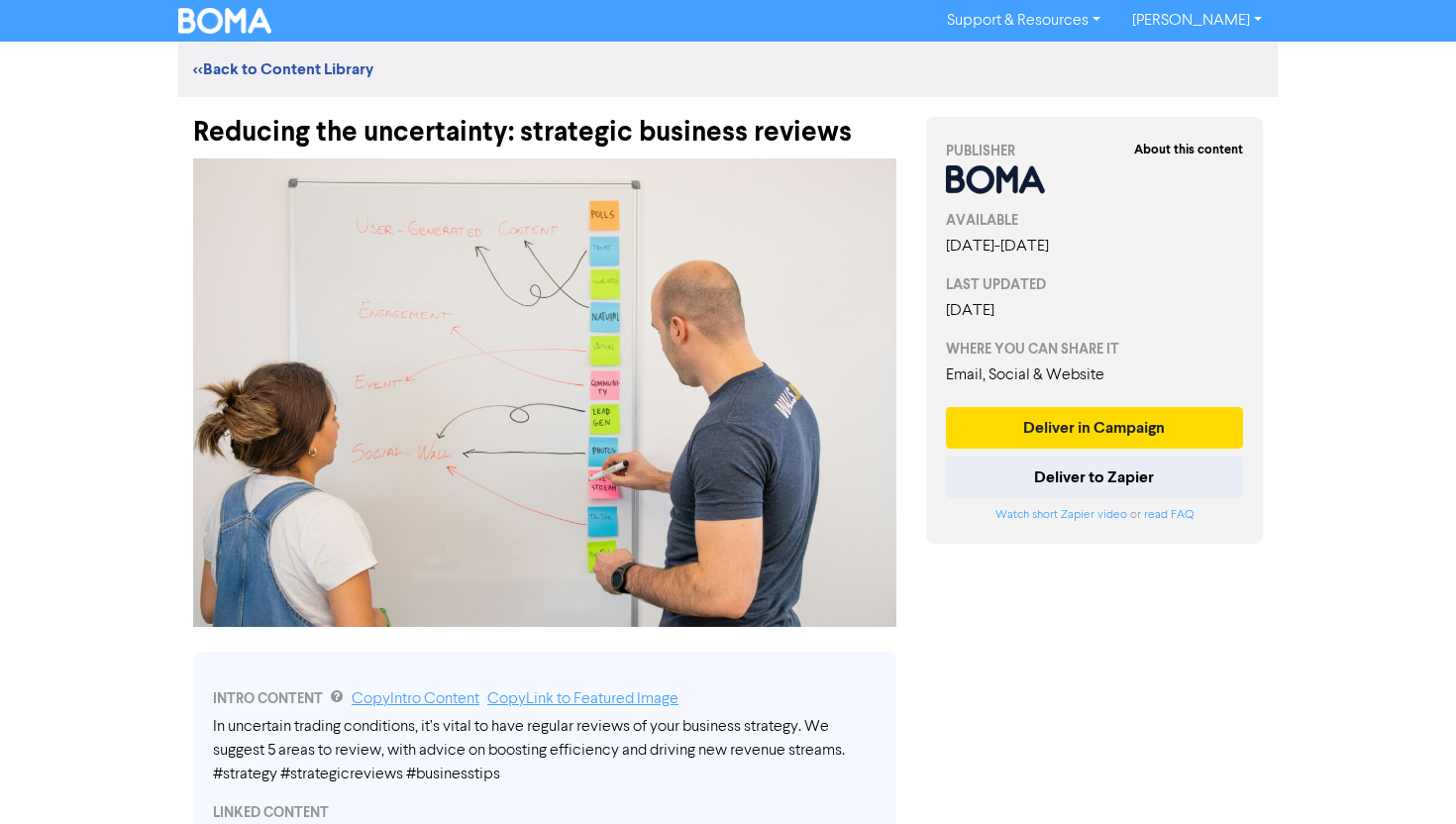 click on "Reducing the uncertainty: strategic business reviews" at bounding box center [545, 123] 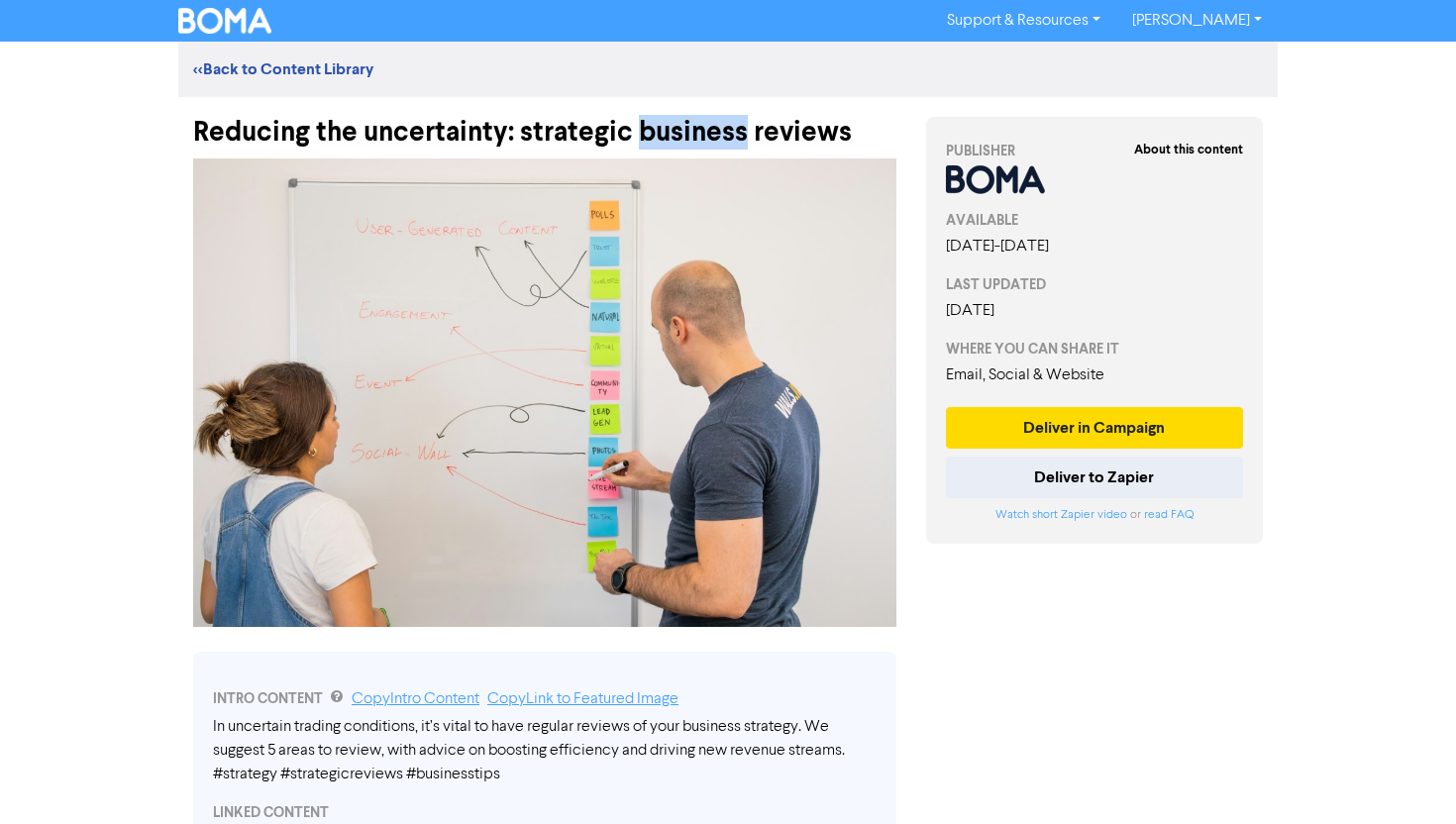 click on "Reducing the uncertainty: strategic business reviews" at bounding box center (545, 123) 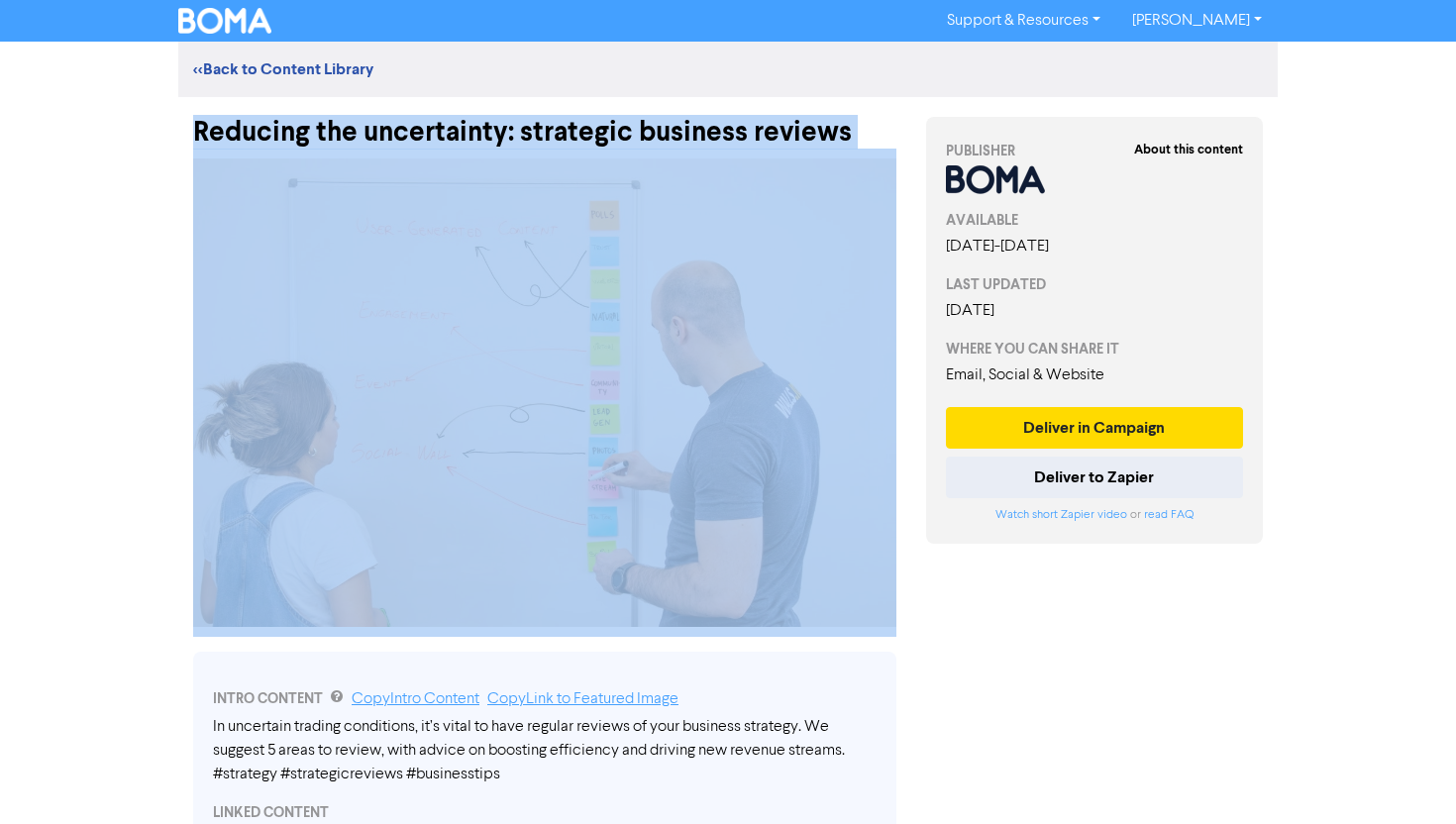 click on "Reducing the uncertainty: strategic business reviews" at bounding box center [545, 123] 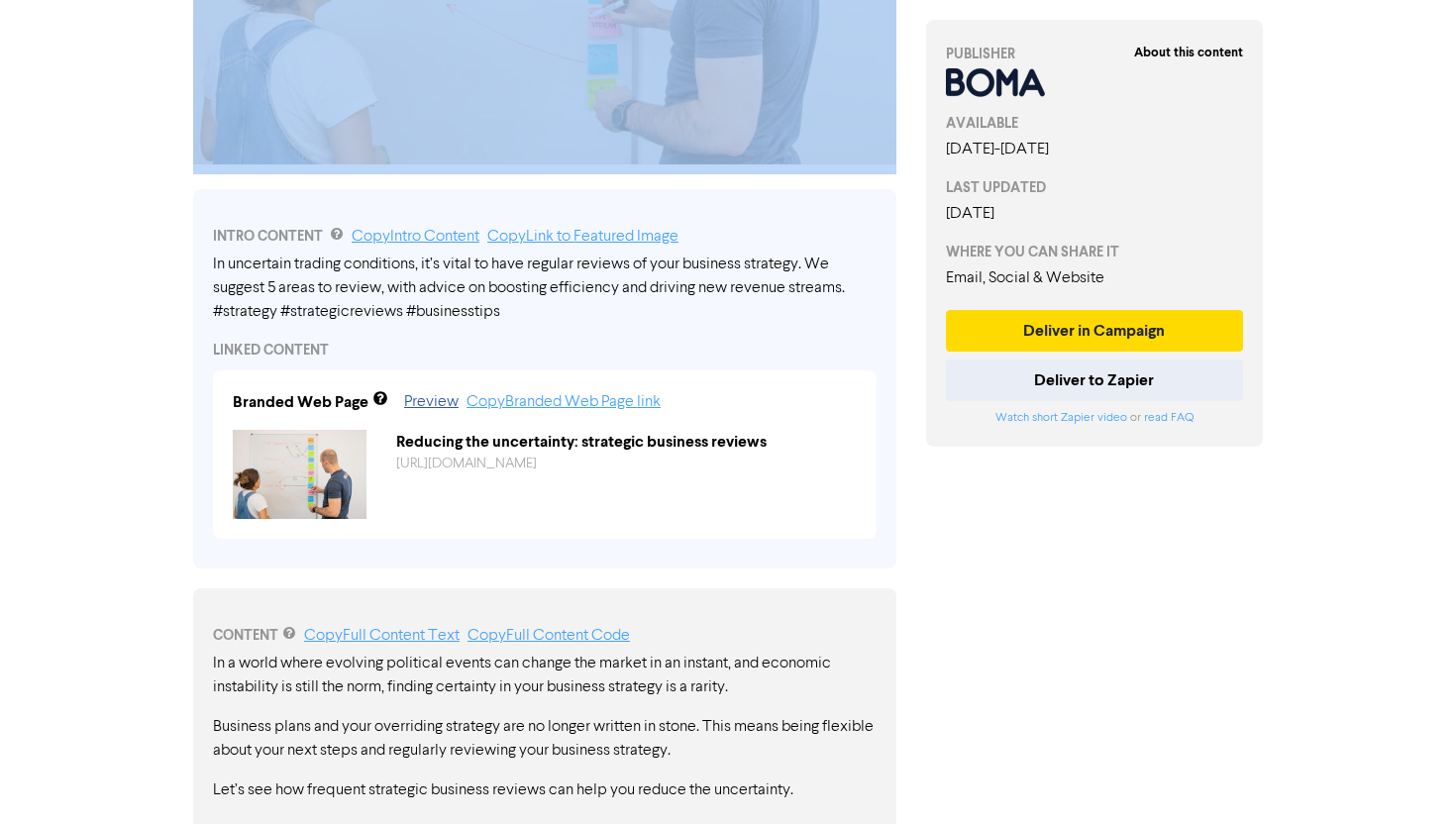 scroll, scrollTop: 0, scrollLeft: 0, axis: both 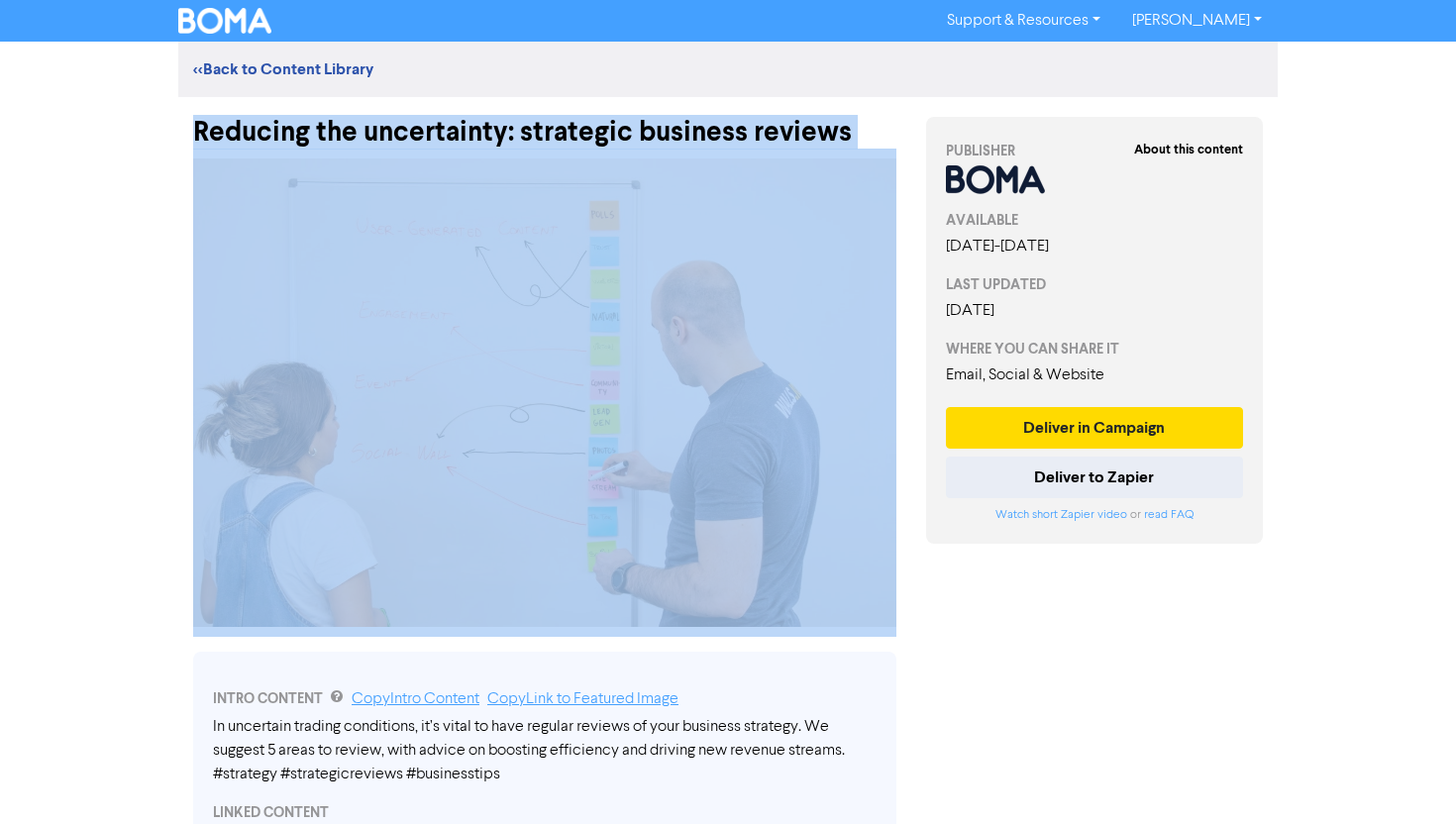 copy on "Reducing the uncertainty: strategic business reviews" 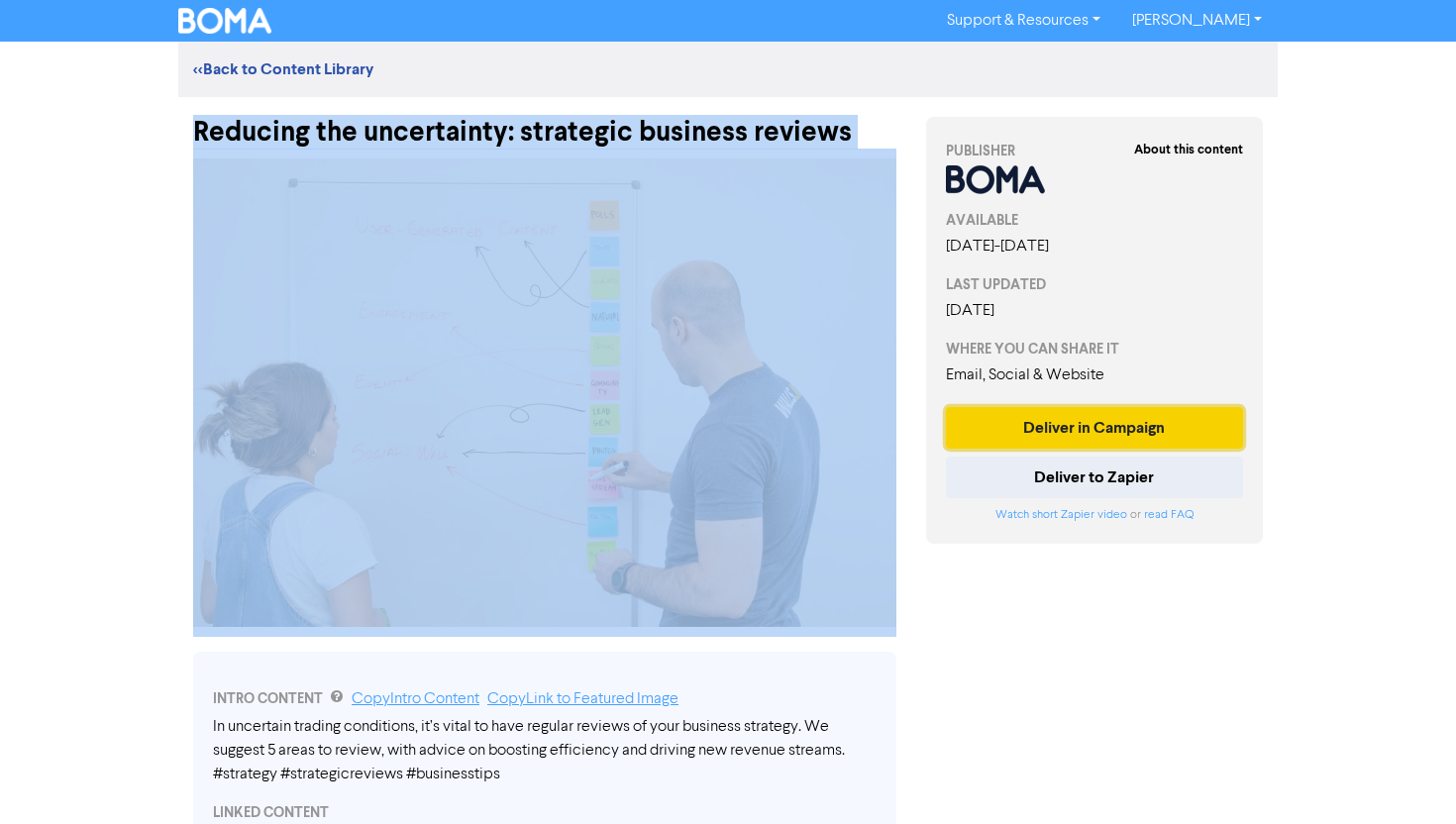 click on "Deliver in Campaign" at bounding box center (1094, 428) 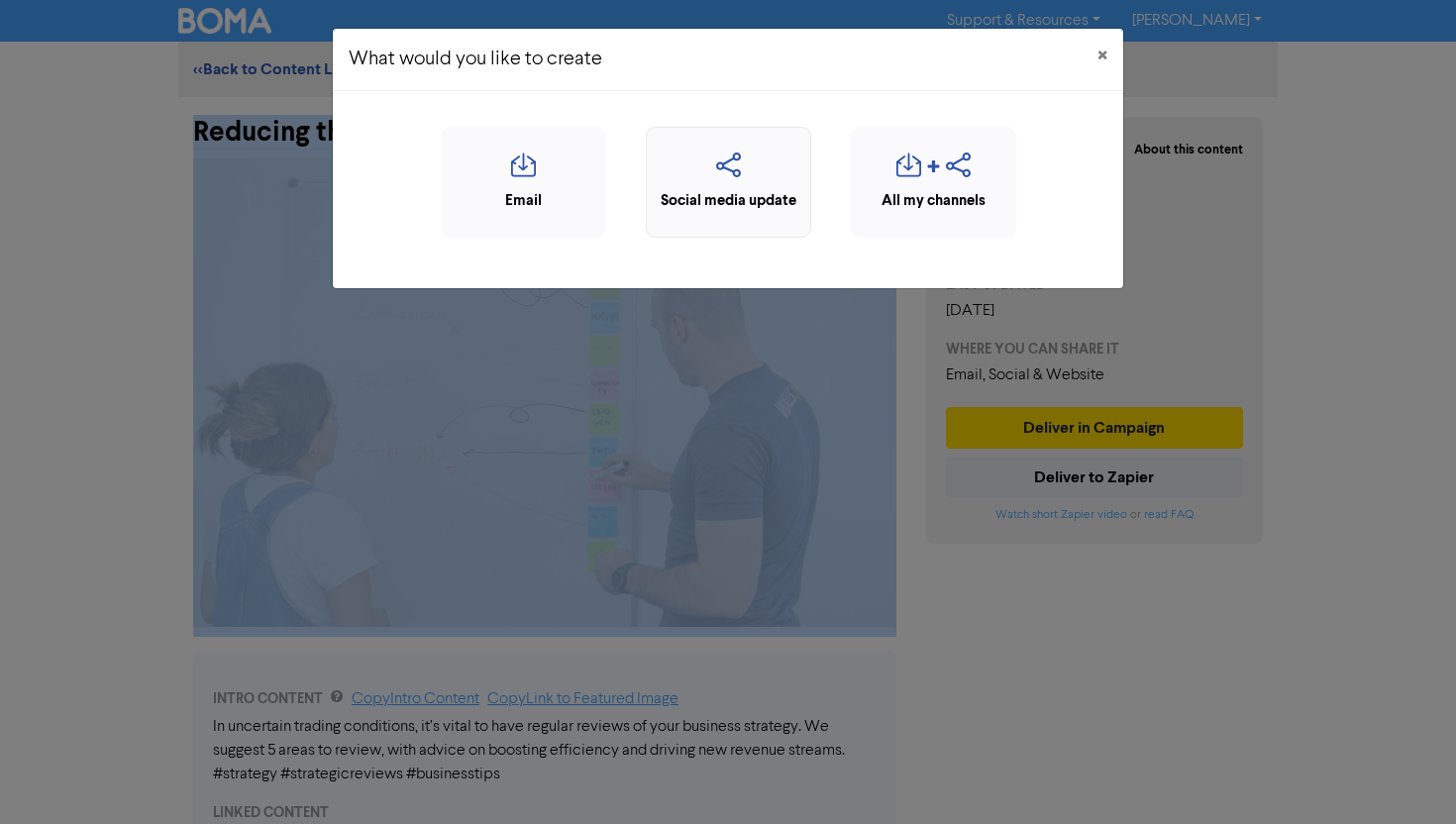 click on "Social media update" at bounding box center (728, 201) 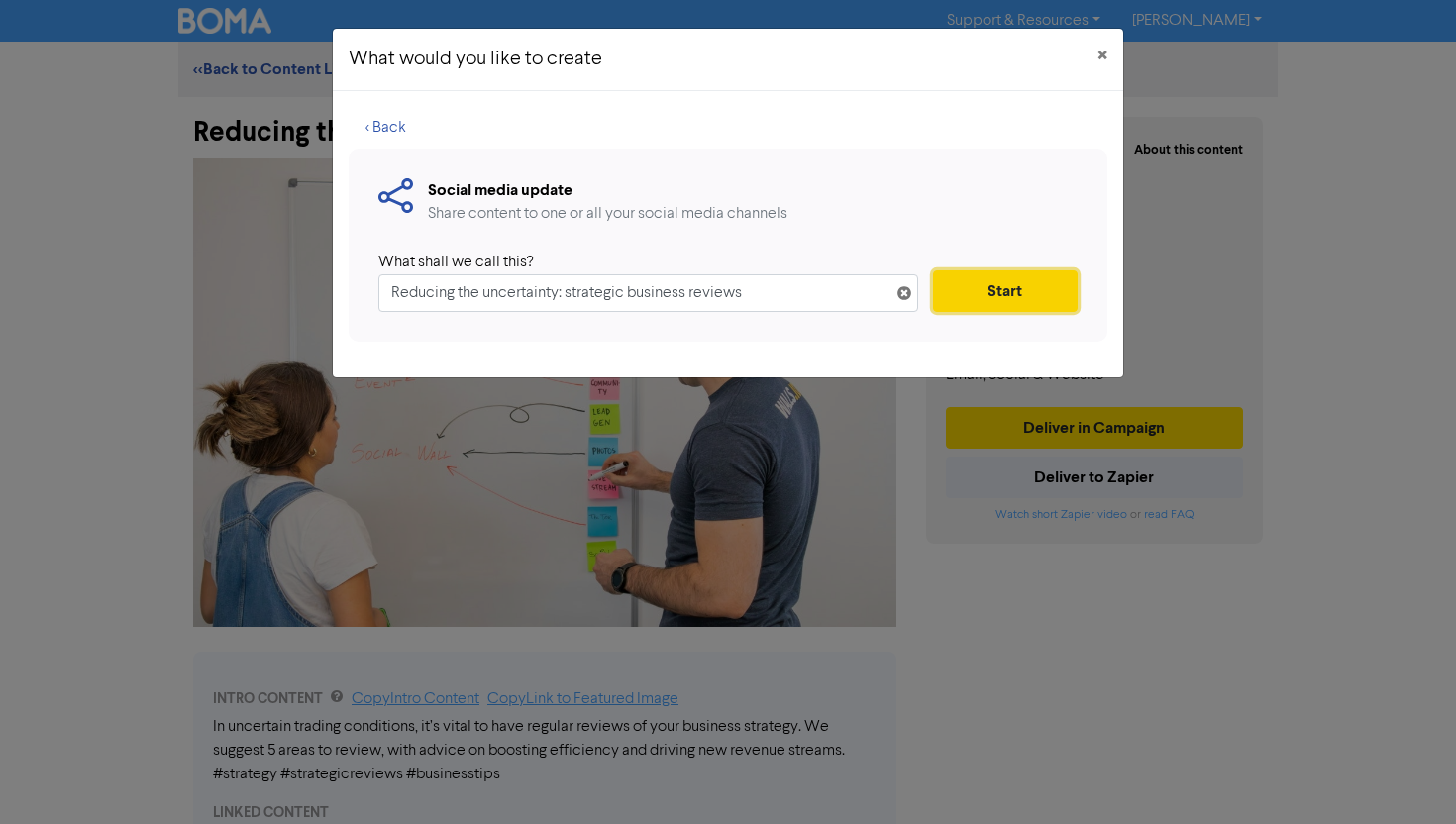 click on "Start" at bounding box center [1005, 291] 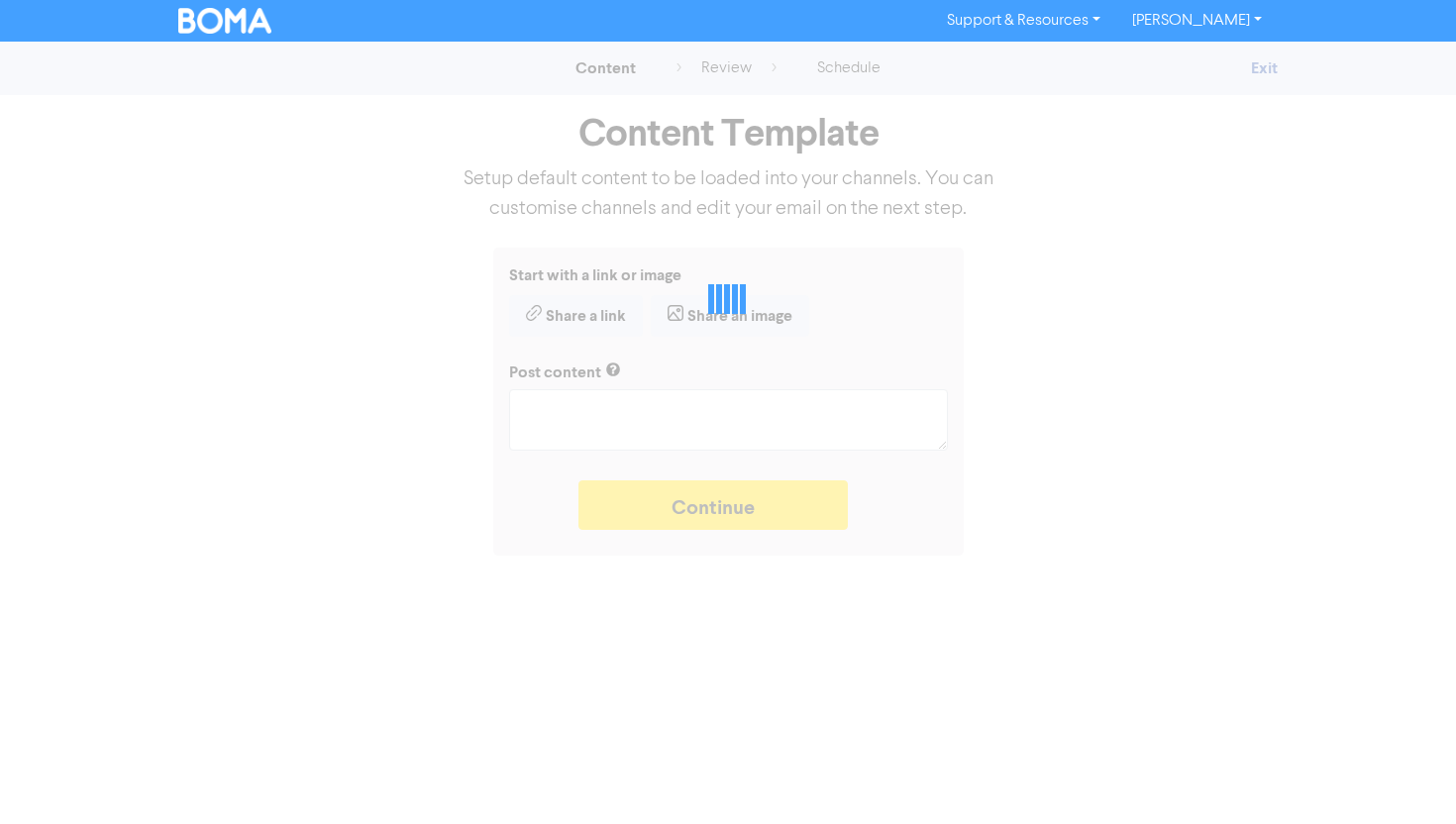 type on "x" 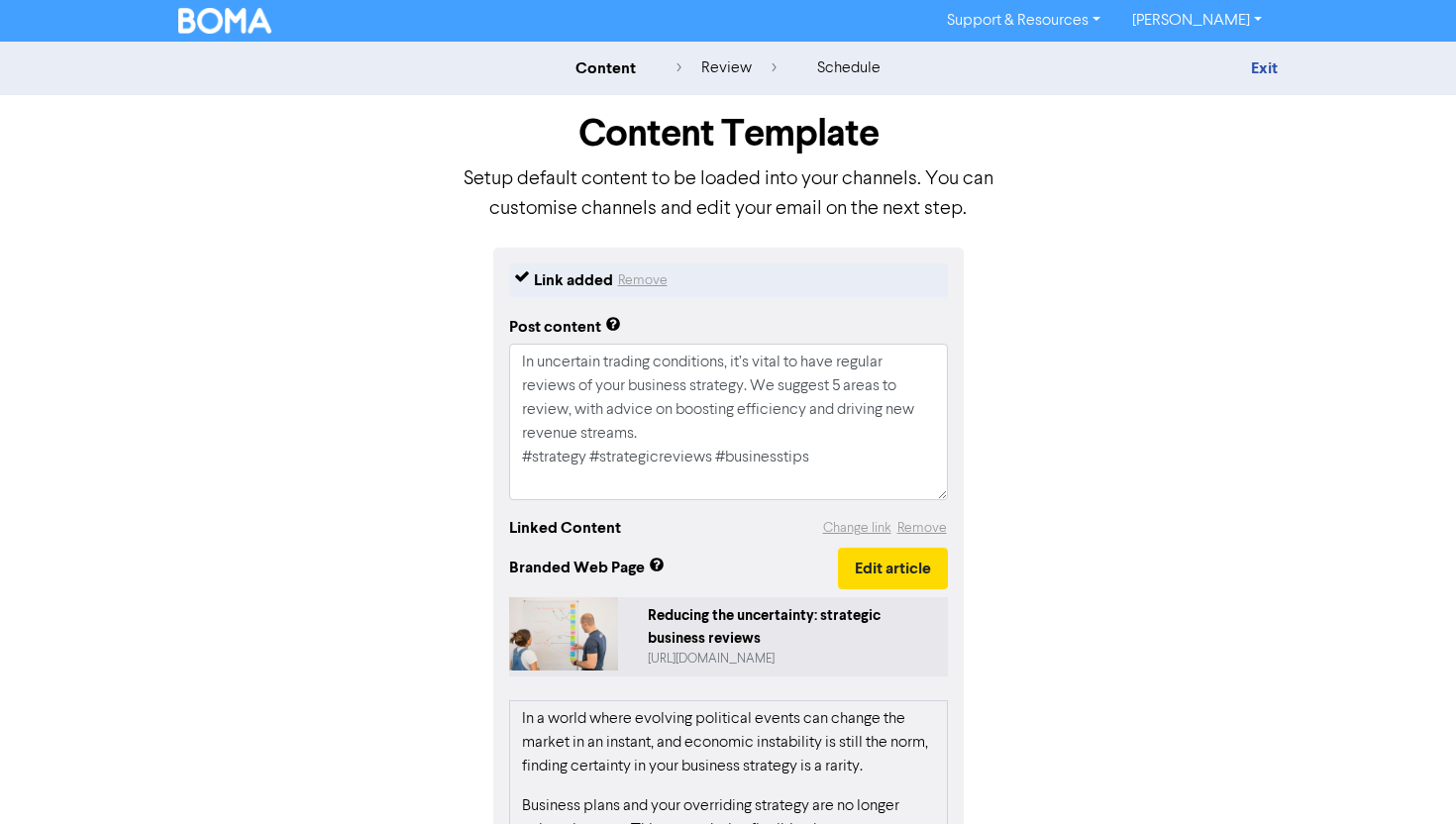 click on "Reducing the uncertainty: strategic business reviews" at bounding box center [793, 627] 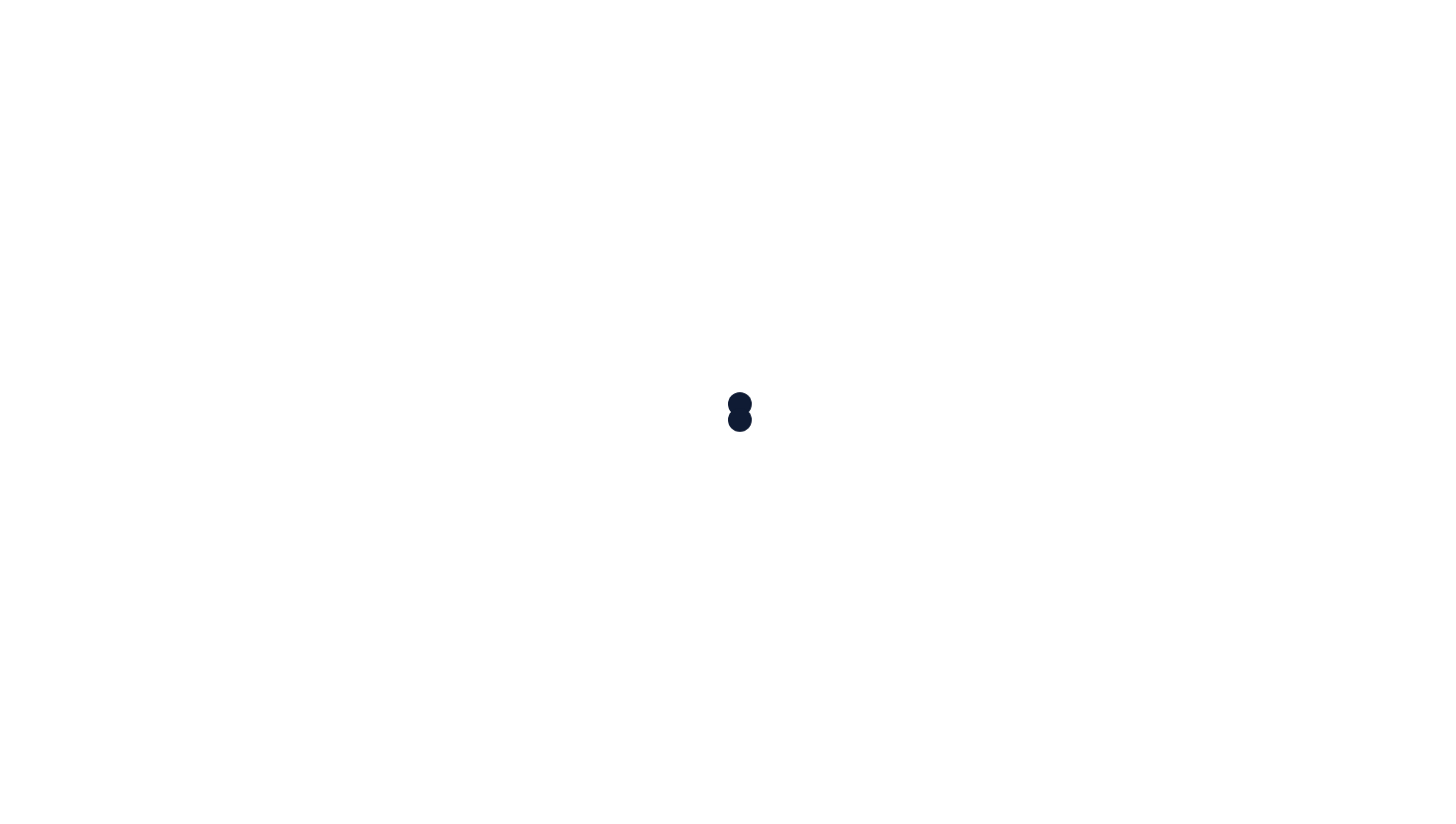 scroll, scrollTop: 0, scrollLeft: 0, axis: both 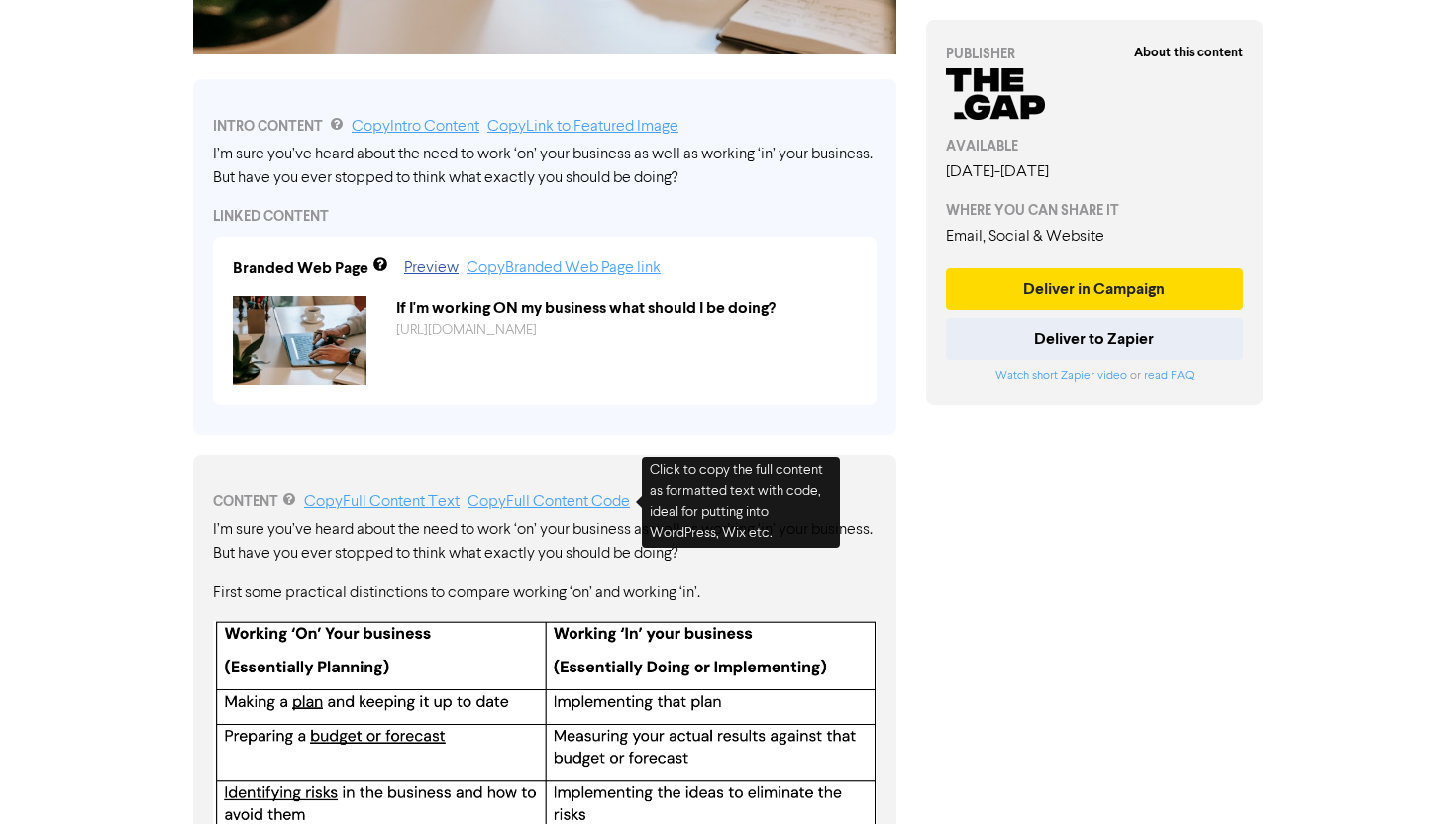 click on "Copy  Full Content Code" at bounding box center (549, 502) 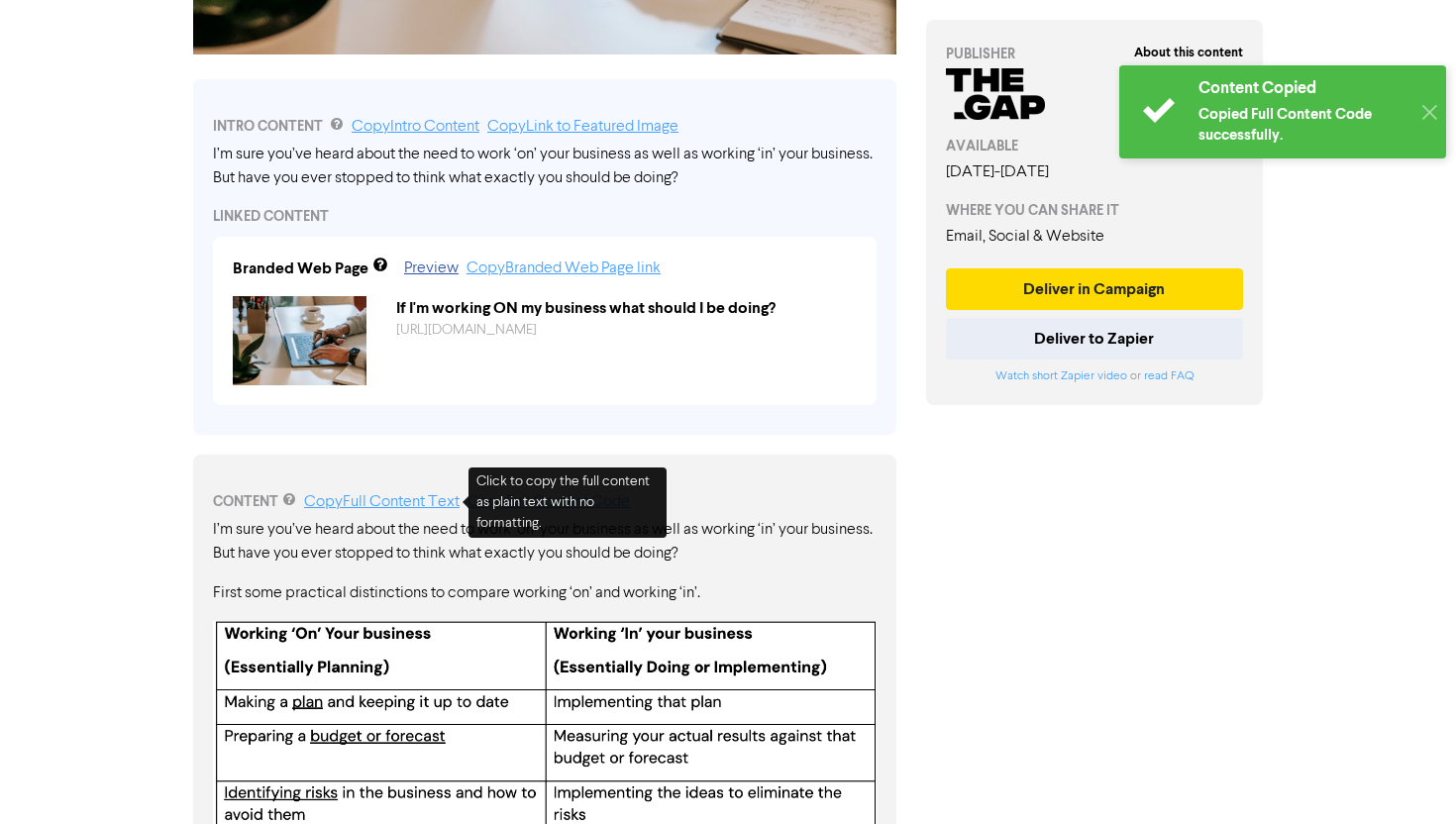 click on "Copy  Full Content Text" at bounding box center (381, 502) 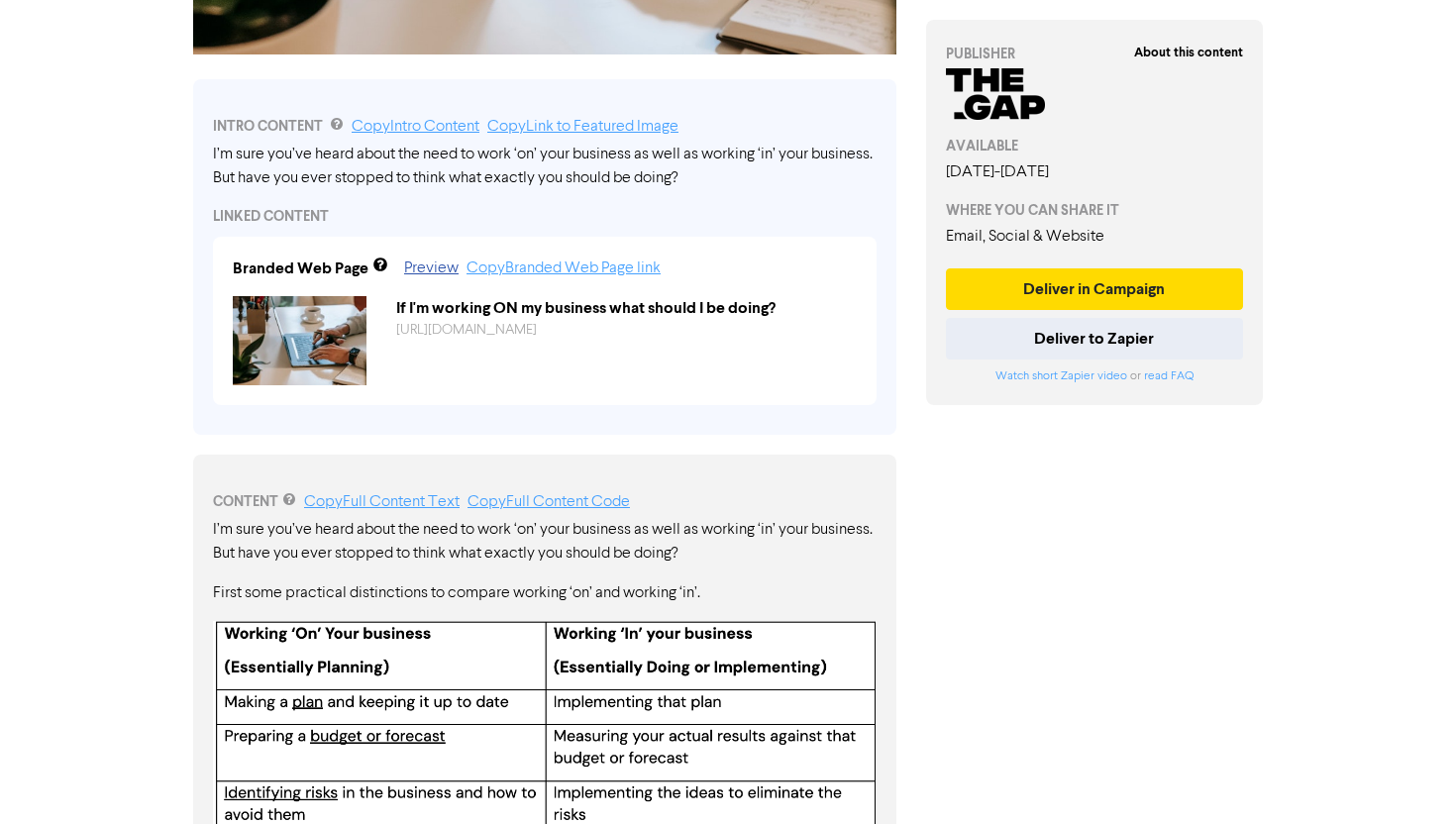 click on "Deliver in Campaign Deliver to Zapier Watch short Zapier video   or   read FAQ" at bounding box center (1094, 327) 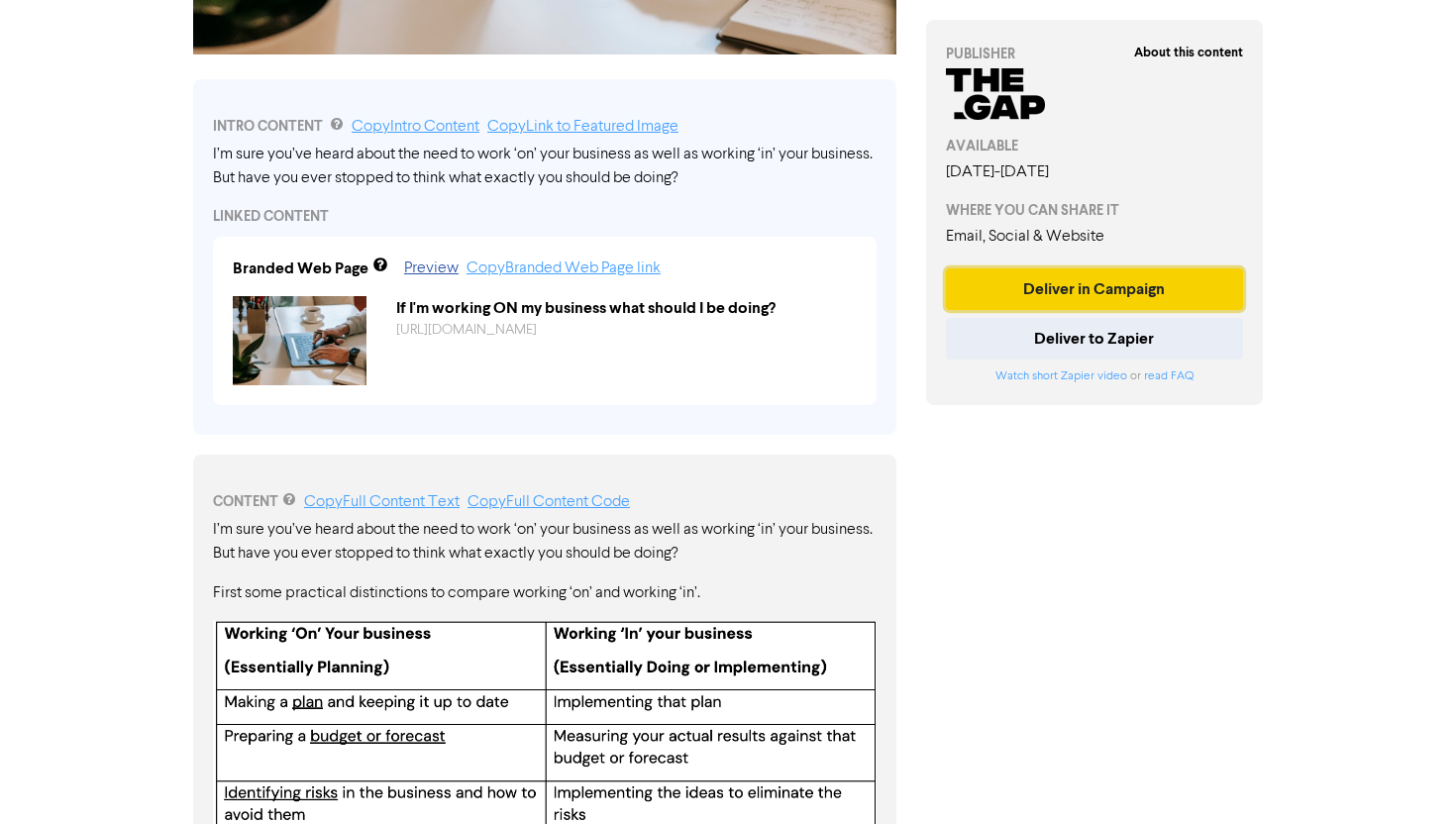 click on "Deliver in Campaign" at bounding box center (1094, 289) 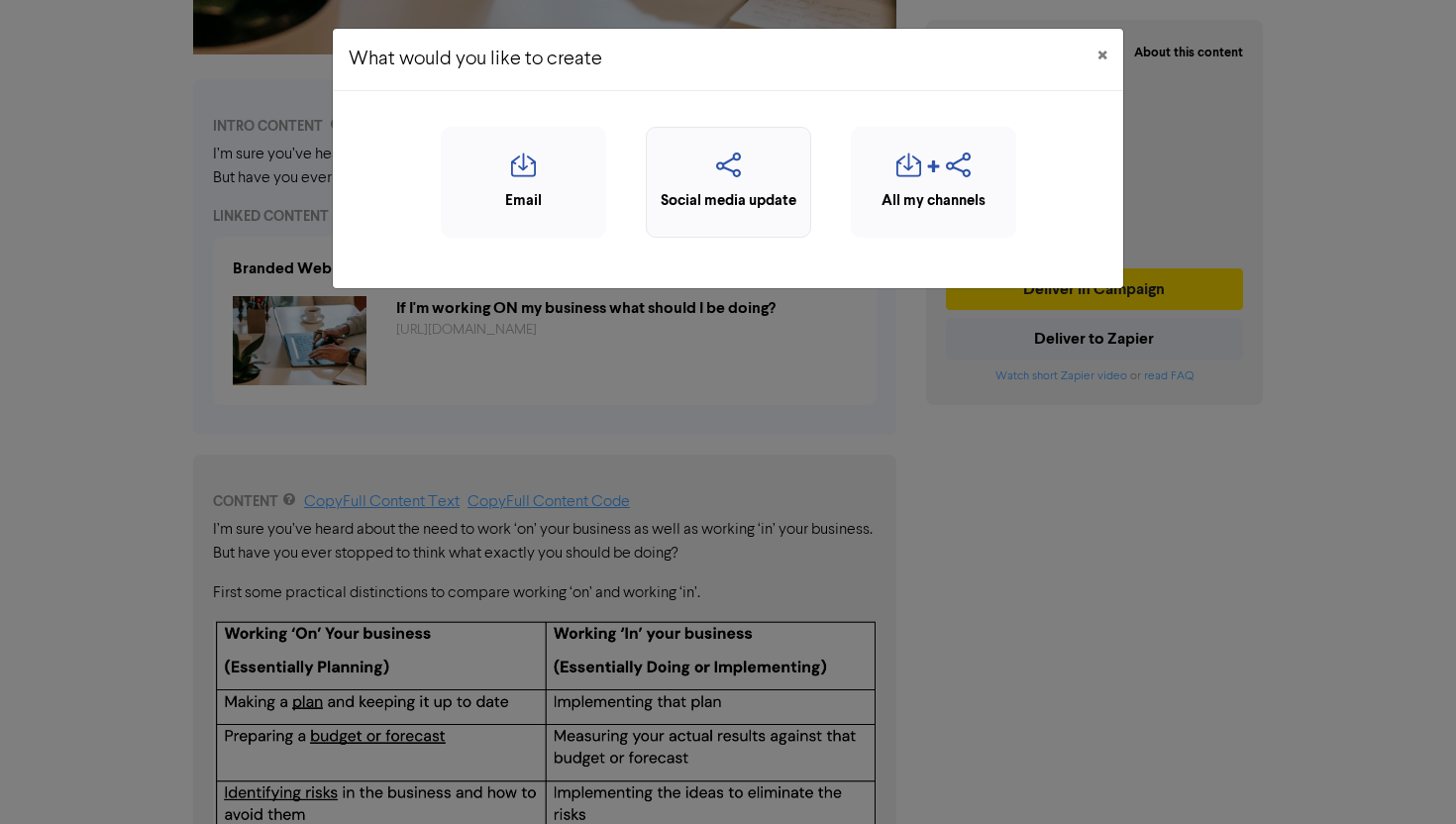 click at bounding box center [728, 171] 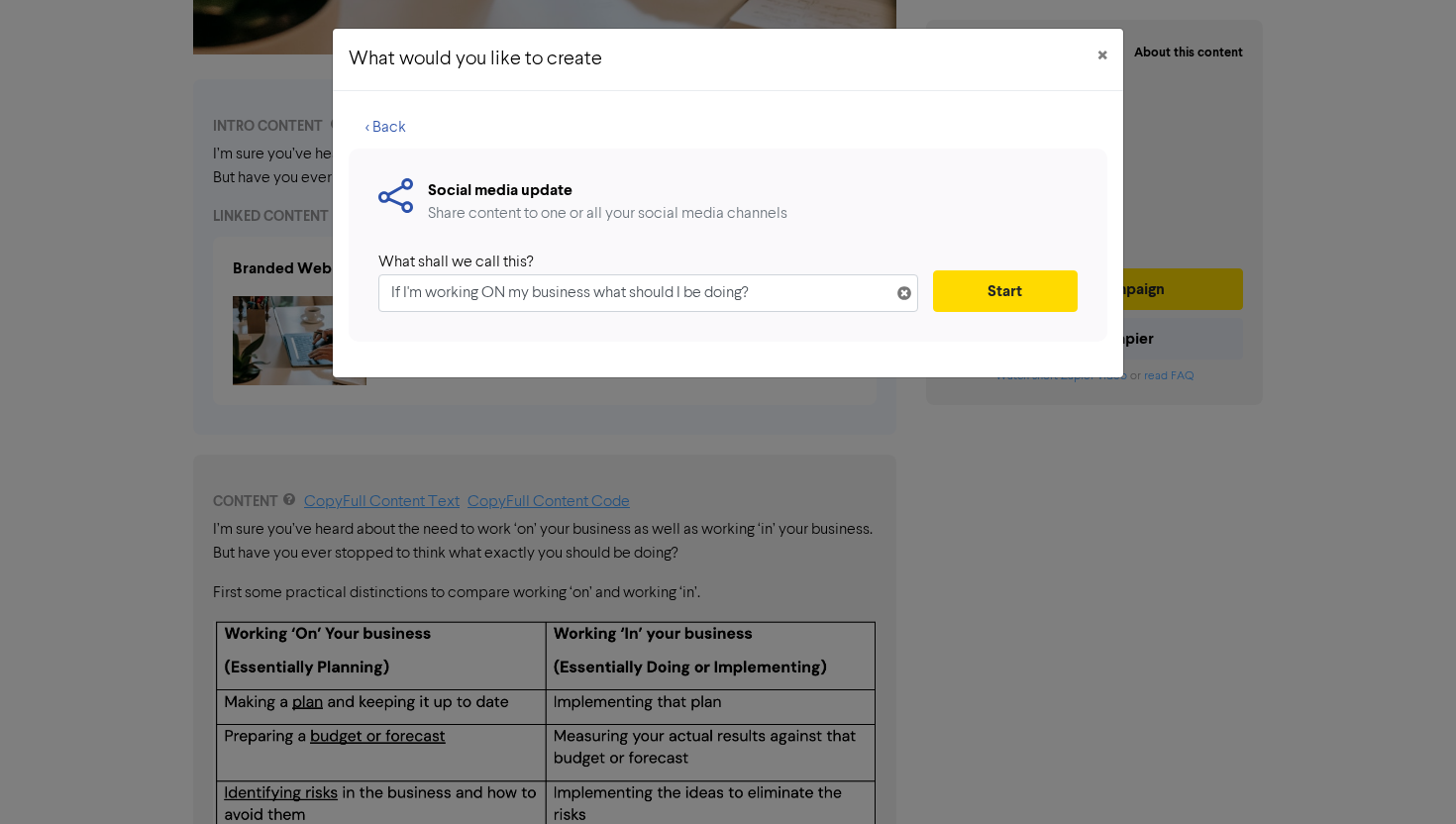 drag, startPoint x: 507, startPoint y: 290, endPoint x: 489, endPoint y: 290, distance: 18 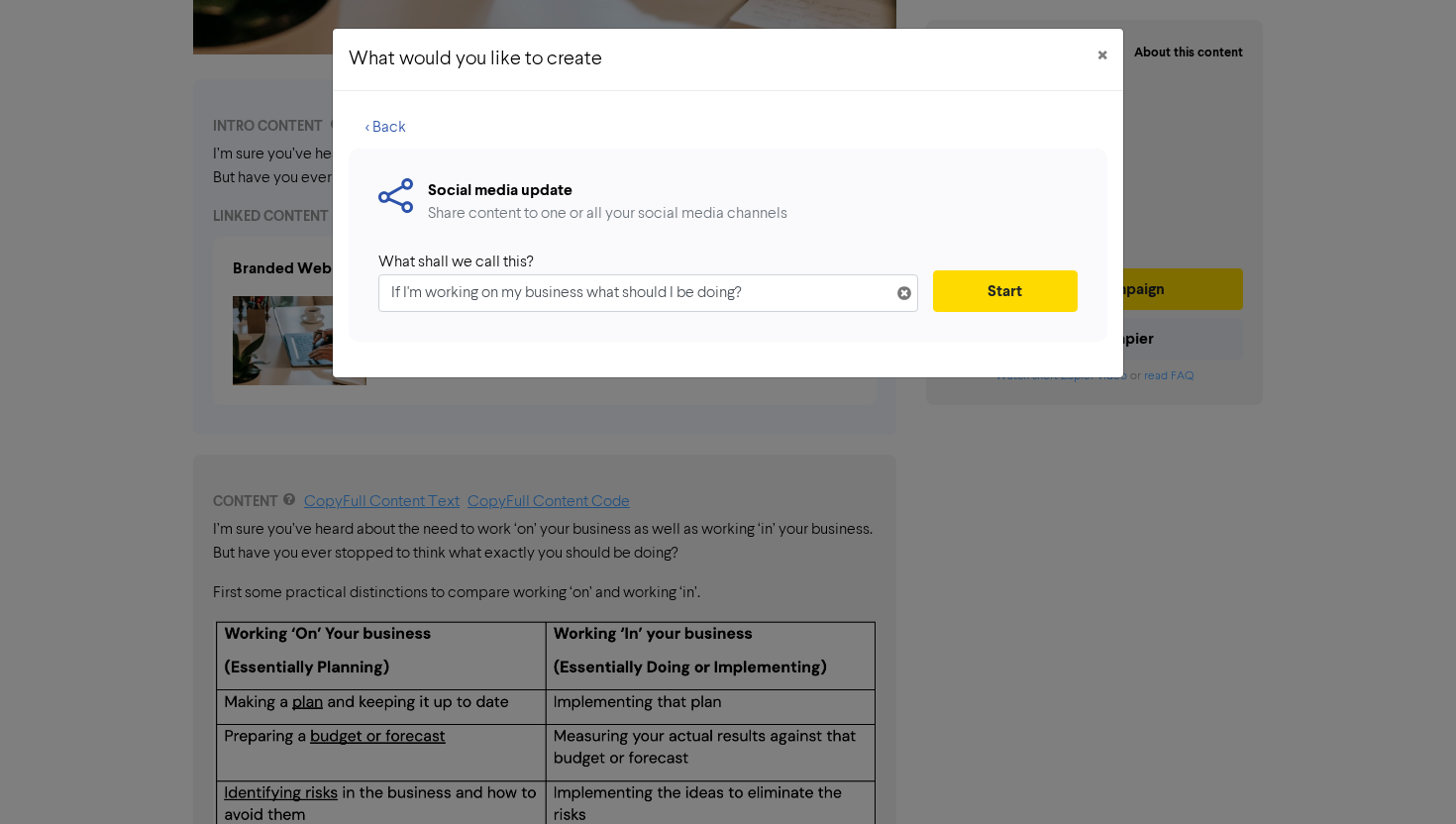 click on "If I'm working on my business what should I be doing?" at bounding box center [648, 293] 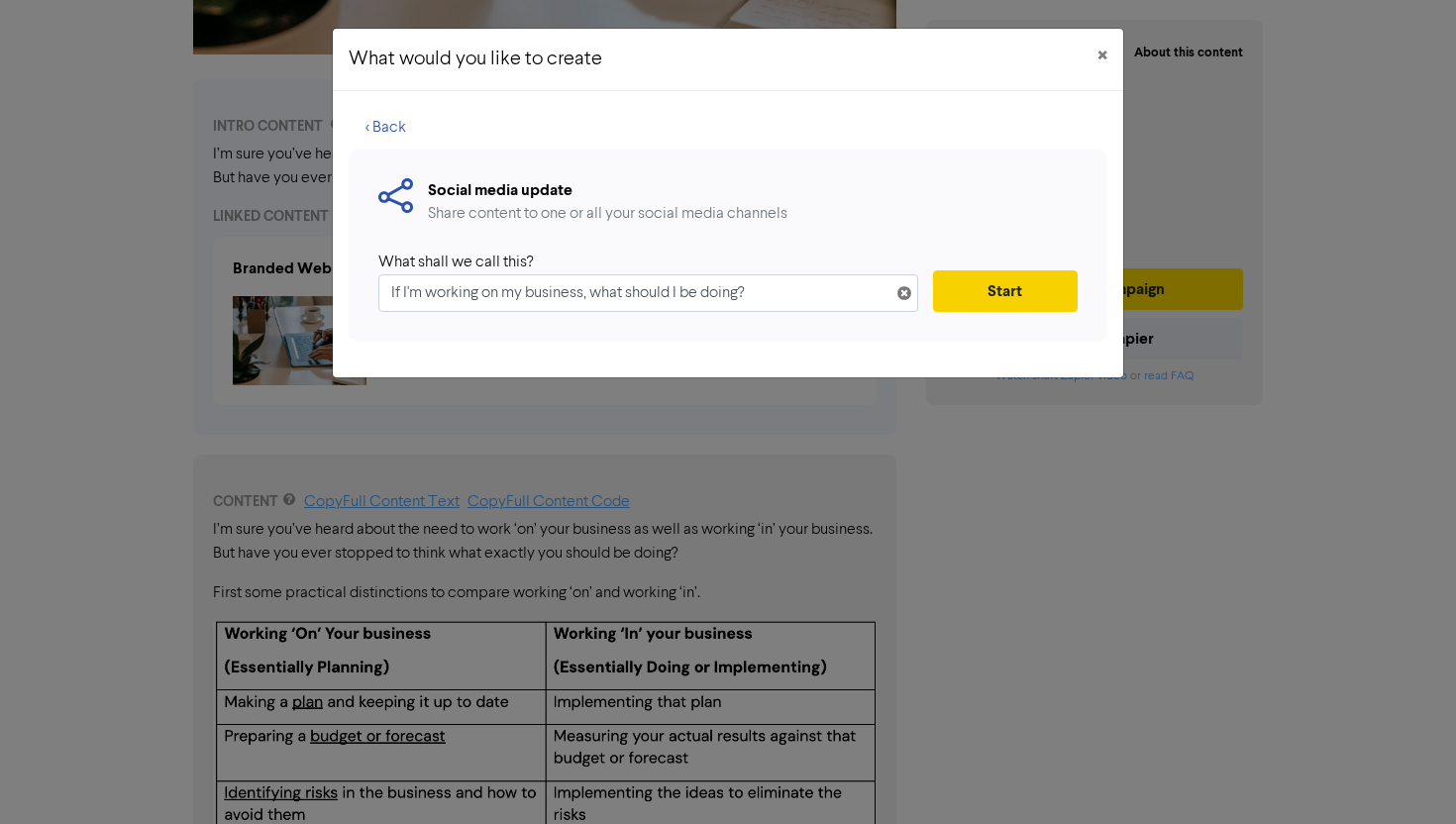 type on "If I'm working on my business, what should I be doing?" 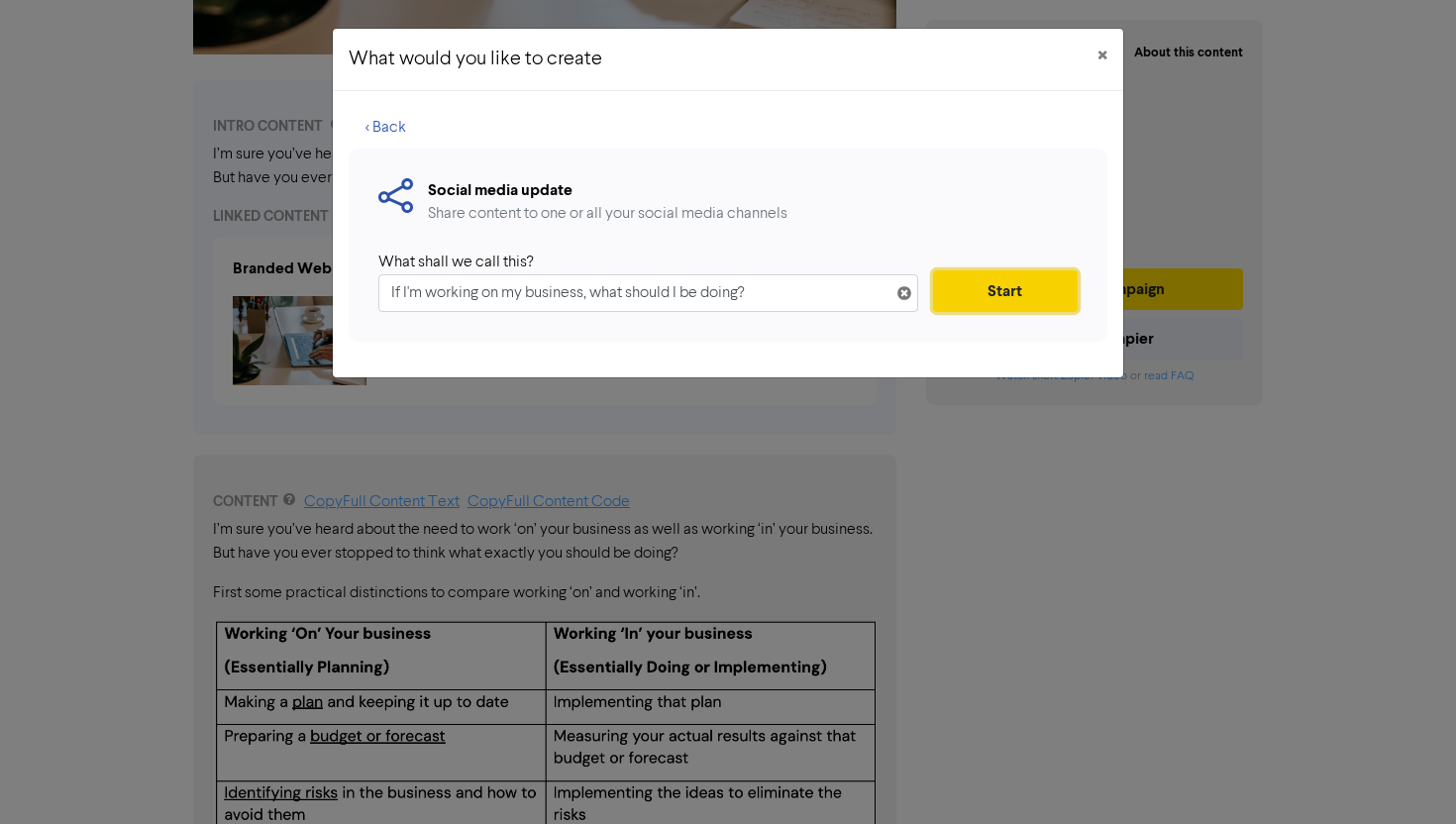 click on "Start" at bounding box center [1005, 291] 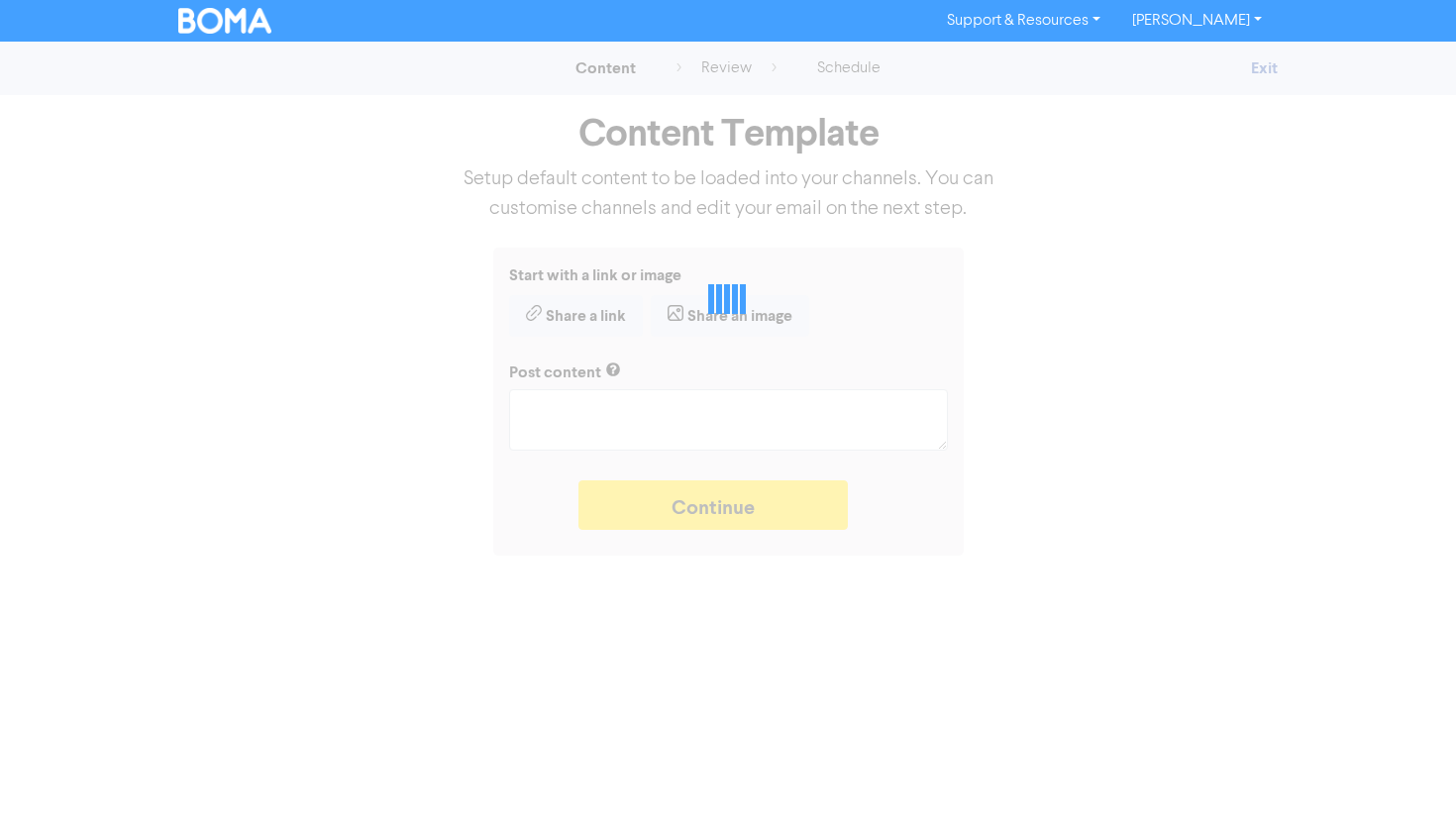 type on "x" 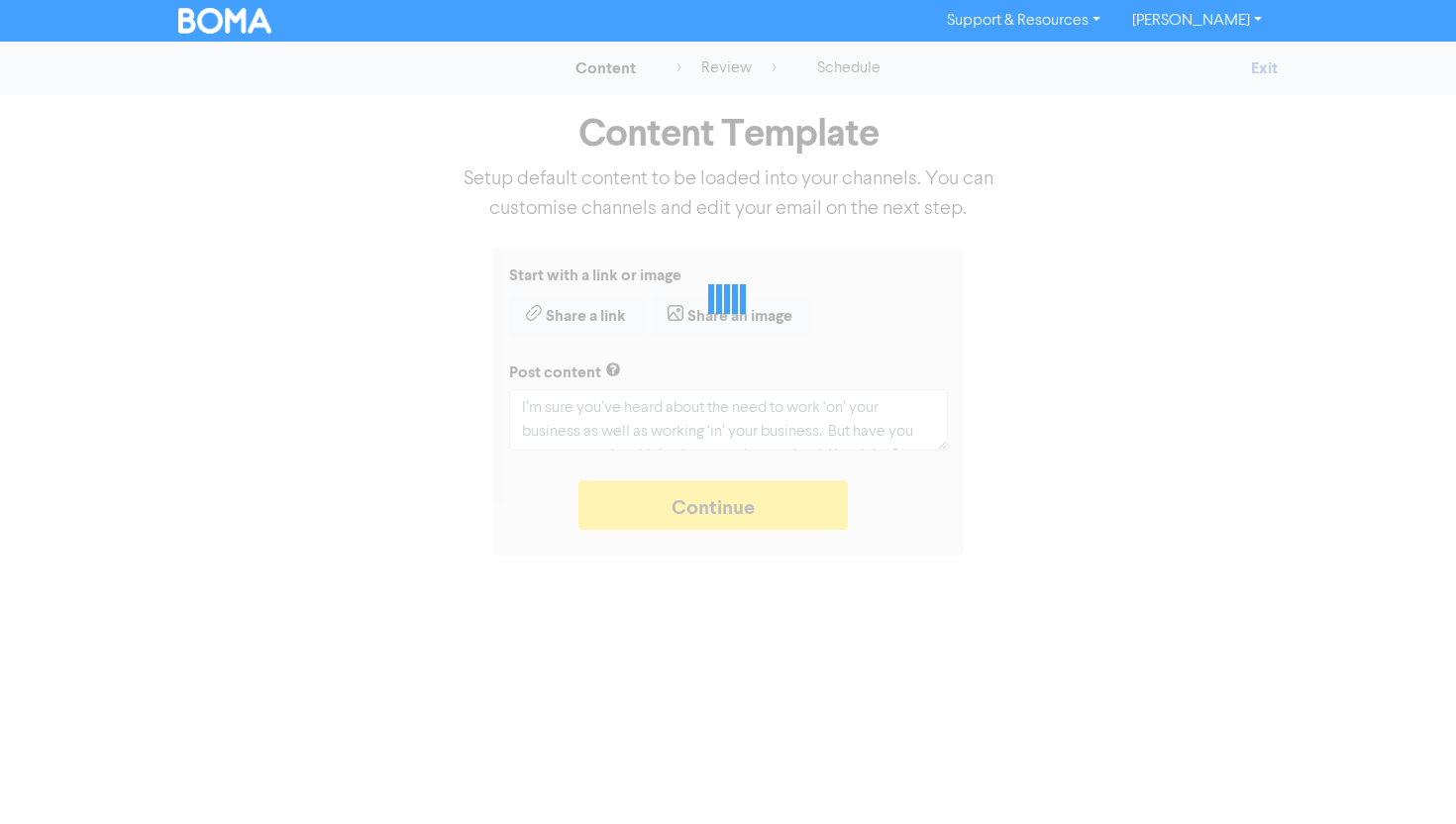 scroll, scrollTop: 0, scrollLeft: 0, axis: both 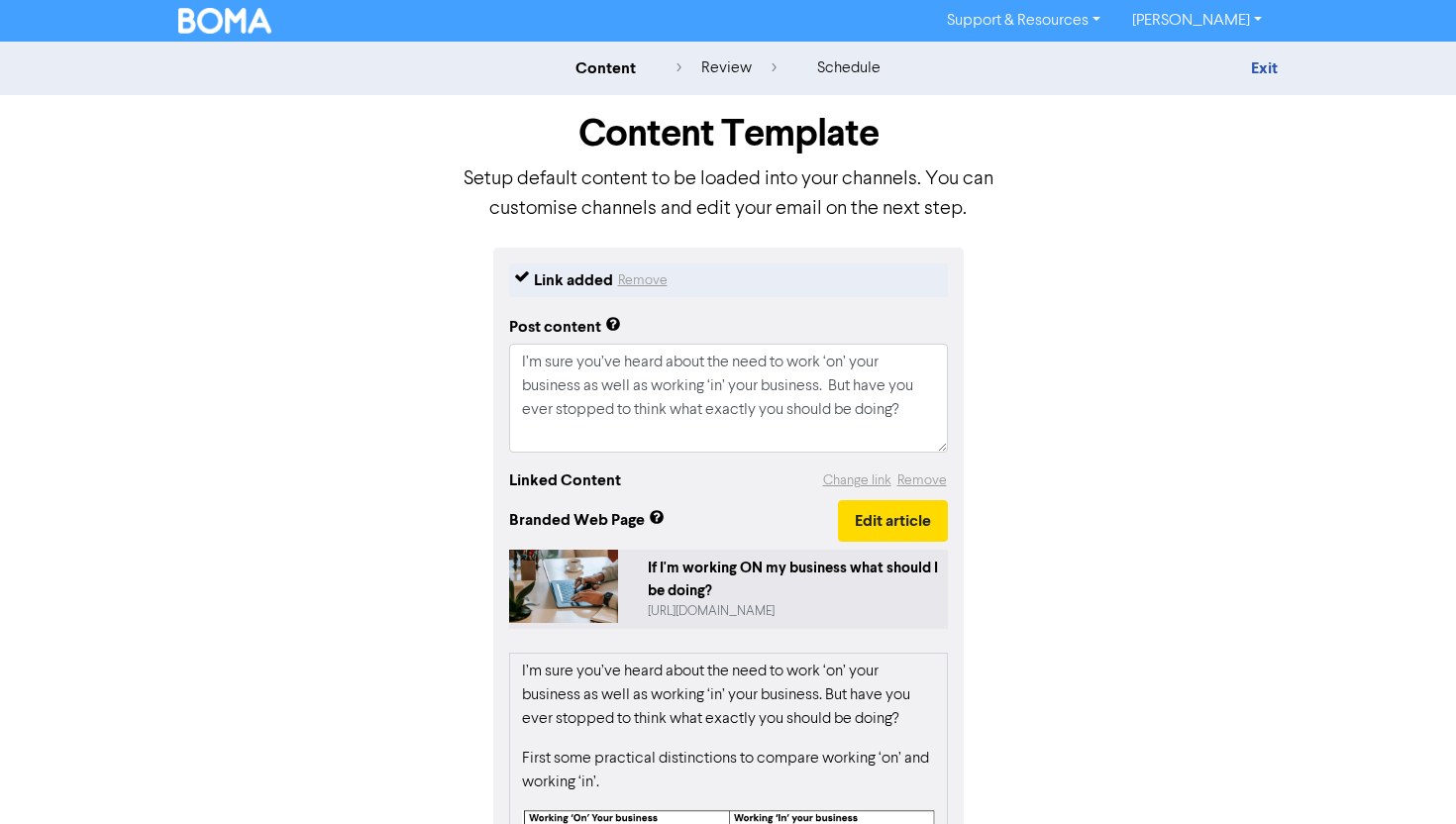 click on "If I'm working ON my business what should I be doing?" at bounding box center [793, 579] 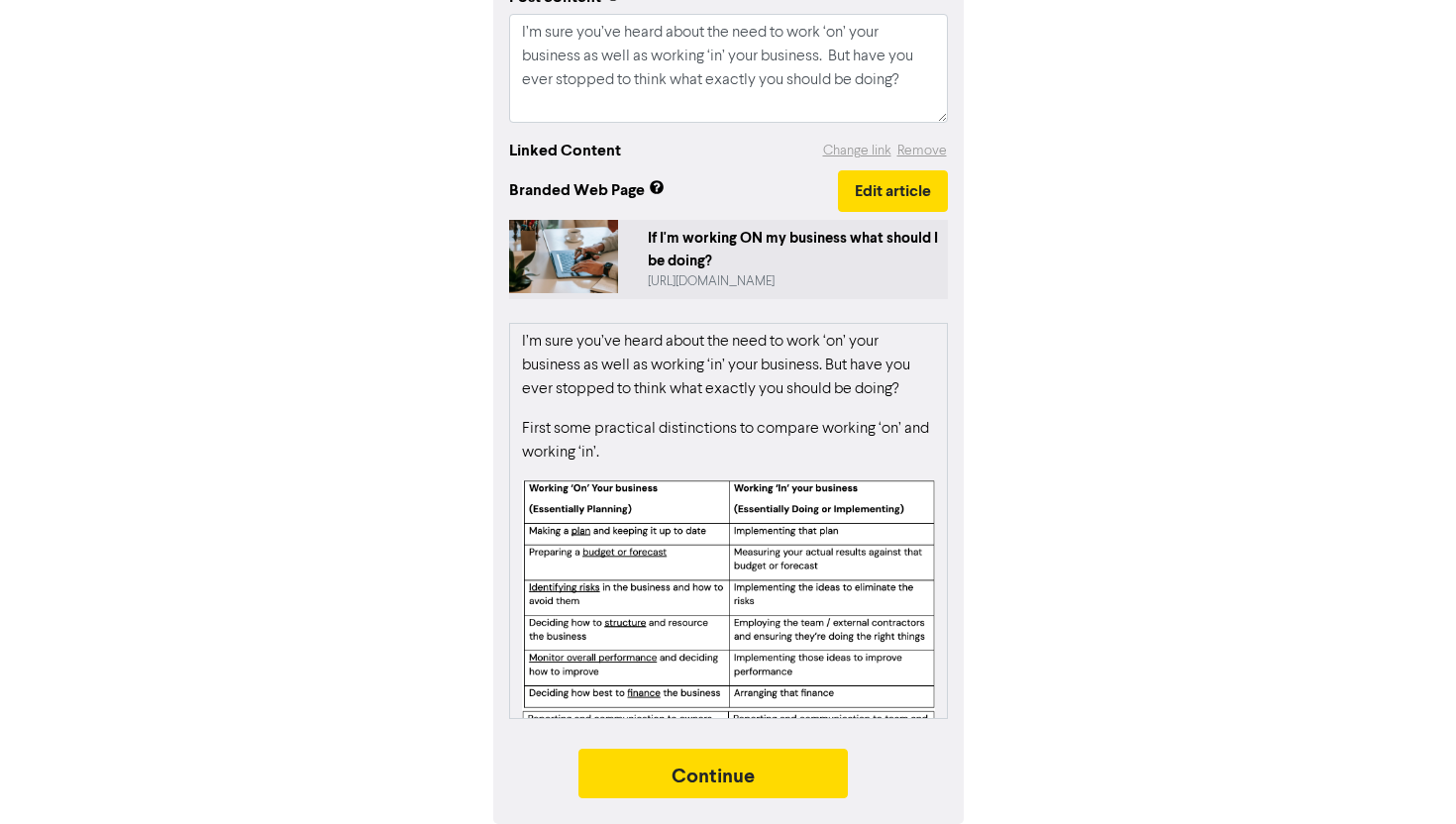 scroll, scrollTop: 0, scrollLeft: 0, axis: both 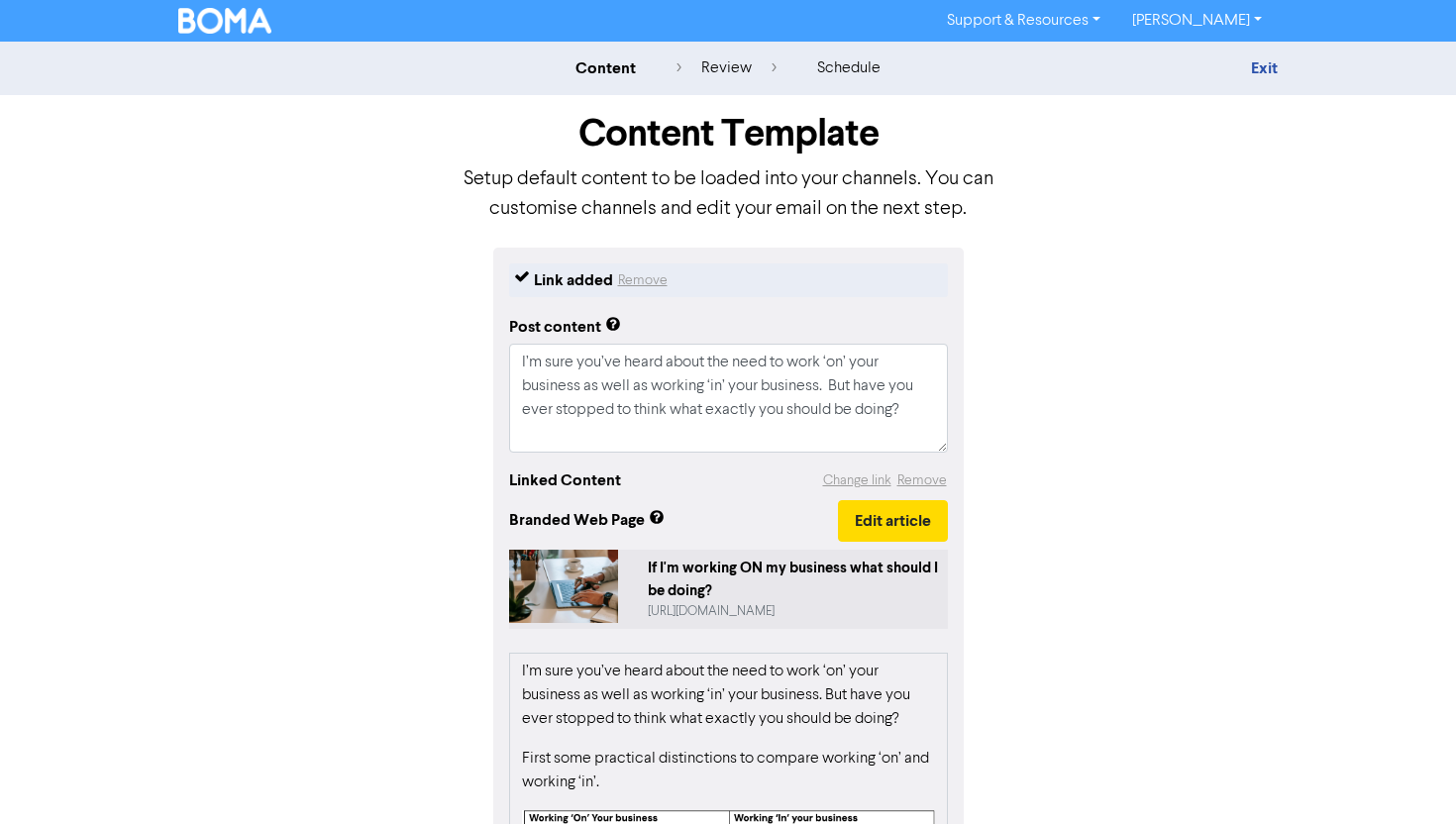 click at bounding box center (225, 21) 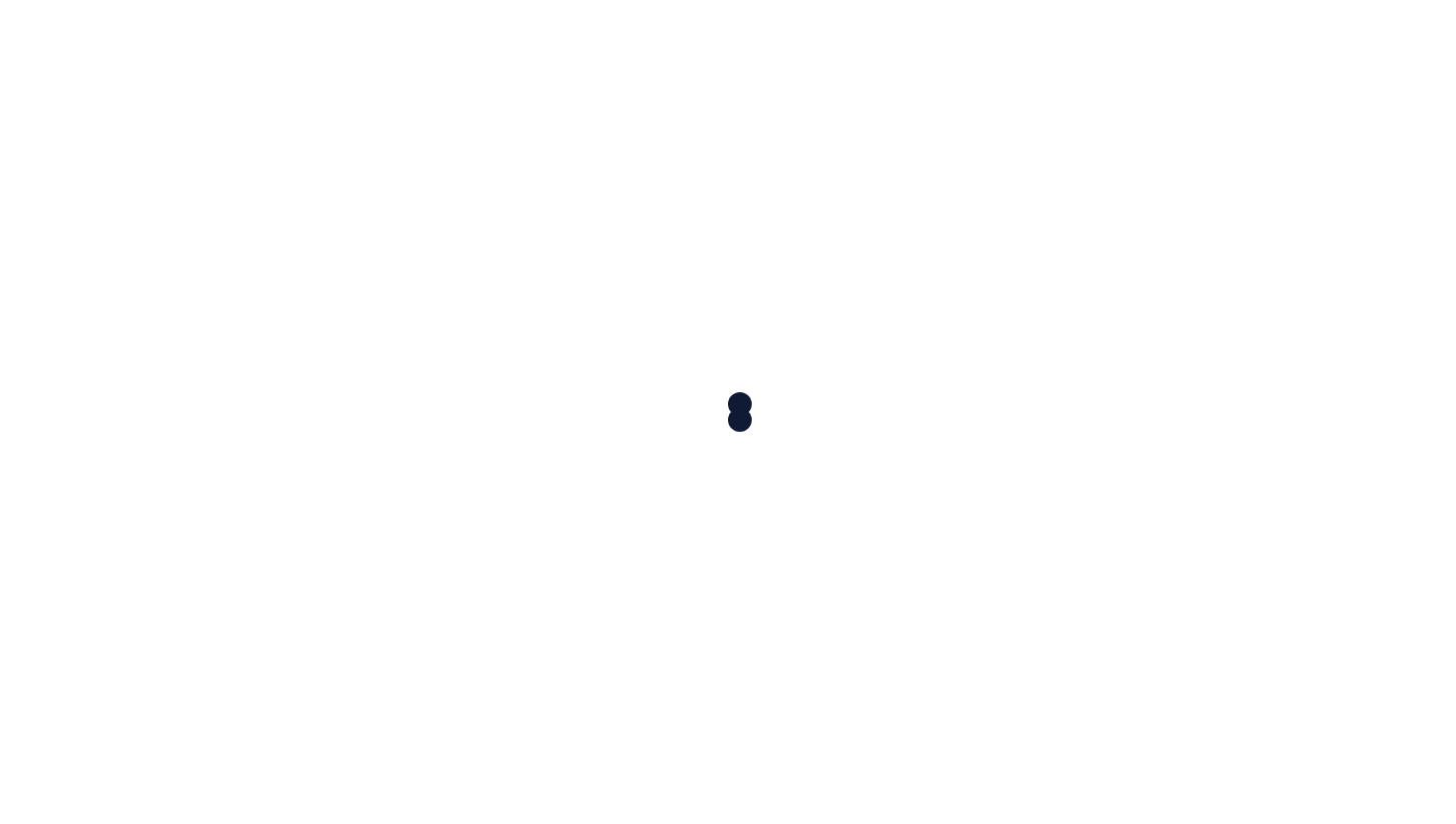 scroll, scrollTop: 0, scrollLeft: 0, axis: both 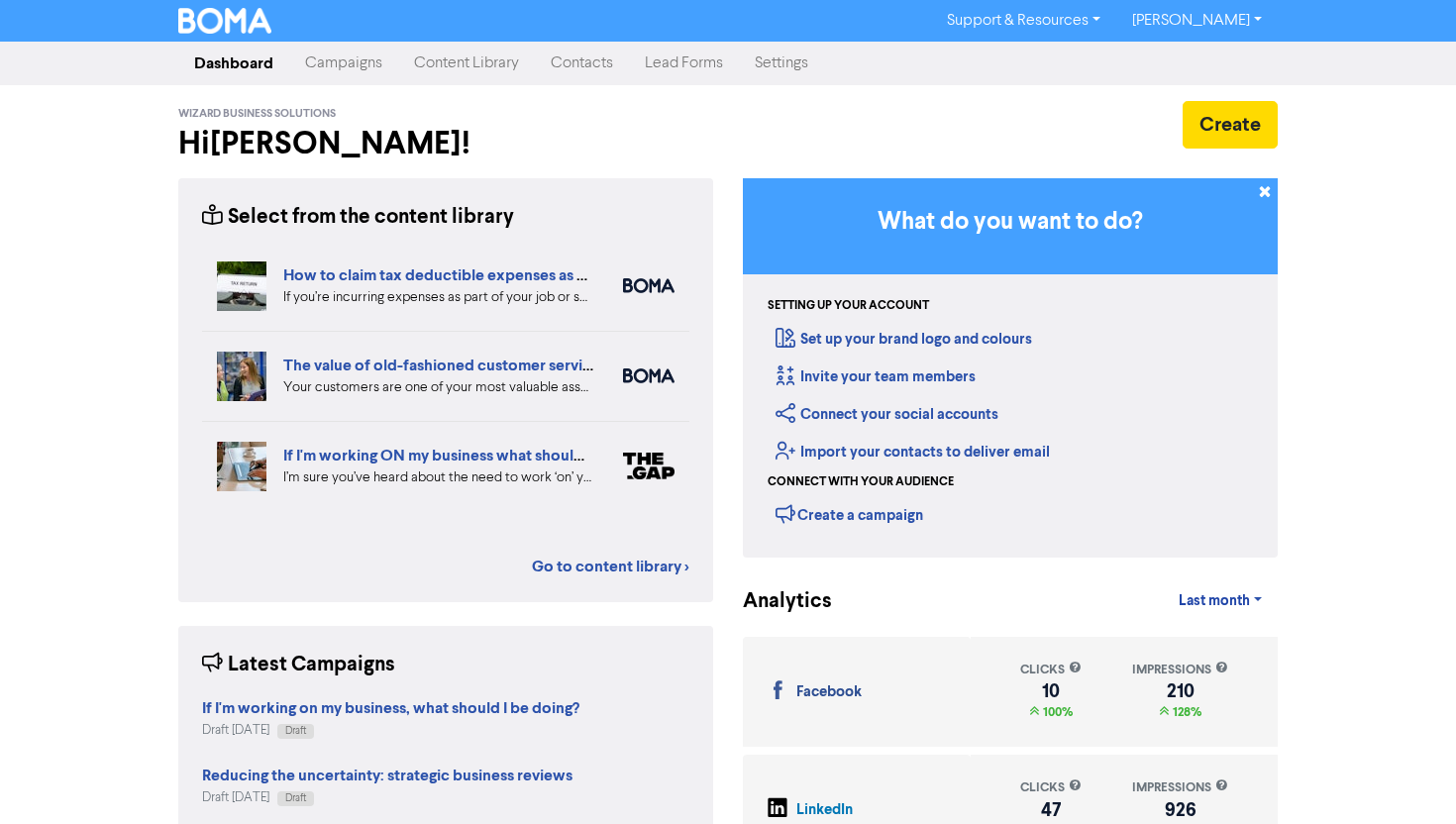 click on "Campaigns" at bounding box center [344, 63] 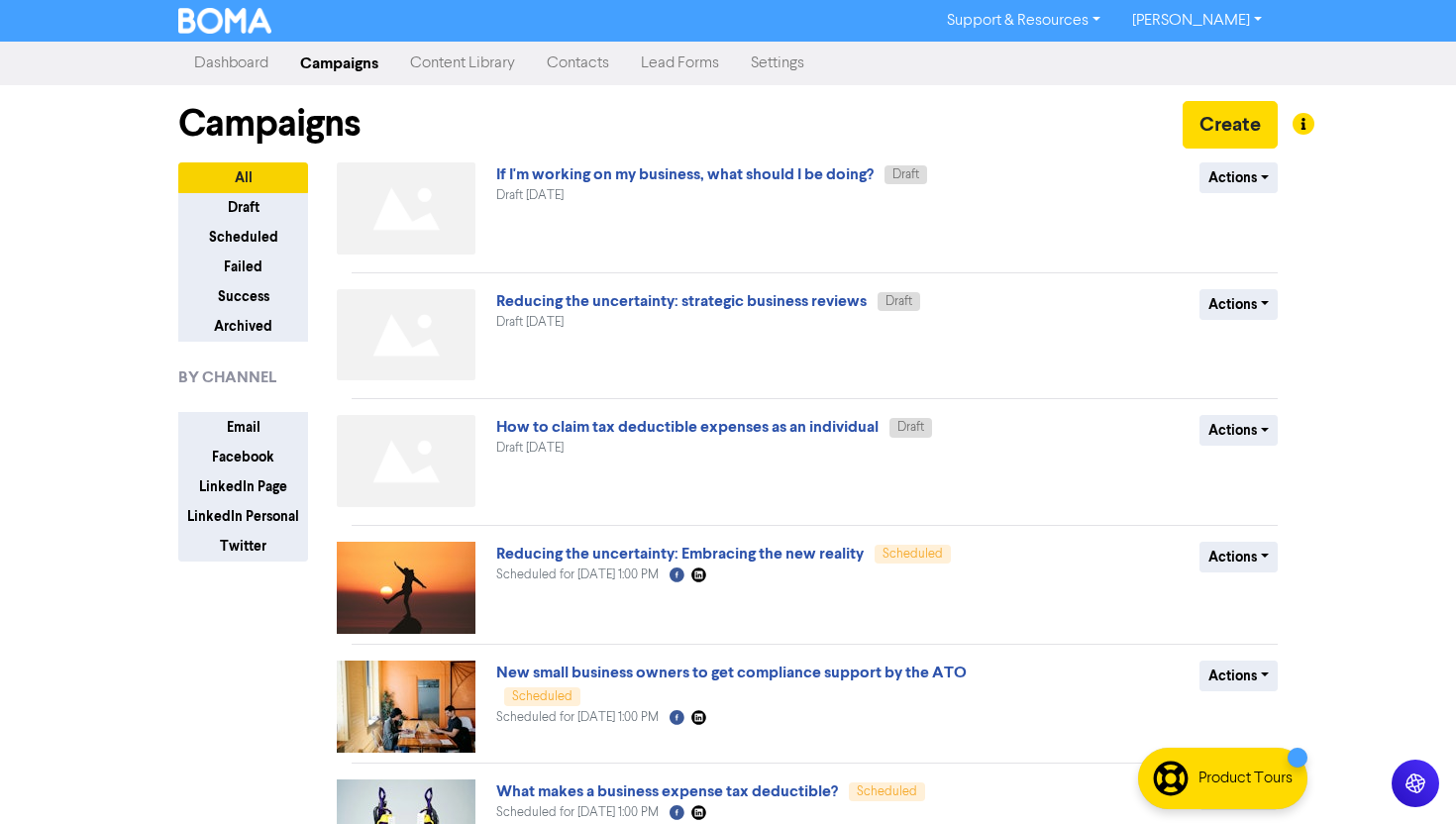 click on "Content Library" at bounding box center [463, 63] 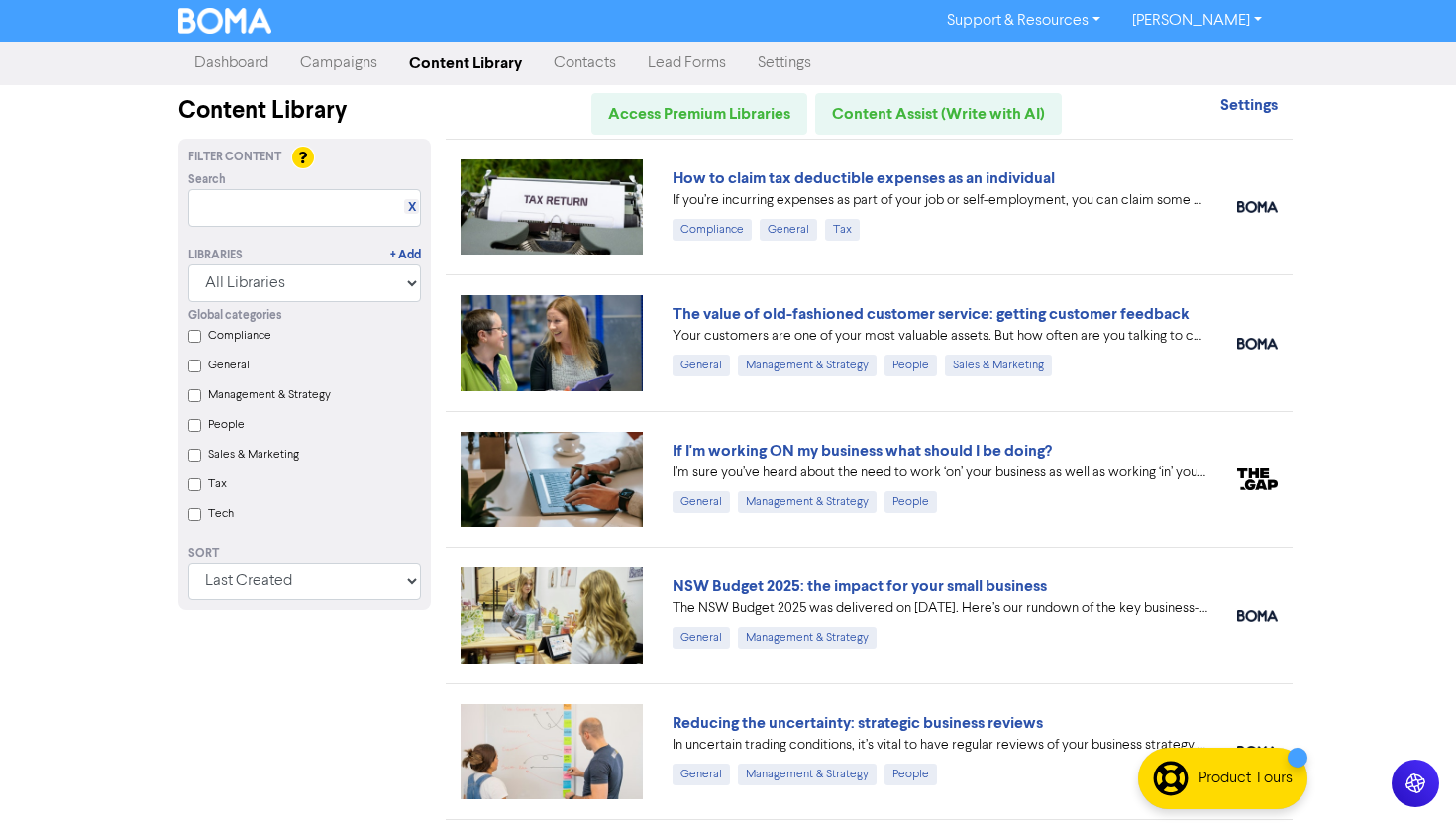 click on "Support & Resources Video Tutorials FAQ & Guides Marketing Education Troy Dyson Log Out Dashboard Campaigns Content Library Contacts Lead Forms Settings Content Library Access Premium Libraries Content Assist (Write with AI) Settings Filter Content Search X Libraries + Add All Libraries BOMA Other Partners Global categories   Compliance   General   Management & Strategy   People   Sales & Marketing   Tax   Tech Sort Last Created First Created Title Ascending Title Descending Library Ascending Library Descending How to claim tax deductible expenses as an individual If you’re incurring expenses as part of your job or self-employment, you can claim some of these expenses back and lower your overall income tax bill.
#taxreturn  Compliance General Tax The value of old-fashioned customer service: getting customer feedback General Management & Strategy People Sales & Marketing If I'm working ON my business what should I be doing? General Management & Strategy People General Management & Strategy General People Tax" at bounding box center (728, 412) 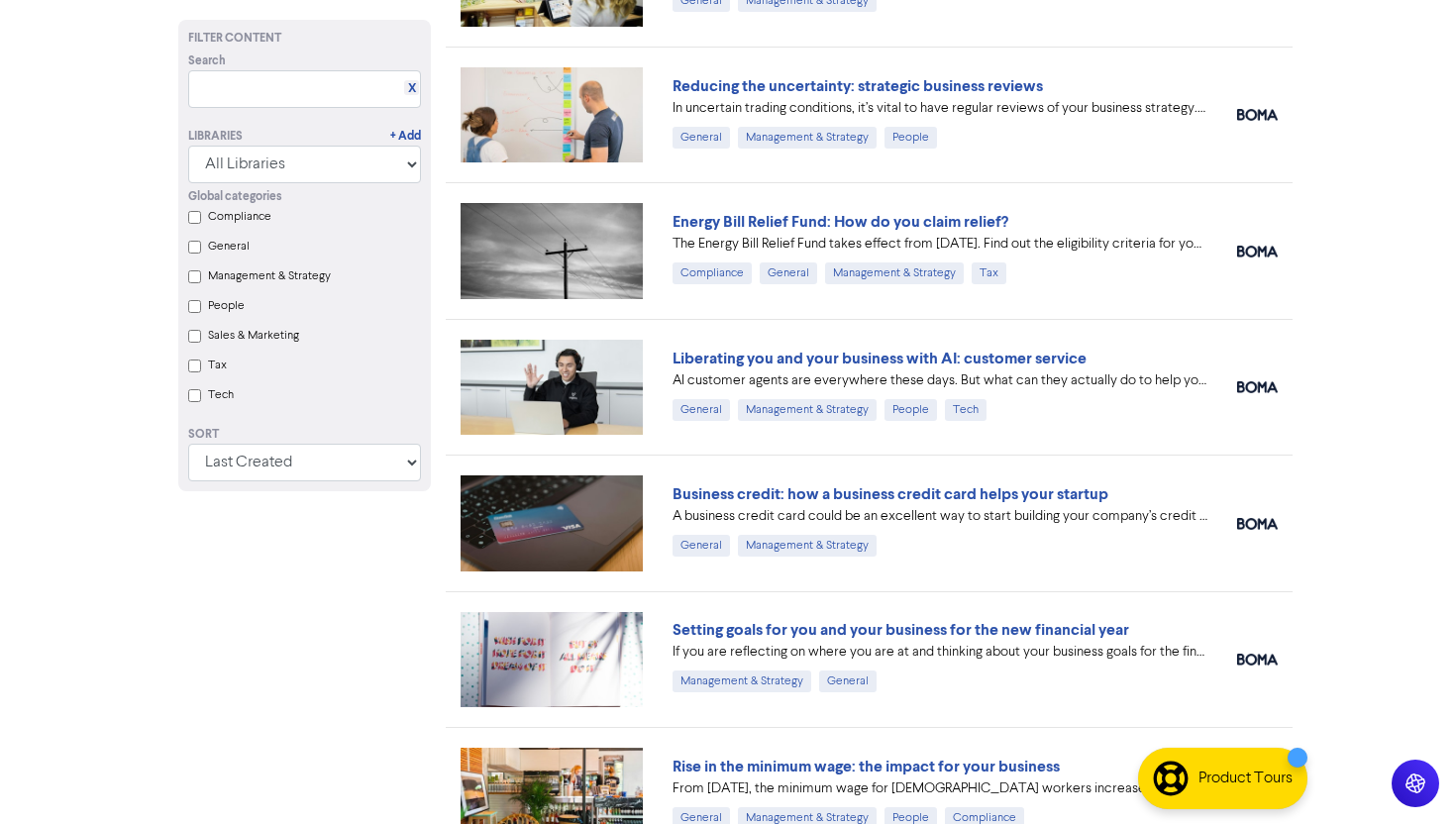 scroll, scrollTop: 707, scrollLeft: 0, axis: vertical 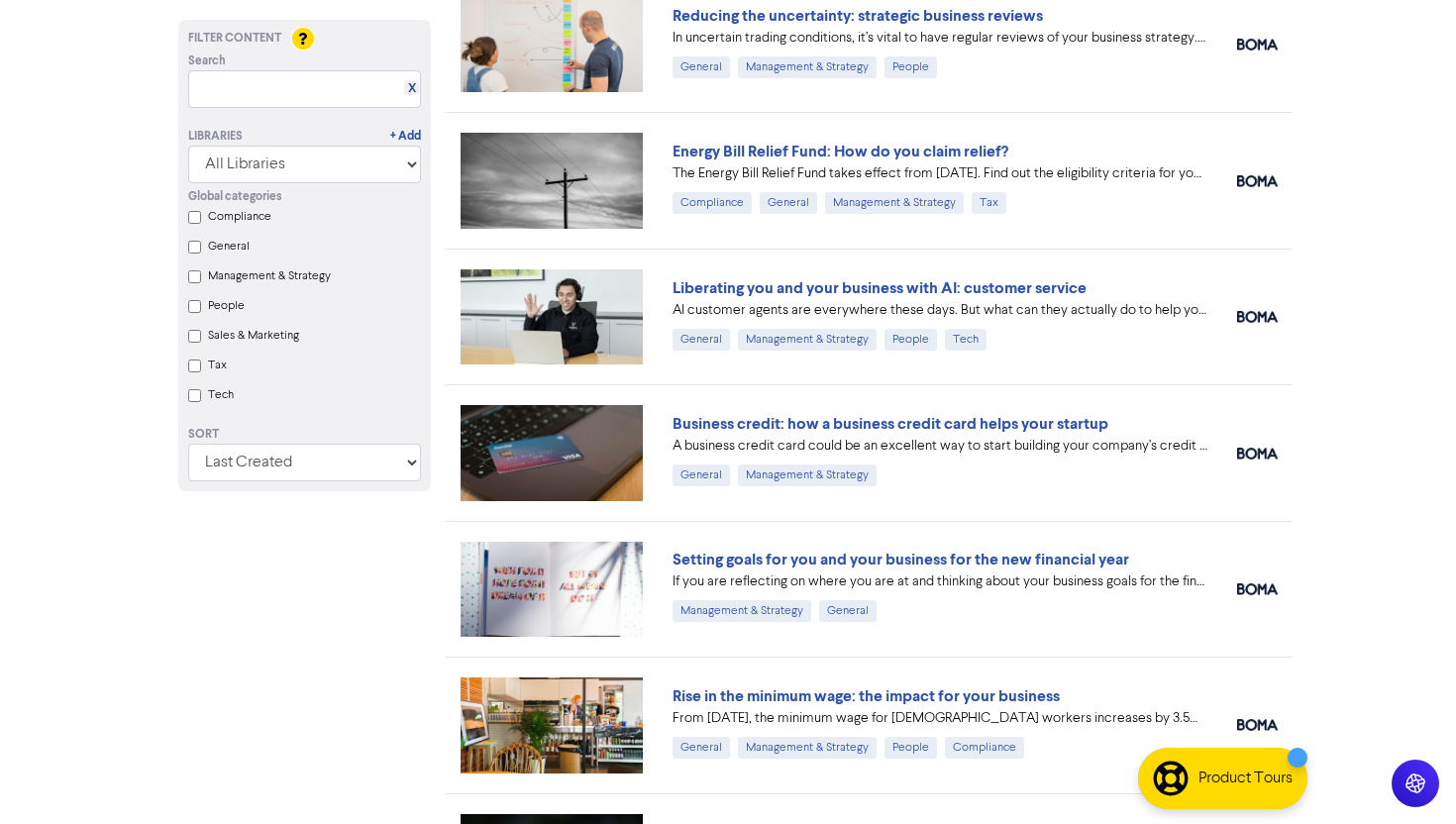 click on "Support & Resources Video Tutorials FAQ & Guides Marketing Education [PERSON_NAME] Log Out Dashboard Campaigns Content Library Contacts Lead Forms Settings Content Library Access Premium Libraries Content Assist (Write with AI) Settings Filter Content Search X Libraries + Add All Libraries BOMA Other Partners Global categories   Compliance   General   Management & Strategy   People   Sales & Marketing   Tax   Tech Sort Last Created First Created Title Ascending Title Descending Library Ascending Library Descending How to claim tax deductible expenses as an individual If you’re incurring expenses as part of your job or self-employment, you can claim some of these expenses back and lower your overall income tax bill.
#taxreturn  Compliance General Tax The value of old-fashioned customer service: getting customer feedback General Management & Strategy People Sales & Marketing If I'm working ON my business what should I be doing? General Management & Strategy People General Management & Strategy General People Tax" at bounding box center (728, -295) 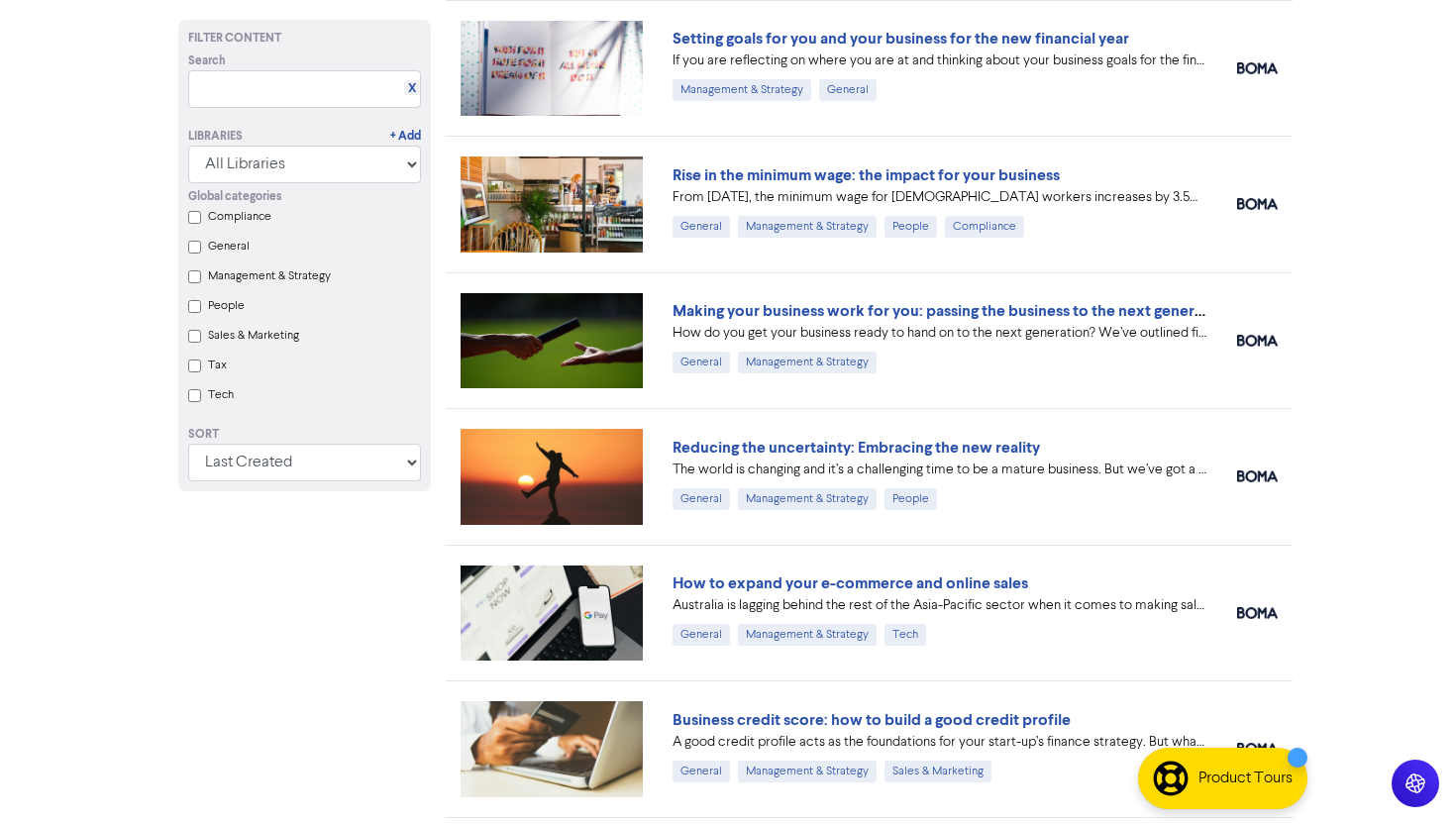 scroll, scrollTop: 1341, scrollLeft: 0, axis: vertical 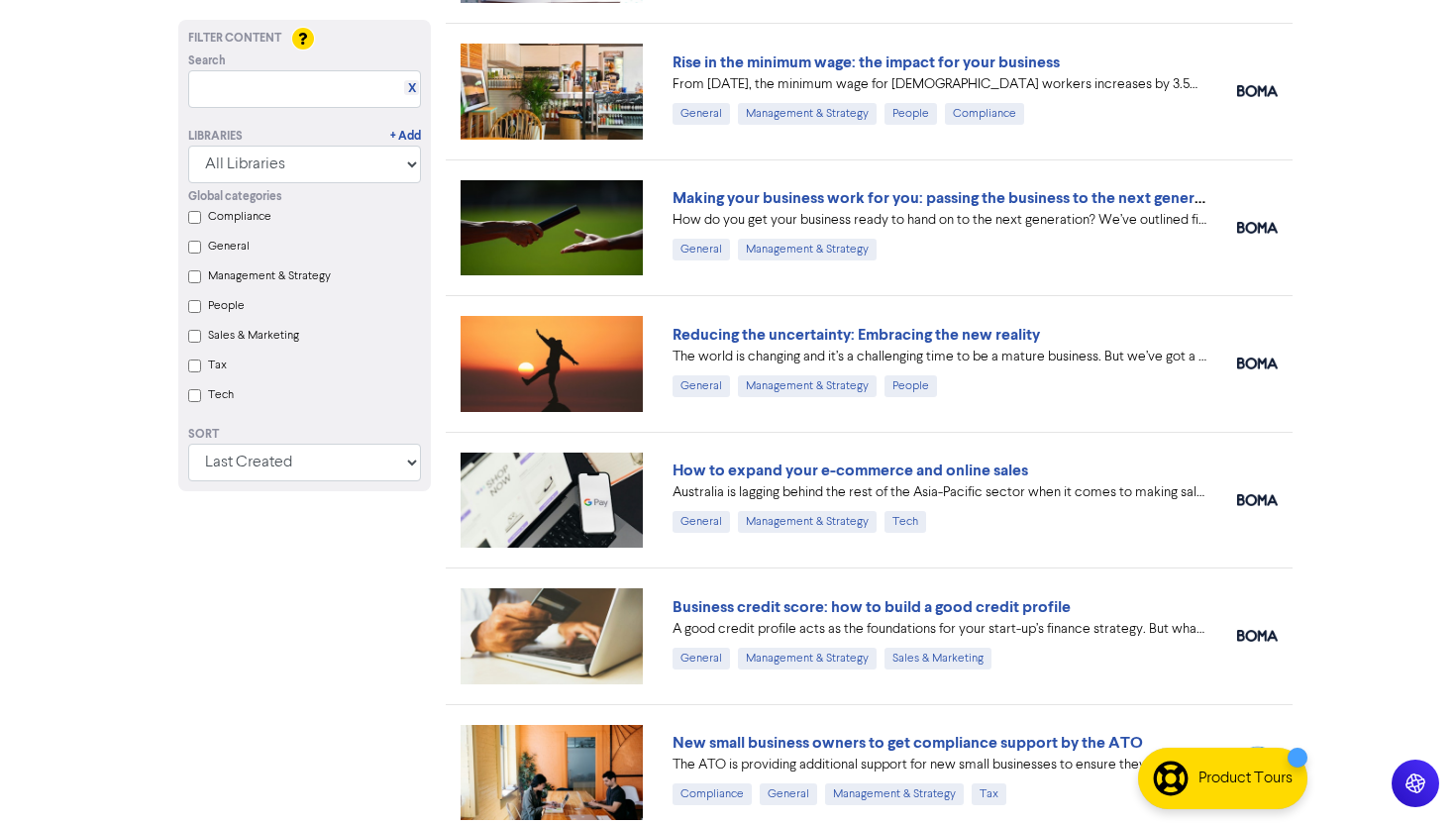 click on "Support & Resources Video Tutorials FAQ & Guides Marketing Education Troy Dyson Log Out Dashboard Campaigns Content Library Contacts Lead Forms Settings Content Library Access Premium Libraries Content Assist (Write with AI) Settings Filter Content Search X Libraries + Add All Libraries BOMA Other Partners Global categories   Compliance   General   Management & Strategy   People   Sales & Marketing   Tax   Tech Sort Last Created First Created Title Ascending Title Descending Library Ascending Library Descending How to claim tax deductible expenses as an individual If you’re incurring expenses as part of your job or self-employment, you can claim some of these expenses back and lower your overall income tax bill.
#taxreturn  Compliance General Tax The value of old-fashioned customer service: getting customer feedback General Management & Strategy People Sales & Marketing If I'm working ON my business what should I be doing? General Management & Strategy People General Management & Strategy General People Tax" at bounding box center [728, -929] 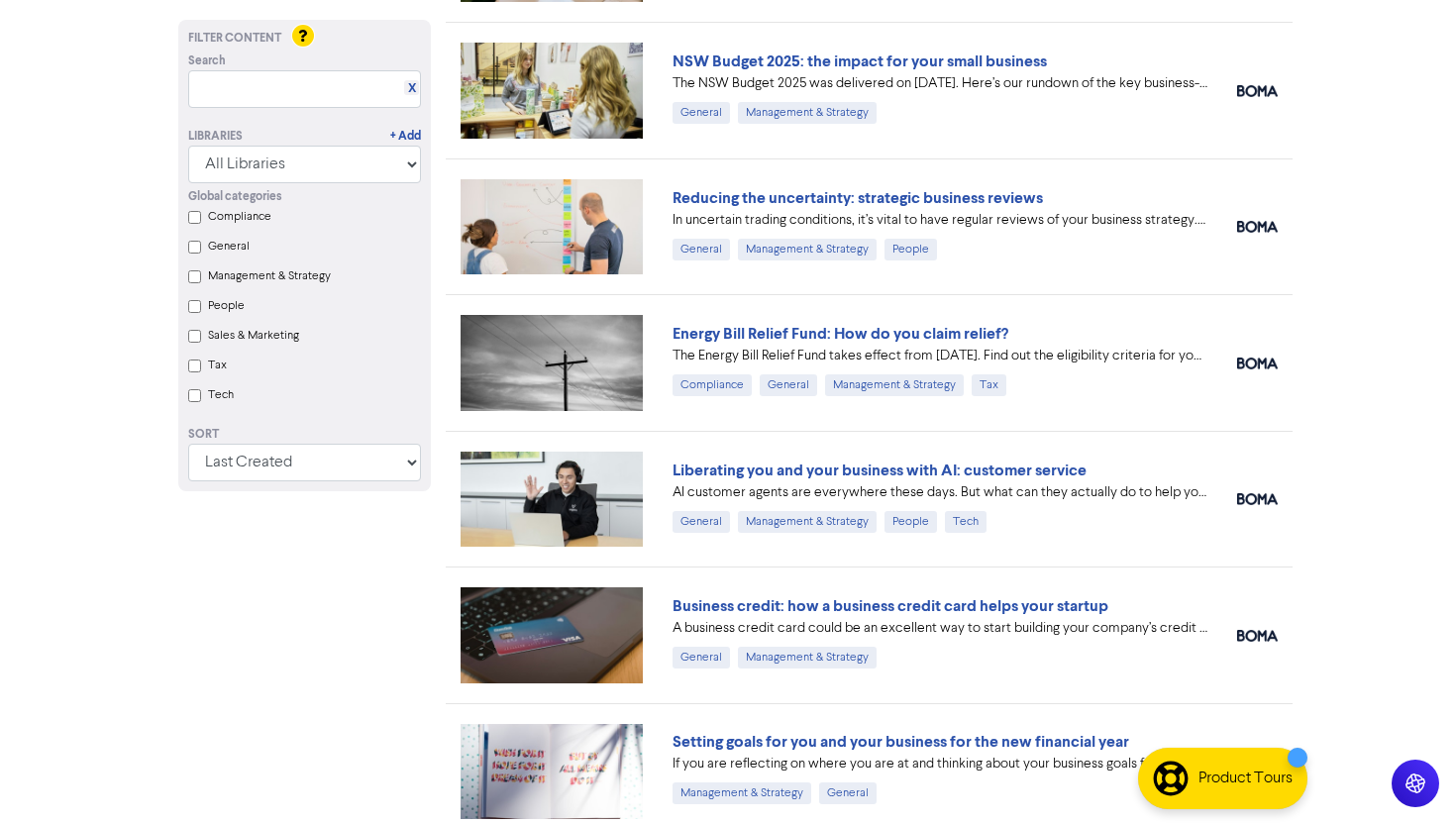 scroll, scrollTop: 522, scrollLeft: 0, axis: vertical 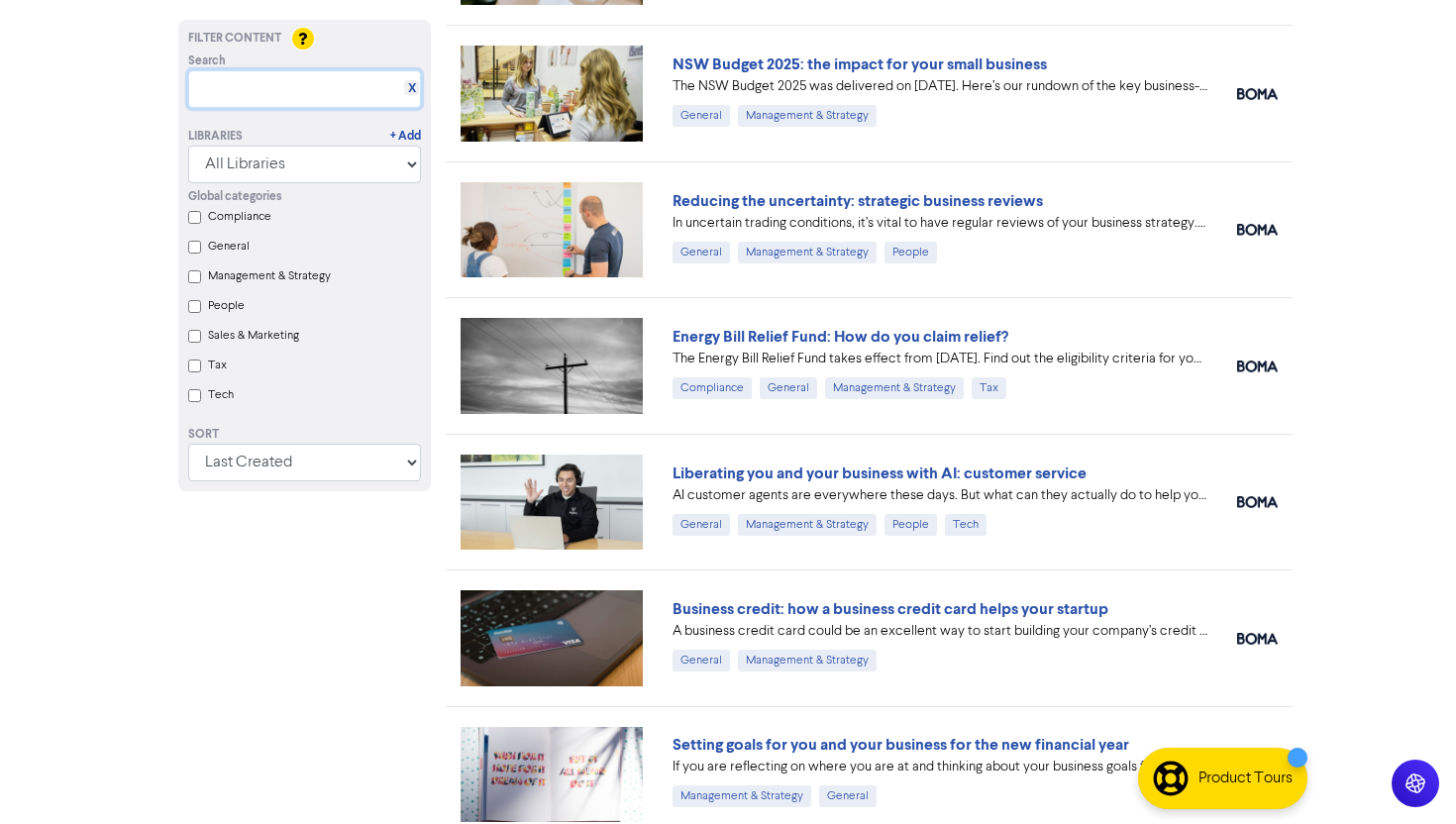 click at bounding box center [304, 89] 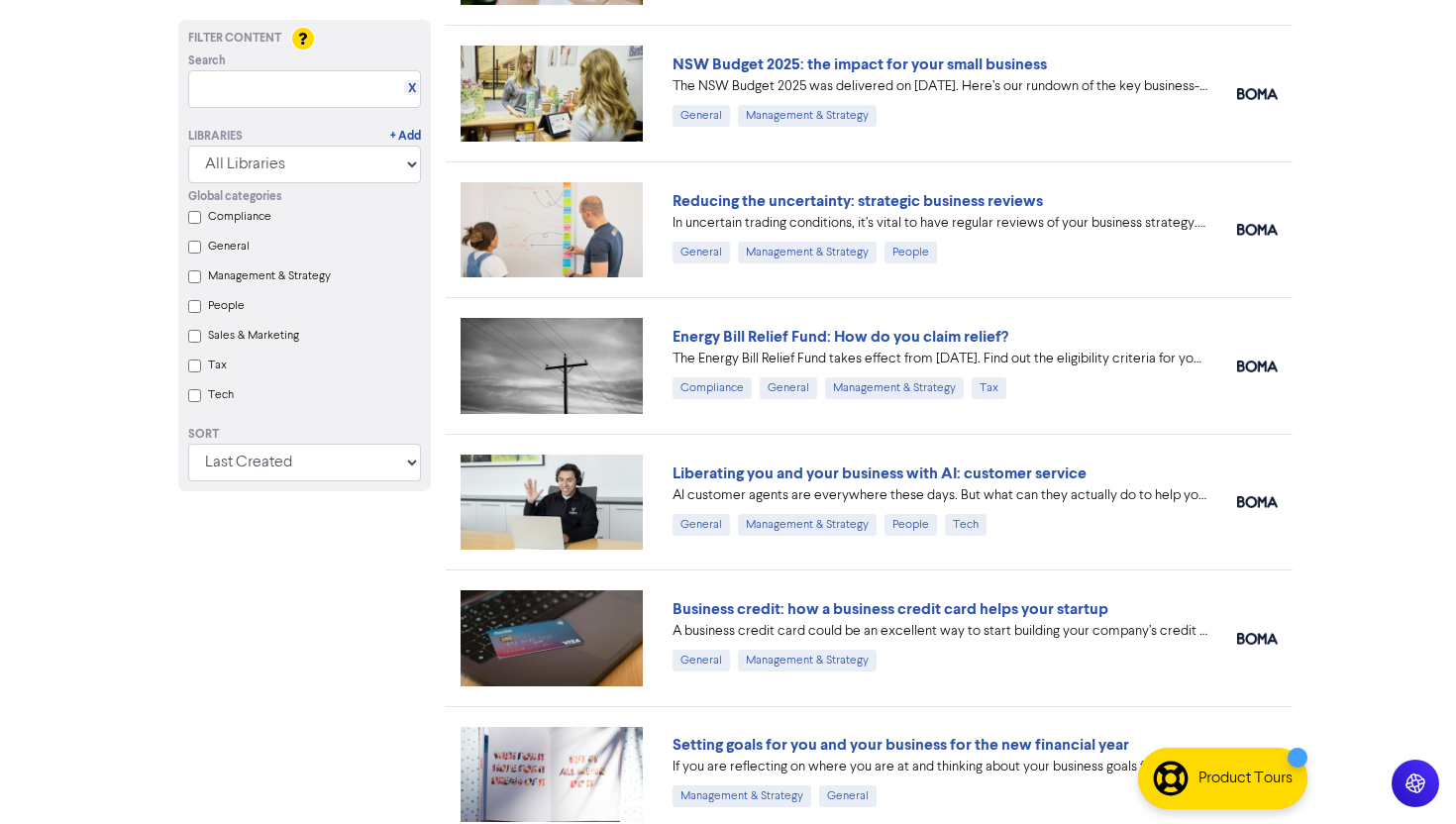 click on "Tech" at bounding box center [221, 395] 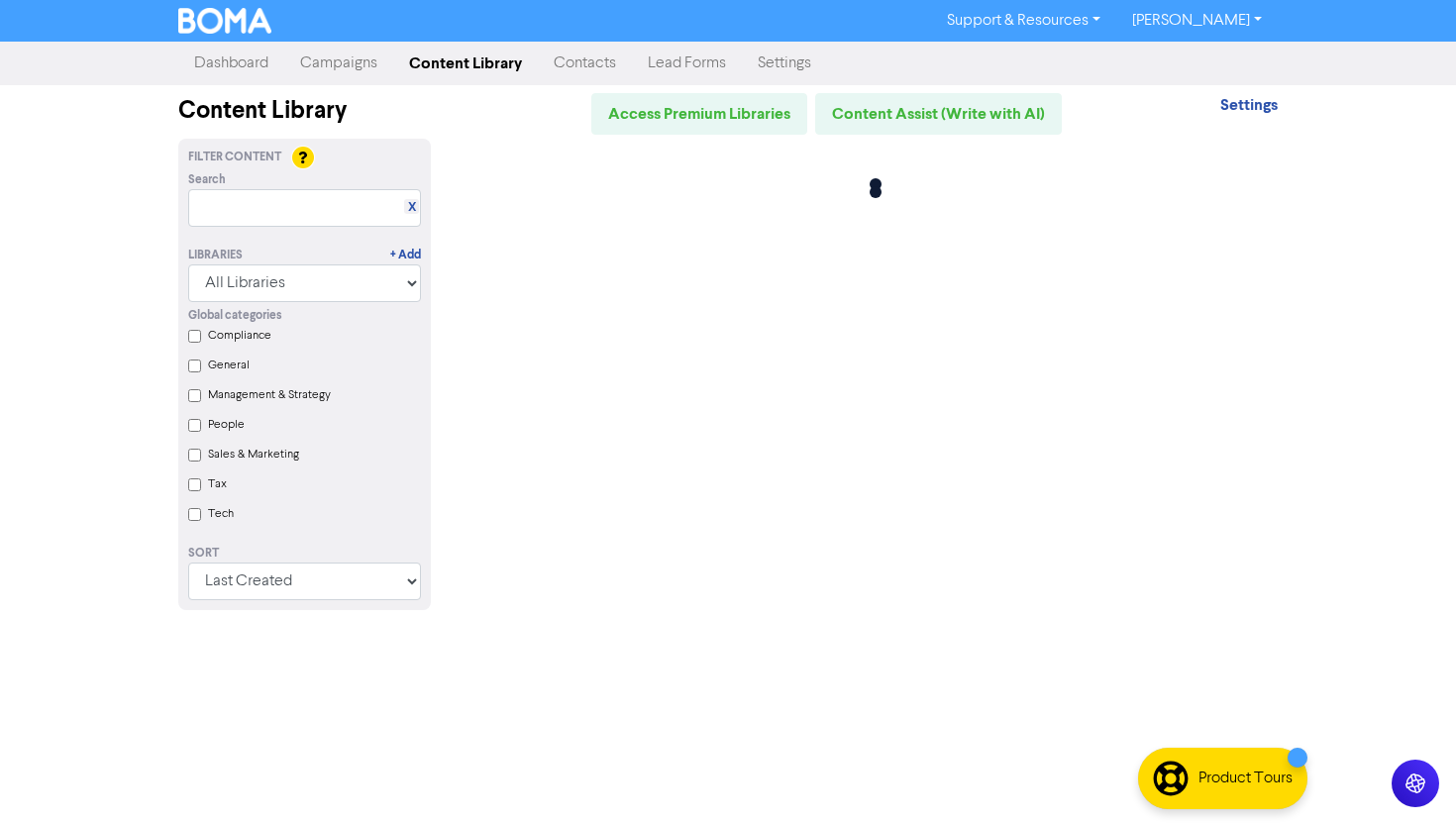 scroll, scrollTop: 0, scrollLeft: 0, axis: both 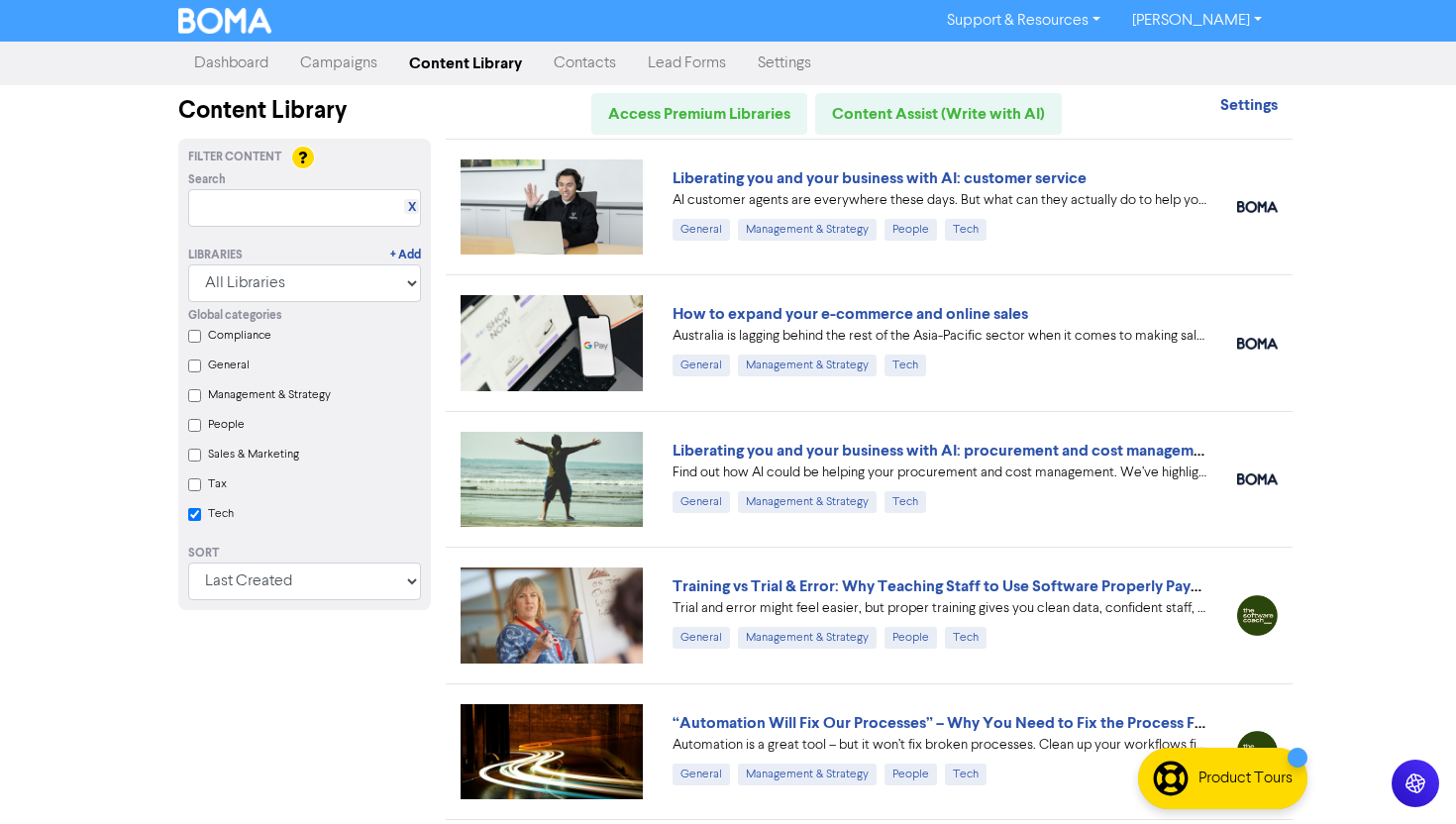 click on "Tech" at bounding box center (194, 514) 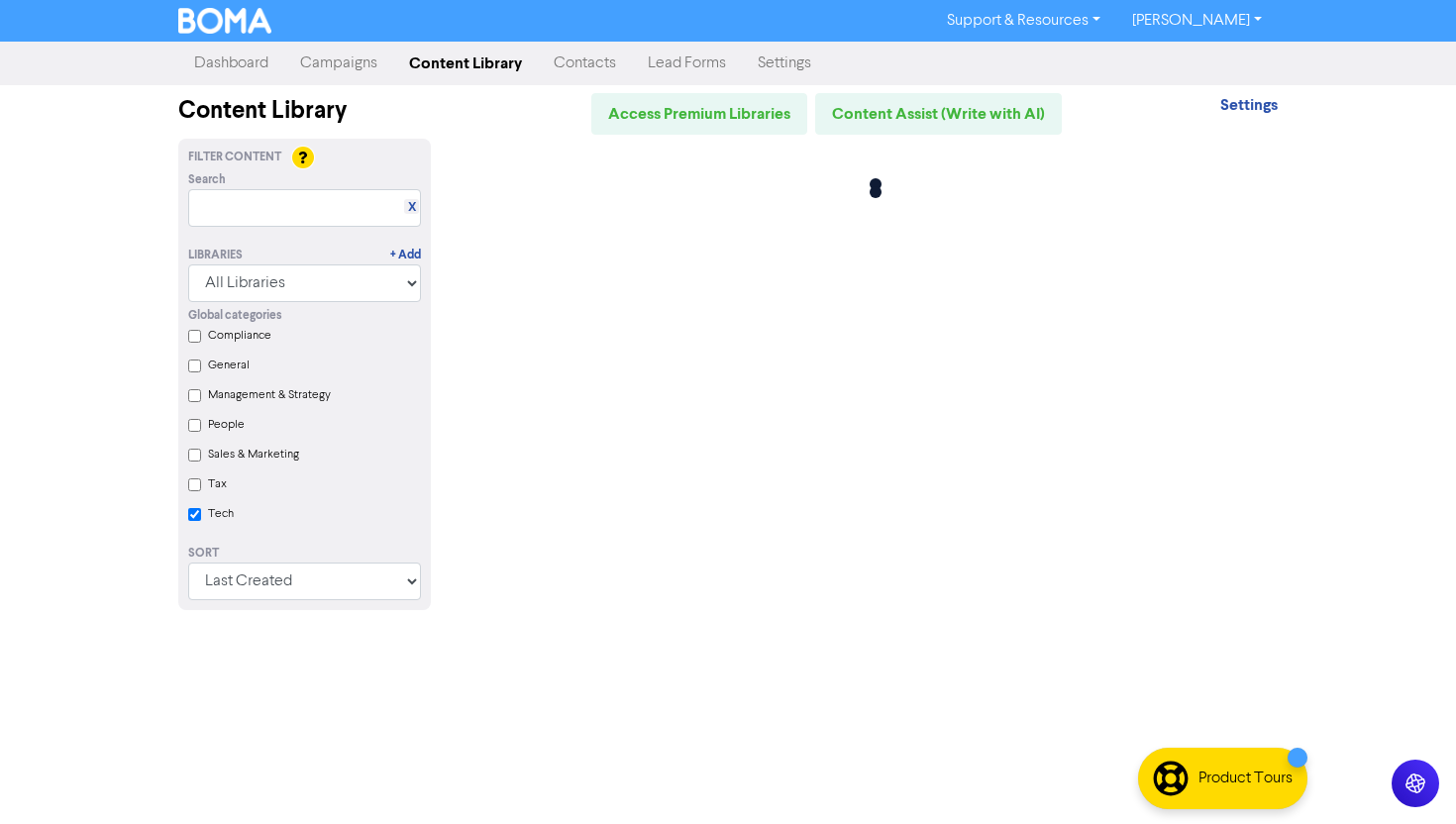 checkbox on "false" 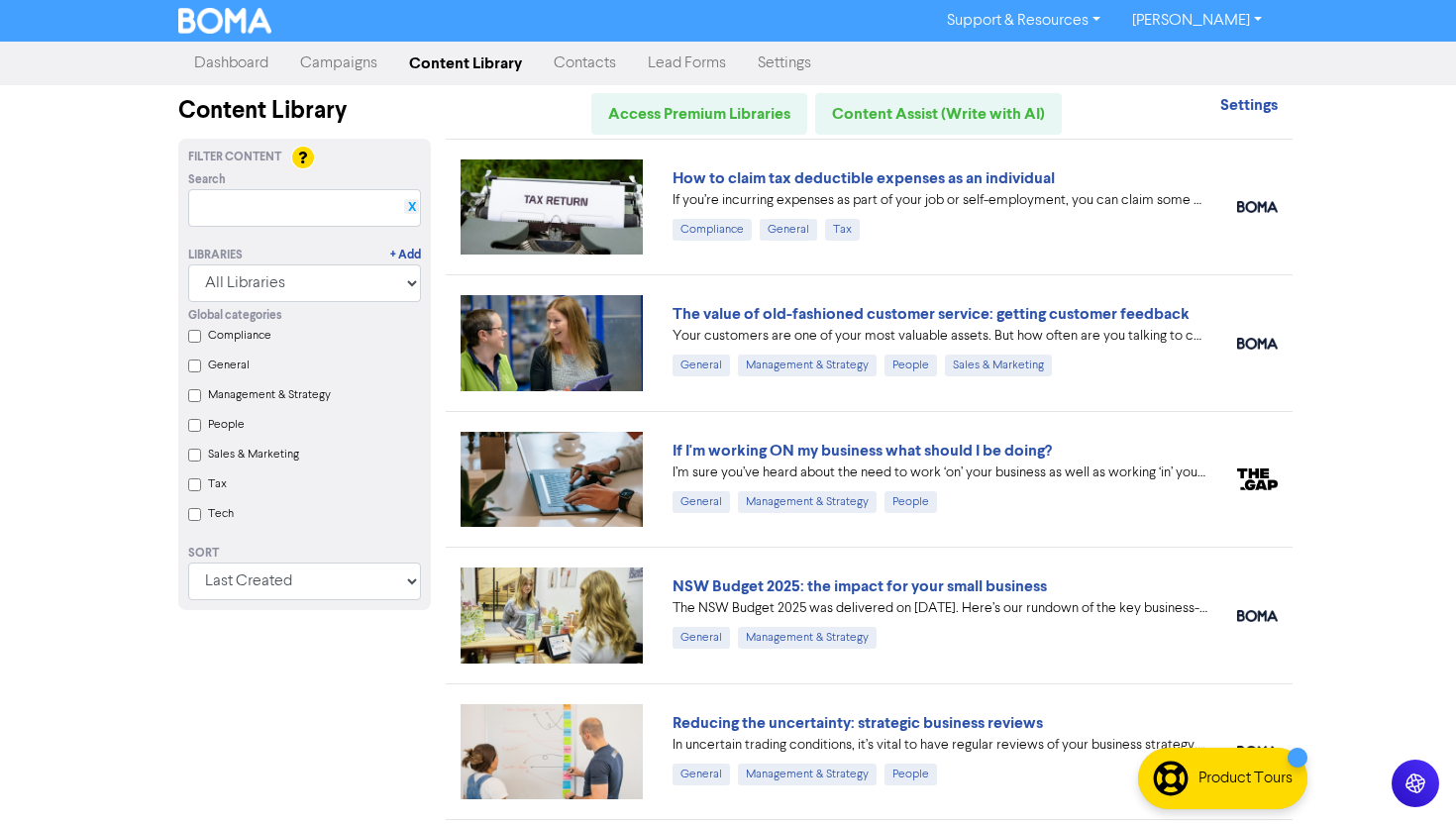 click on "X" at bounding box center (412, 207) 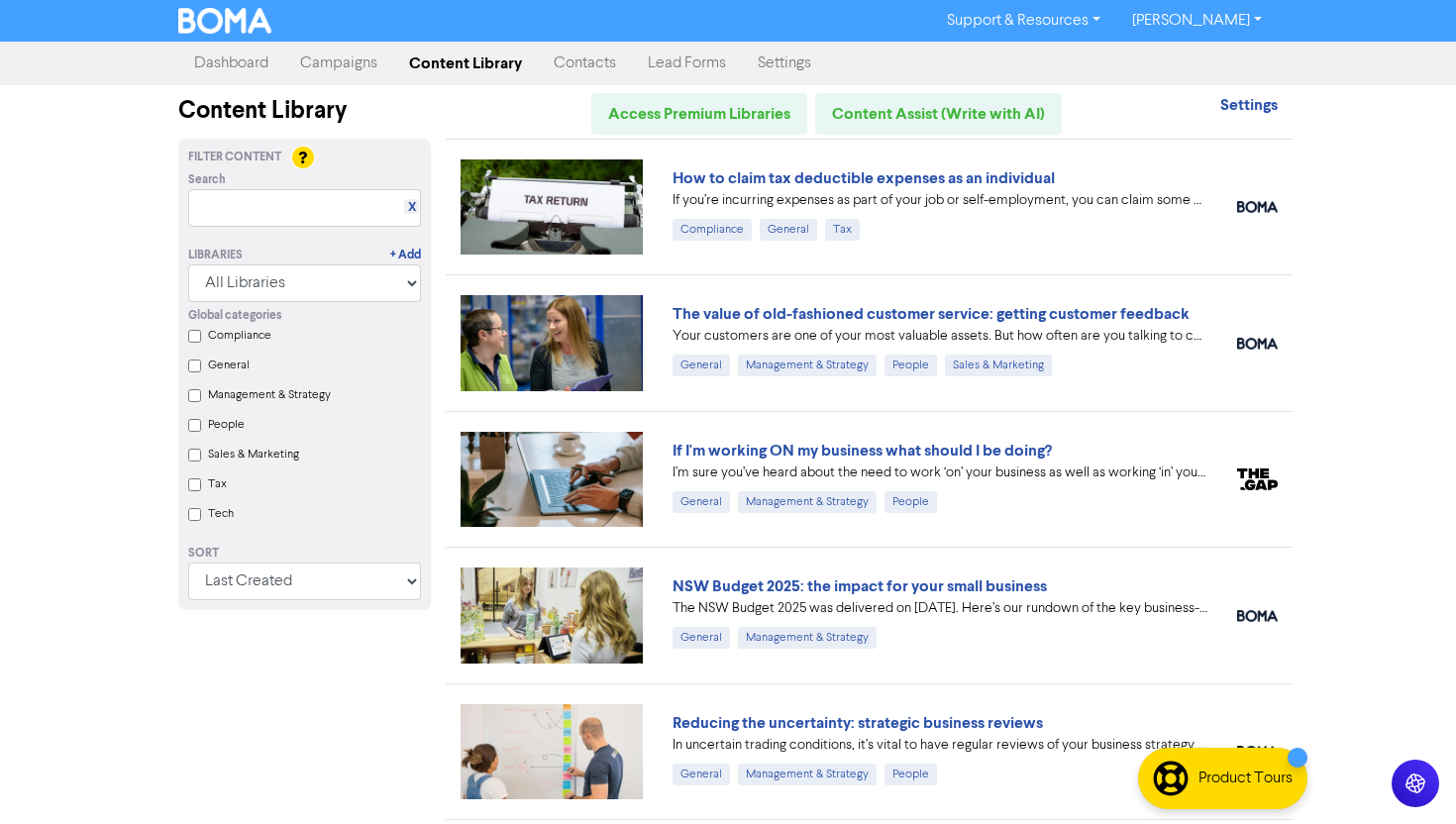 click on "Support & Resources Video Tutorials FAQ & Guides Marketing Education Troy Dyson Log Out Dashboard Campaigns Content Library Contacts Lead Forms Settings Content Library Access Premium Libraries Content Assist (Write with AI) Settings Filter Content Search X Libraries + Add All Libraries BOMA Other Partners Global categories   Compliance   General   Management & Strategy   People   Sales & Marketing   Tax   Tech Sort Last Created First Created Title Ascending Title Descending Library Ascending Library Descending How to claim tax deductible expenses as an individual If you’re incurring expenses as part of your job or self-employment, you can claim some of these expenses back and lower your overall income tax bill.
#taxreturn  Compliance General Tax The value of old-fashioned customer service: getting customer feedback General Management & Strategy People Sales & Marketing If I'm working ON my business what should I be doing? General Management & Strategy People General Management & Strategy General People Tax" at bounding box center [728, 412] 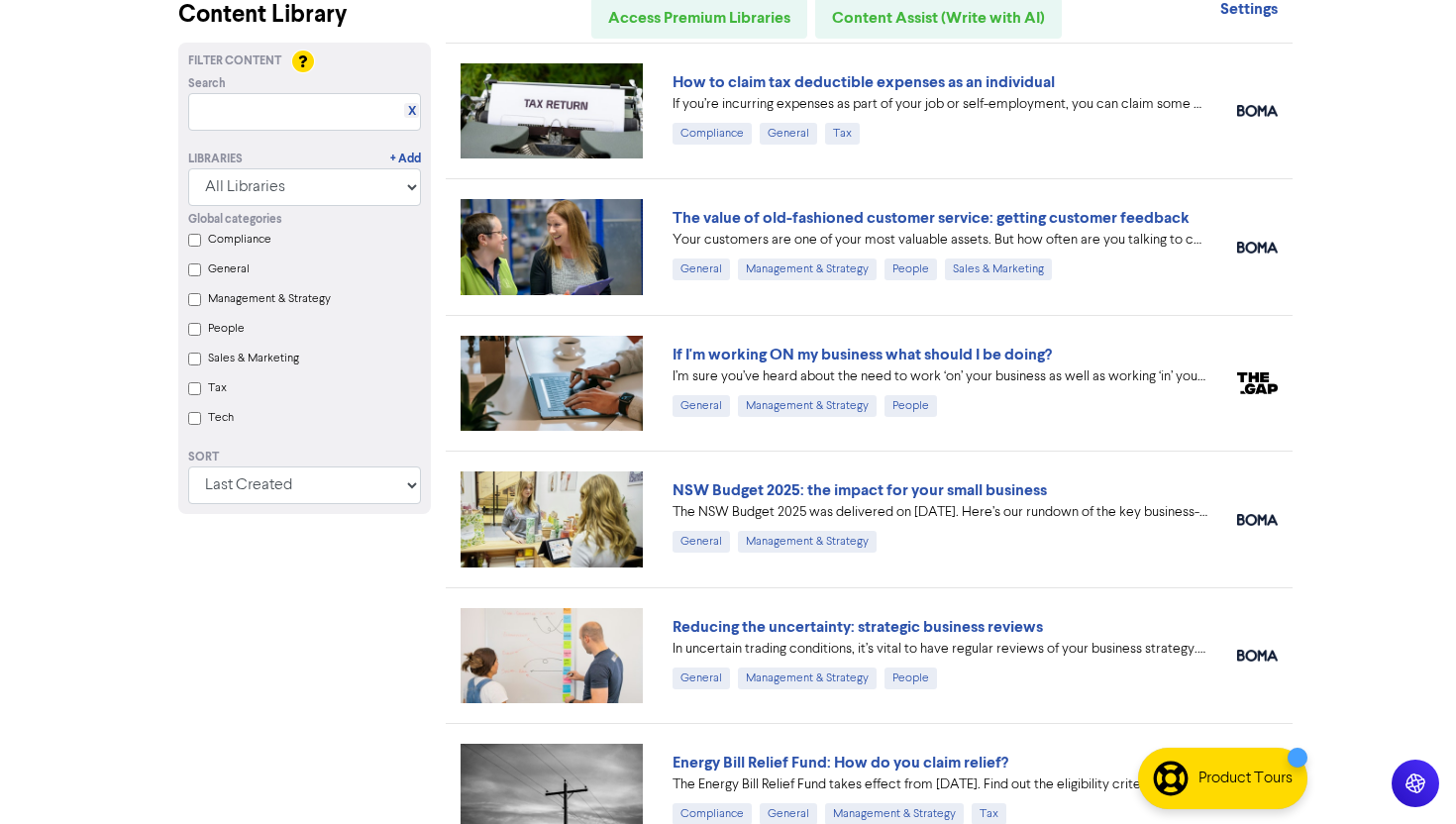 scroll, scrollTop: 0, scrollLeft: 0, axis: both 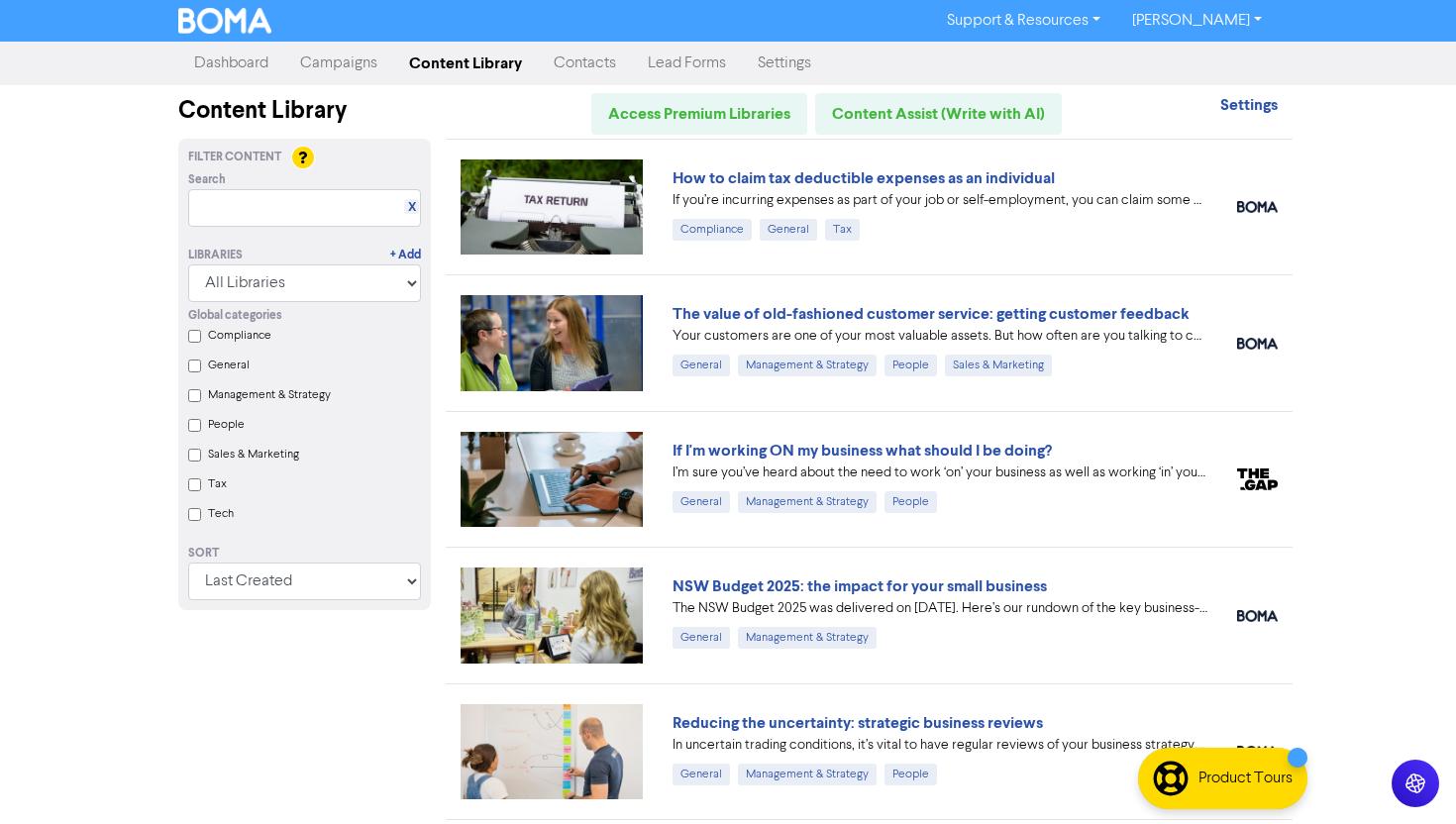 click on "Support & Resources Video Tutorials FAQ & Guides Marketing Education Troy Dyson Log Out Dashboard Campaigns Content Library Contacts Lead Forms Settings Content Library Access Premium Libraries Content Assist (Write with AI) Settings Filter Content Search X Libraries + Add All Libraries BOMA Other Partners Global categories   Compliance   General   Management & Strategy   People   Sales & Marketing   Tax   Tech Sort Last Created First Created Title Ascending Title Descending Library Ascending Library Descending How to claim tax deductible expenses as an individual If you’re incurring expenses as part of your job or self-employment, you can claim some of these expenses back and lower your overall income tax bill.
#taxreturn  Compliance General Tax The value of old-fashioned customer service: getting customer feedback General Management & Strategy People Sales & Marketing If I'm working ON my business what should I be doing? General Management & Strategy People General Management & Strategy General People Tax" at bounding box center (728, 412) 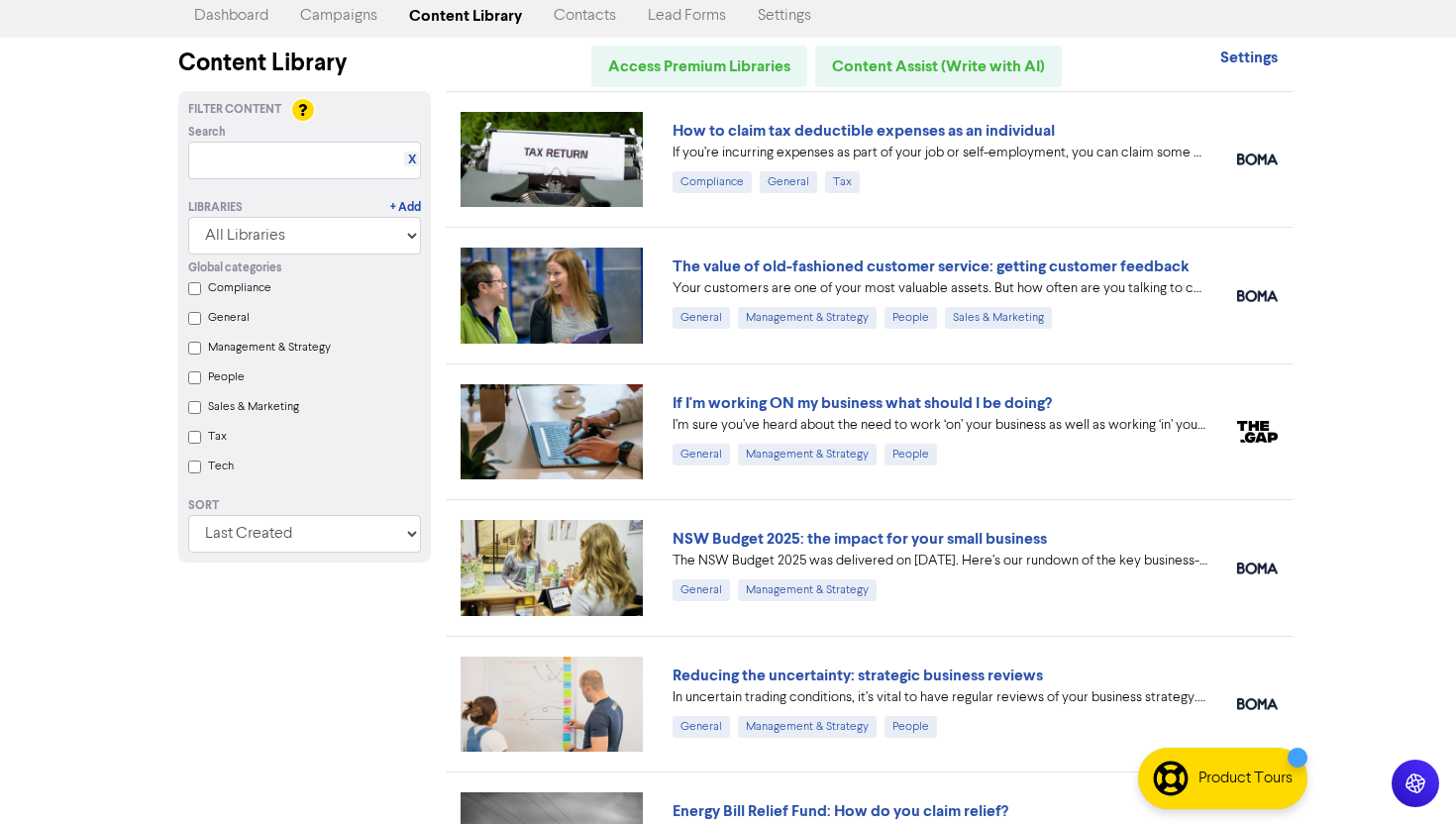 scroll, scrollTop: 103, scrollLeft: 0, axis: vertical 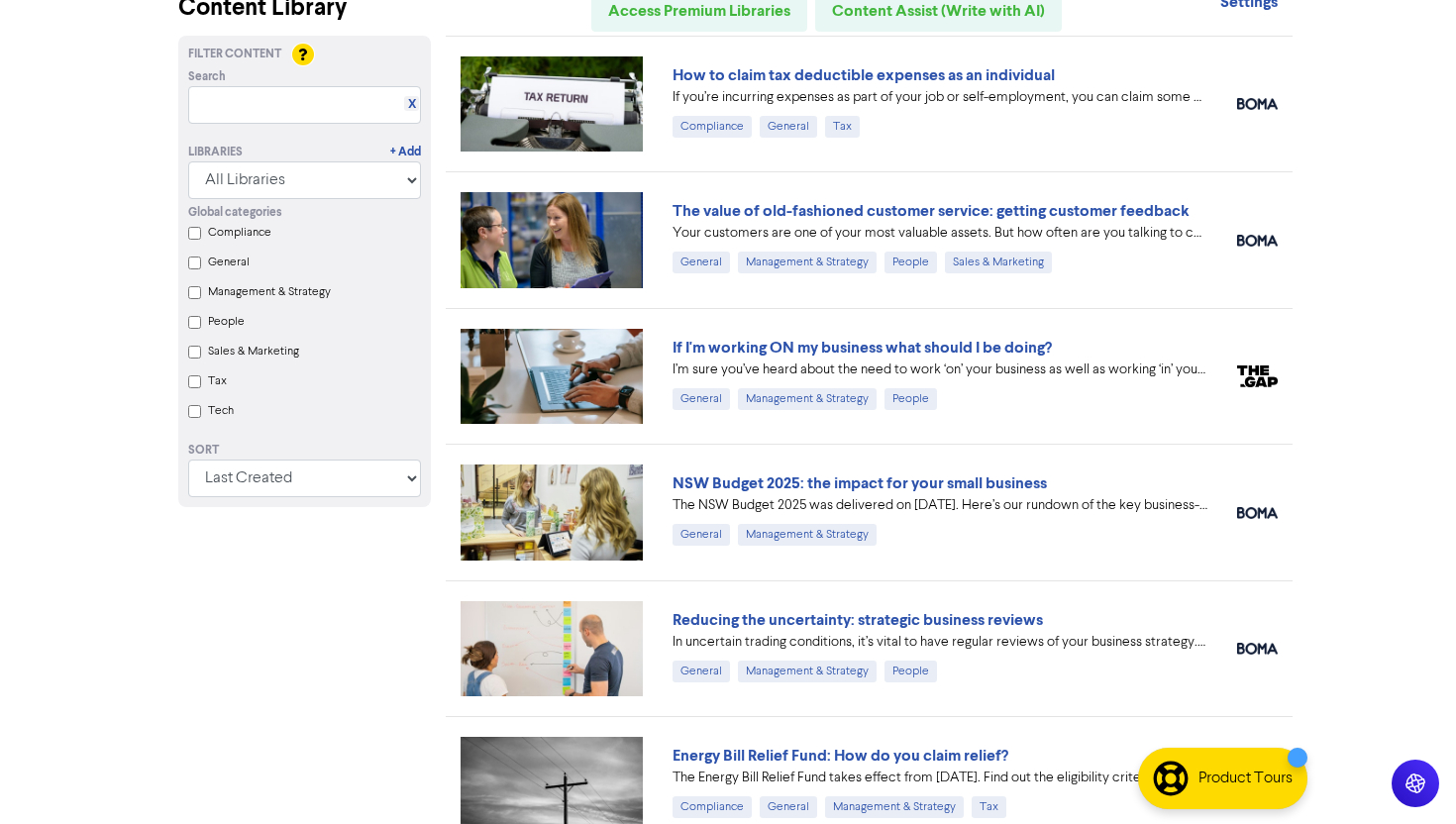 click on "Support & Resources Video Tutorials FAQ & Guides Marketing Education Troy Dyson Log Out Dashboard Campaigns Content Library Contacts Lead Forms Settings Content Library Access Premium Libraries Content Assist (Write with AI) Settings Filter Content Search X Libraries + Add All Libraries BOMA Other Partners Global categories   Compliance   General   Management & Strategy   People   Sales & Marketing   Tax   Tech Sort Last Created First Created Title Ascending Title Descending Library Ascending Library Descending How to claim tax deductible expenses as an individual If you’re incurring expenses as part of your job or self-employment, you can claim some of these expenses back and lower your overall income tax bill.
#taxreturn  Compliance General Tax The value of old-fashioned customer service: getting customer feedback General Management & Strategy People Sales & Marketing If I'm working ON my business what should I be doing? General Management & Strategy People General Management & Strategy General People Tax" at bounding box center (728, 309) 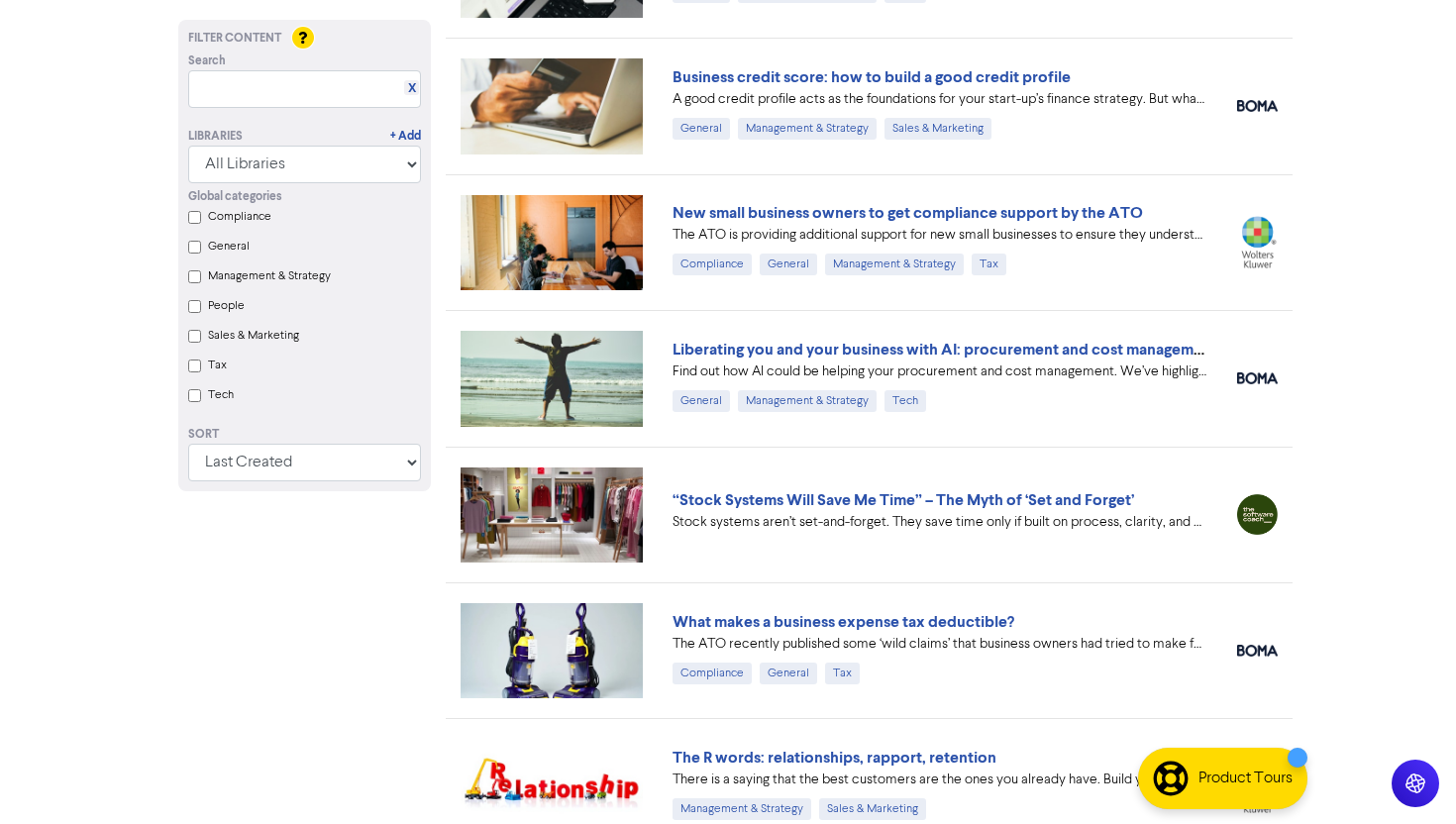 scroll, scrollTop: 1867, scrollLeft: 0, axis: vertical 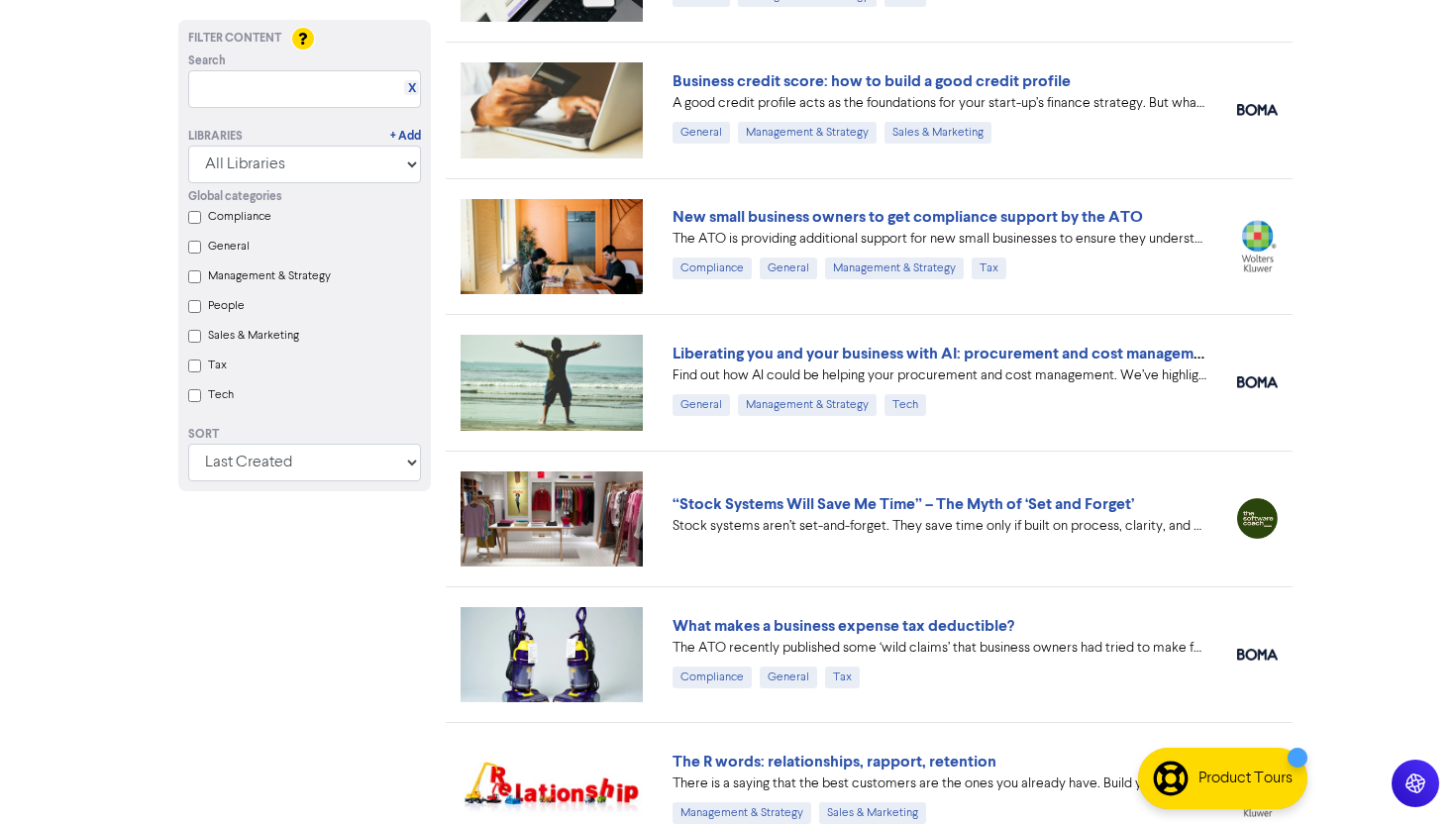 click on "Support & Resources Video Tutorials FAQ & Guides Marketing Education Troy Dyson Log Out Dashboard Campaigns Content Library Contacts Lead Forms Settings Content Library Access Premium Libraries Content Assist (Write with AI) Settings Filter Content Search X Libraries + Add All Libraries BOMA Other Partners Global categories   Compliance   General   Management & Strategy   People   Sales & Marketing   Tax   Tech Sort Last Created First Created Title Ascending Title Descending Library Ascending Library Descending How to claim tax deductible expenses as an individual If you’re incurring expenses as part of your job or self-employment, you can claim some of these expenses back and lower your overall income tax bill.
#taxreturn  Compliance General Tax The value of old-fashioned customer service: getting customer feedback General Management & Strategy People Sales & Marketing If I'm working ON my business what should I be doing? General Management & Strategy People General Management & Strategy General People Tax" at bounding box center [728, -1455] 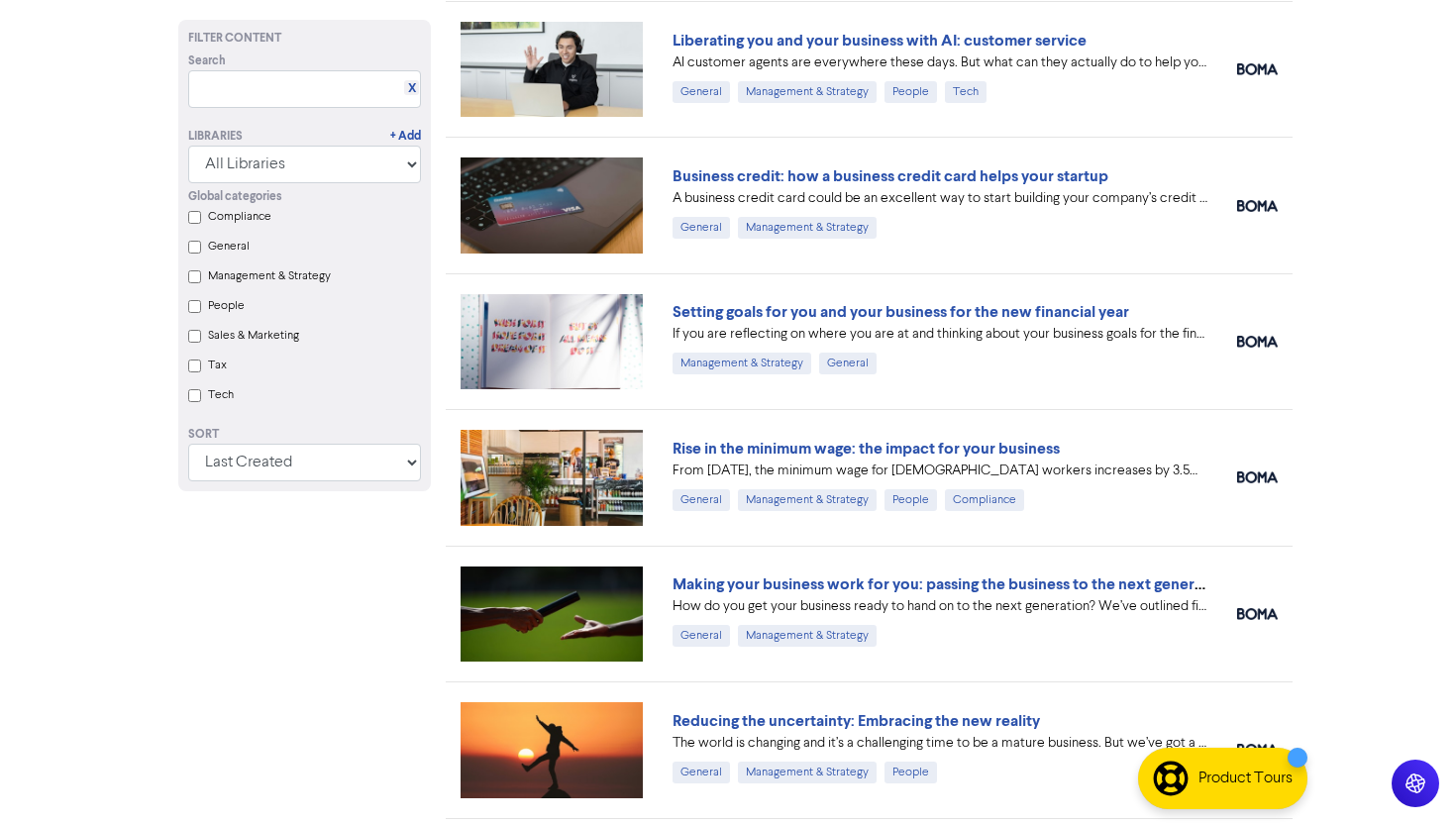 scroll, scrollTop: 0, scrollLeft: 0, axis: both 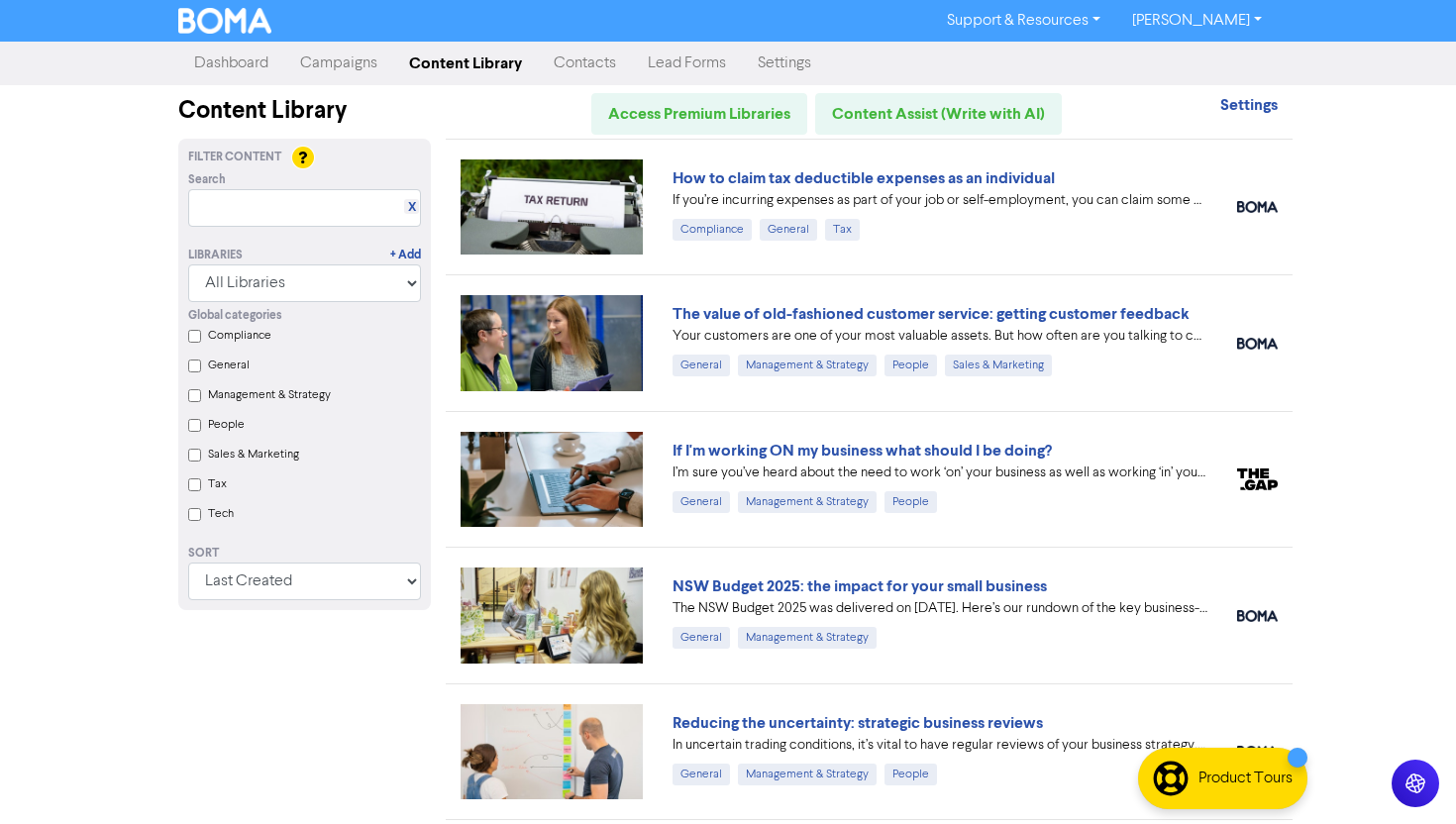 click on "Content Library" at bounding box center [466, 63] 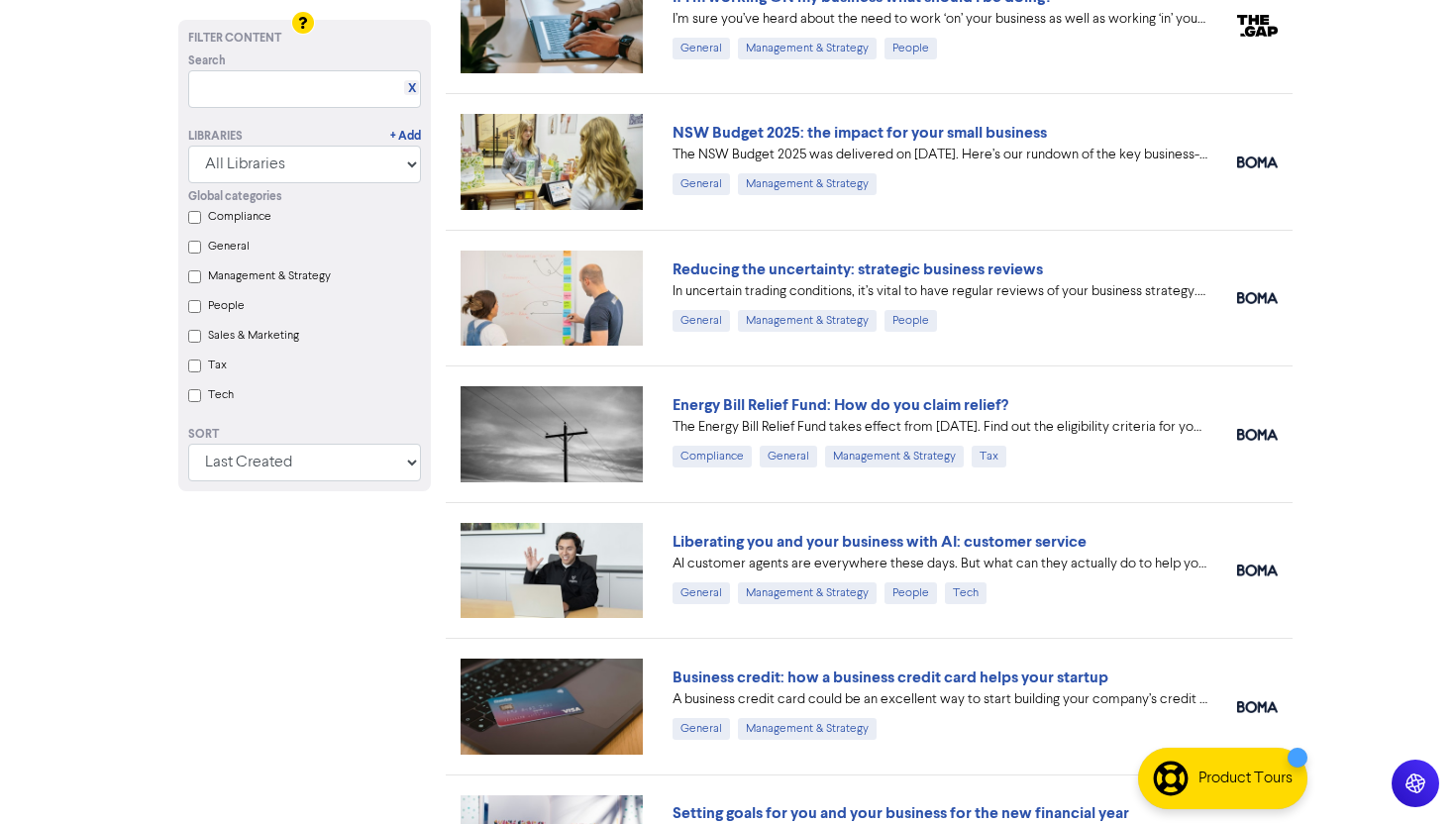 scroll, scrollTop: 436, scrollLeft: 0, axis: vertical 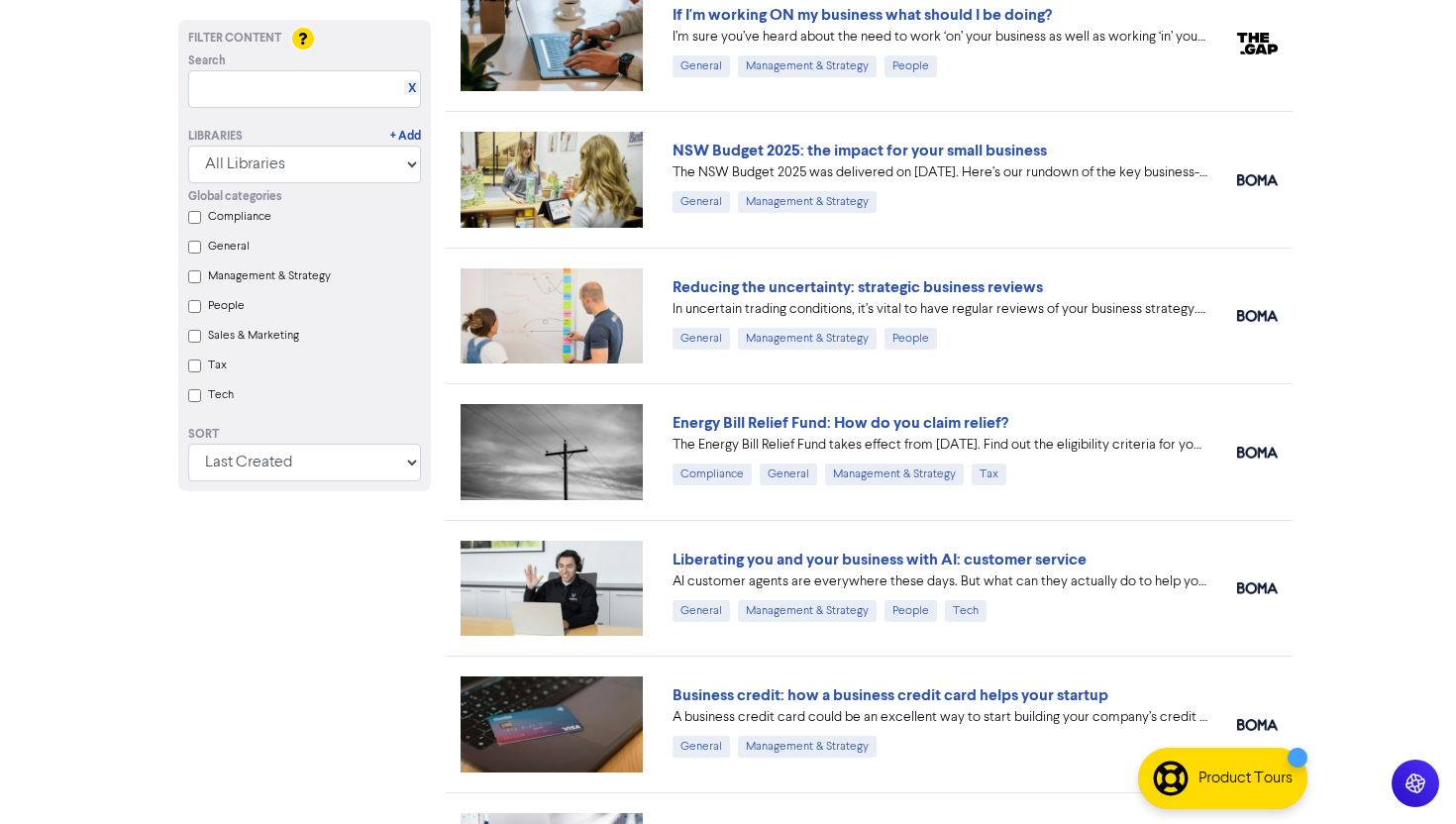 click on "Support & Resources Video Tutorials FAQ & Guides Marketing Education Troy Dyson Log Out Dashboard Campaigns Content Library Contacts Lead Forms Settings Content Library Access Premium Libraries Content Assist (Write with AI) Settings Filter Content Search X Libraries + Add All Libraries BOMA Other Partners Global categories   Compliance   General   Management & Strategy   People   Sales & Marketing   Tax   Tech Sort Last Created First Created Title Ascending Title Descending Library Ascending Library Descending How to claim tax deductible expenses as an individual If you’re incurring expenses as part of your job or self-employment, you can claim some of these expenses back and lower your overall income tax bill.
#taxreturn  Compliance General Tax The value of old-fashioned customer service: getting customer feedback General Management & Strategy People Sales & Marketing If I'm working ON my business what should I be doing? General Management & Strategy People General Management & Strategy General People Tax" at bounding box center (728, -24) 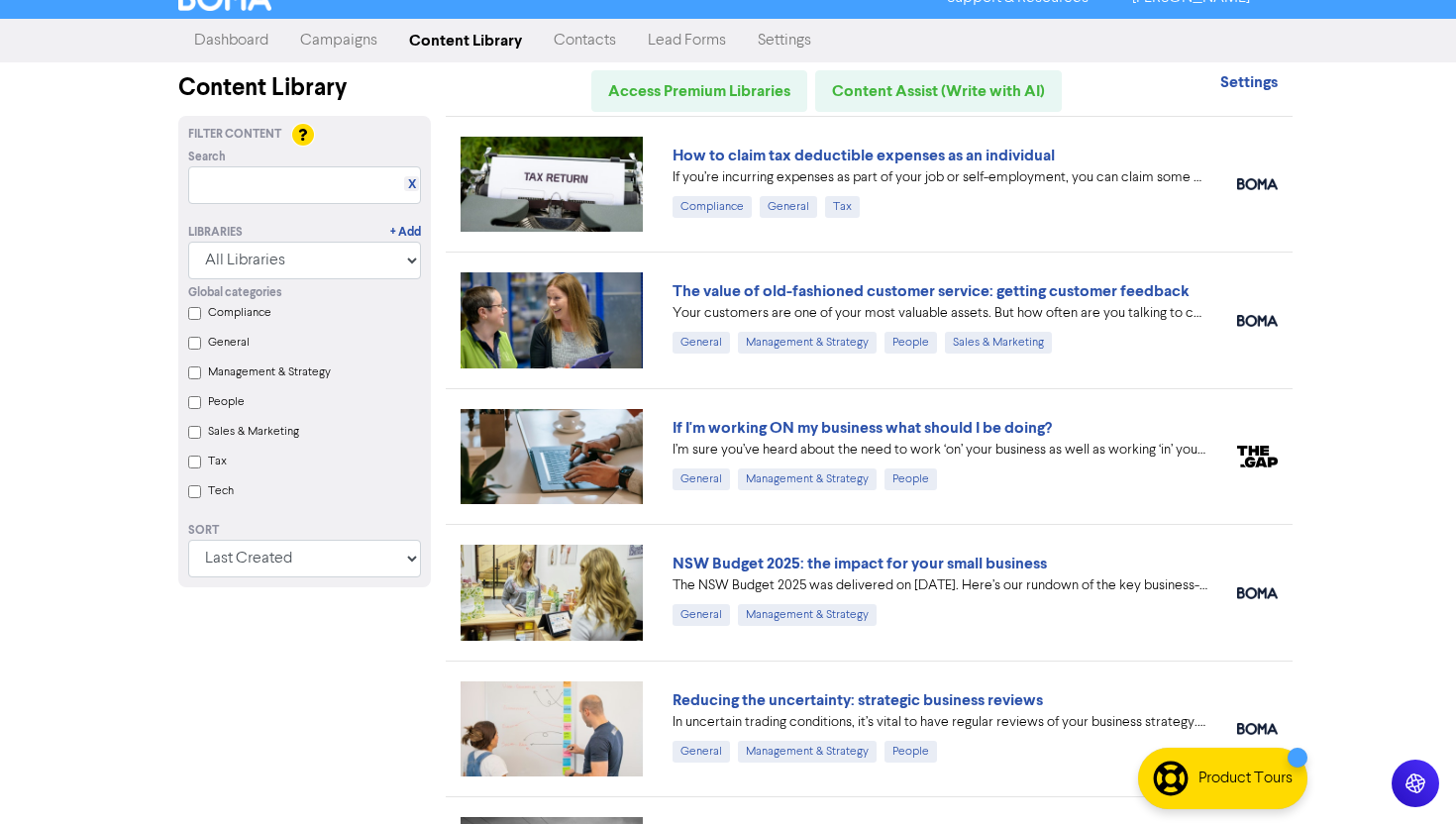 scroll, scrollTop: 0, scrollLeft: 0, axis: both 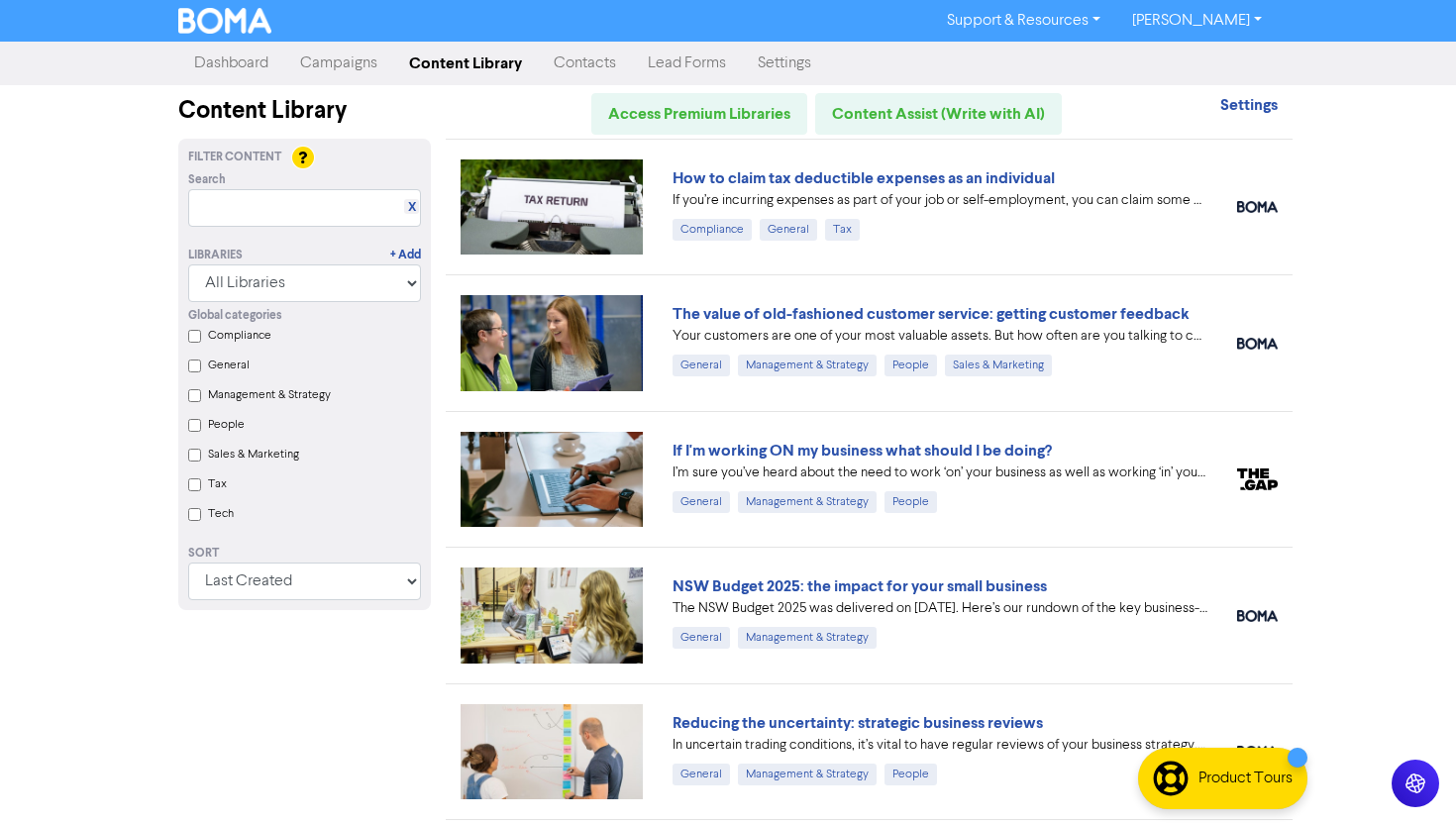 click on "Support & Resources Video Tutorials FAQ & Guides Marketing Education Troy Dyson Log Out Dashboard Campaigns Content Library Contacts Lead Forms Settings Content Library Access Premium Libraries Content Assist (Write with AI) Settings Filter Content Search X Libraries + Add All Libraries BOMA Other Partners Global categories   Compliance   General   Management & Strategy   People   Sales & Marketing   Tax   Tech Sort Last Created First Created Title Ascending Title Descending Library Ascending Library Descending How to claim tax deductible expenses as an individual If you’re incurring expenses as part of your job or self-employment, you can claim some of these expenses back and lower your overall income tax bill.
#taxreturn  Compliance General Tax The value of old-fashioned customer service: getting customer feedback General Management & Strategy People Sales & Marketing If I'm working ON my business what should I be doing? General Management & Strategy People General Management & Strategy General People Tax" at bounding box center (728, 412) 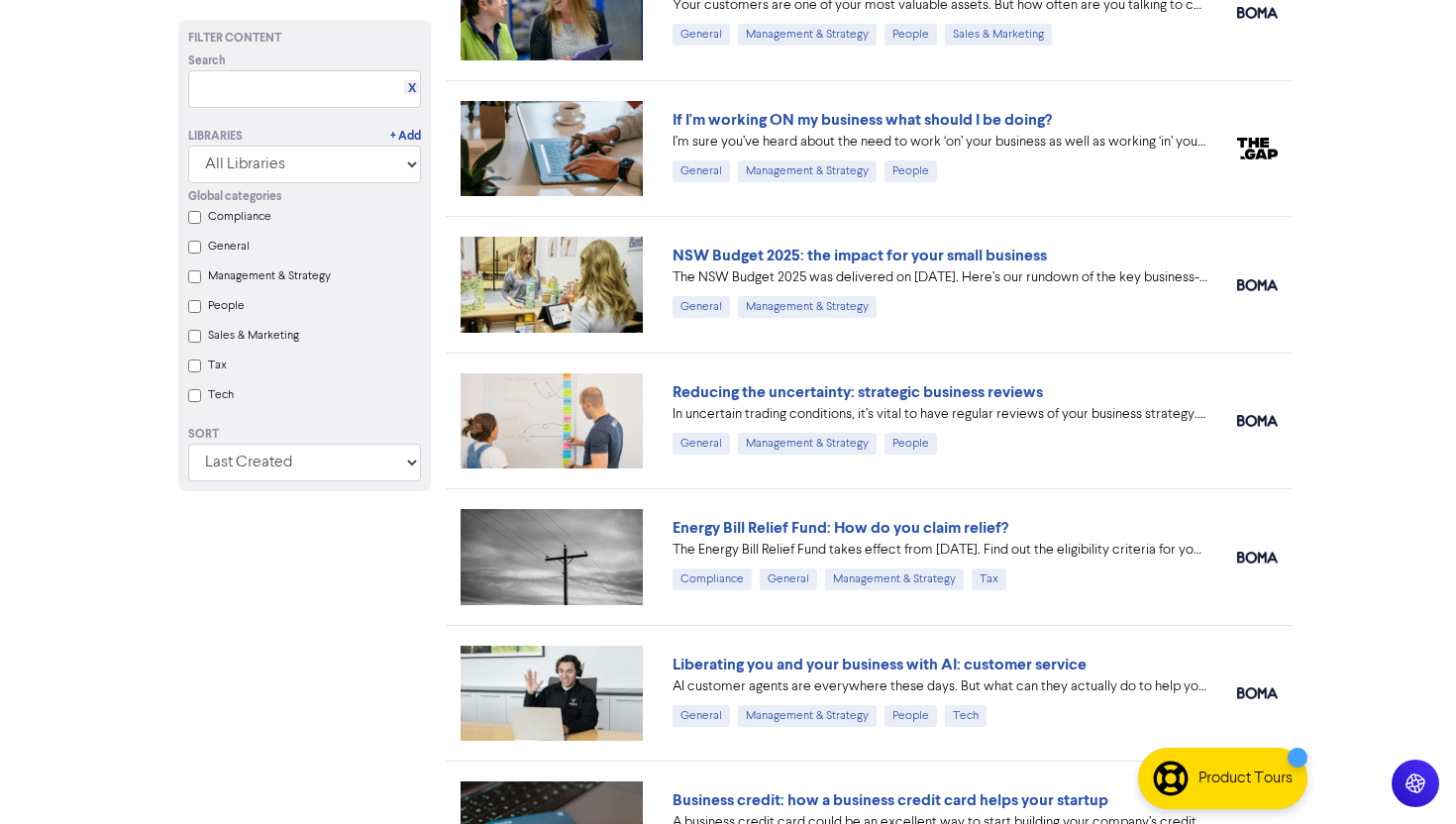 scroll, scrollTop: 332, scrollLeft: 0, axis: vertical 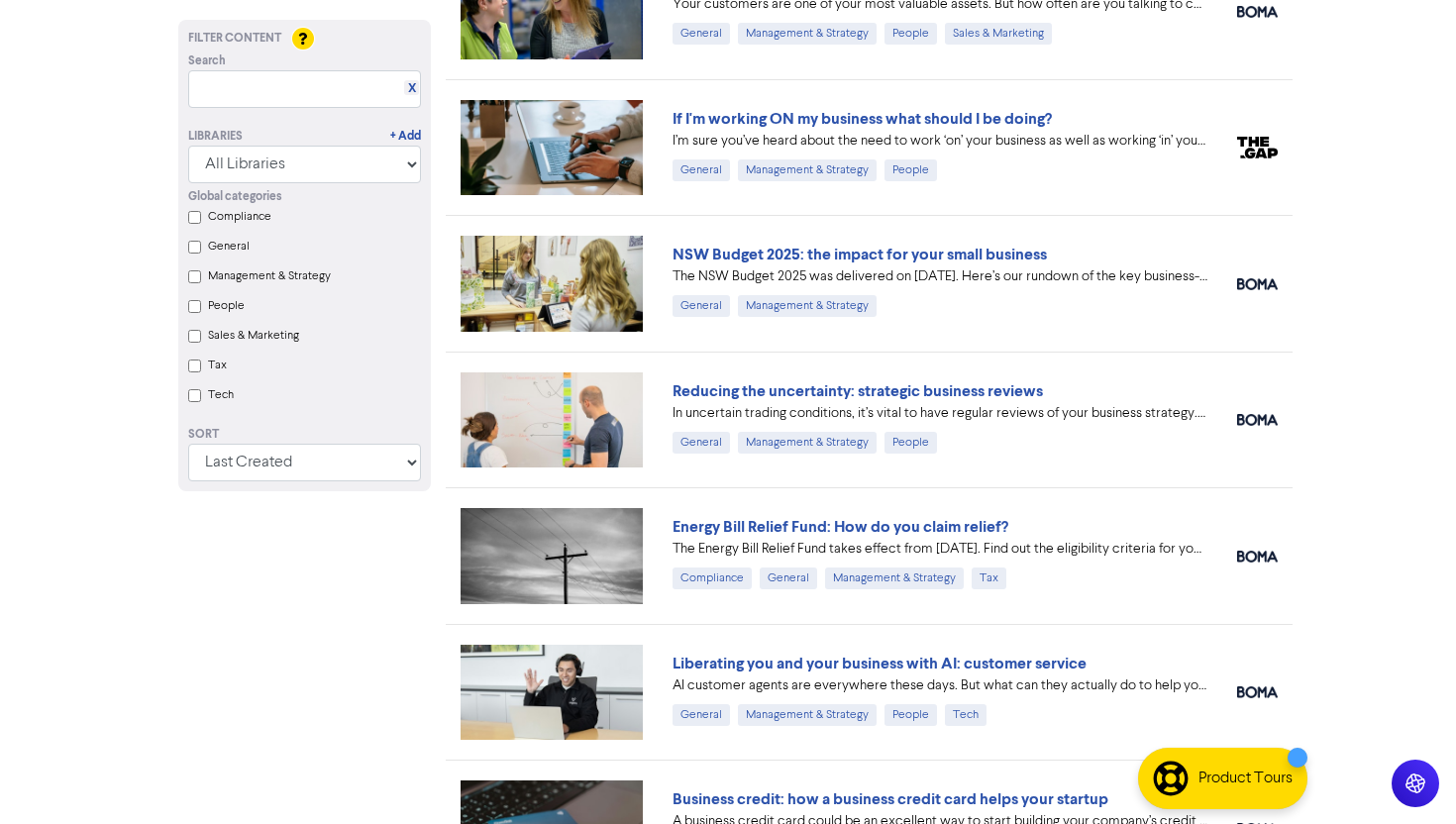 click on "Reducing the uncertainty: strategic business reviews In uncertain trading conditions, it’s vital to have regular reviews of your business strategy. We suggest 5 areas to review, with advice on boosting efficiency and driving new revenue streams.
#strategy #strategicreviews #businesstips
General Management & Strategy People" at bounding box center (869, 419) 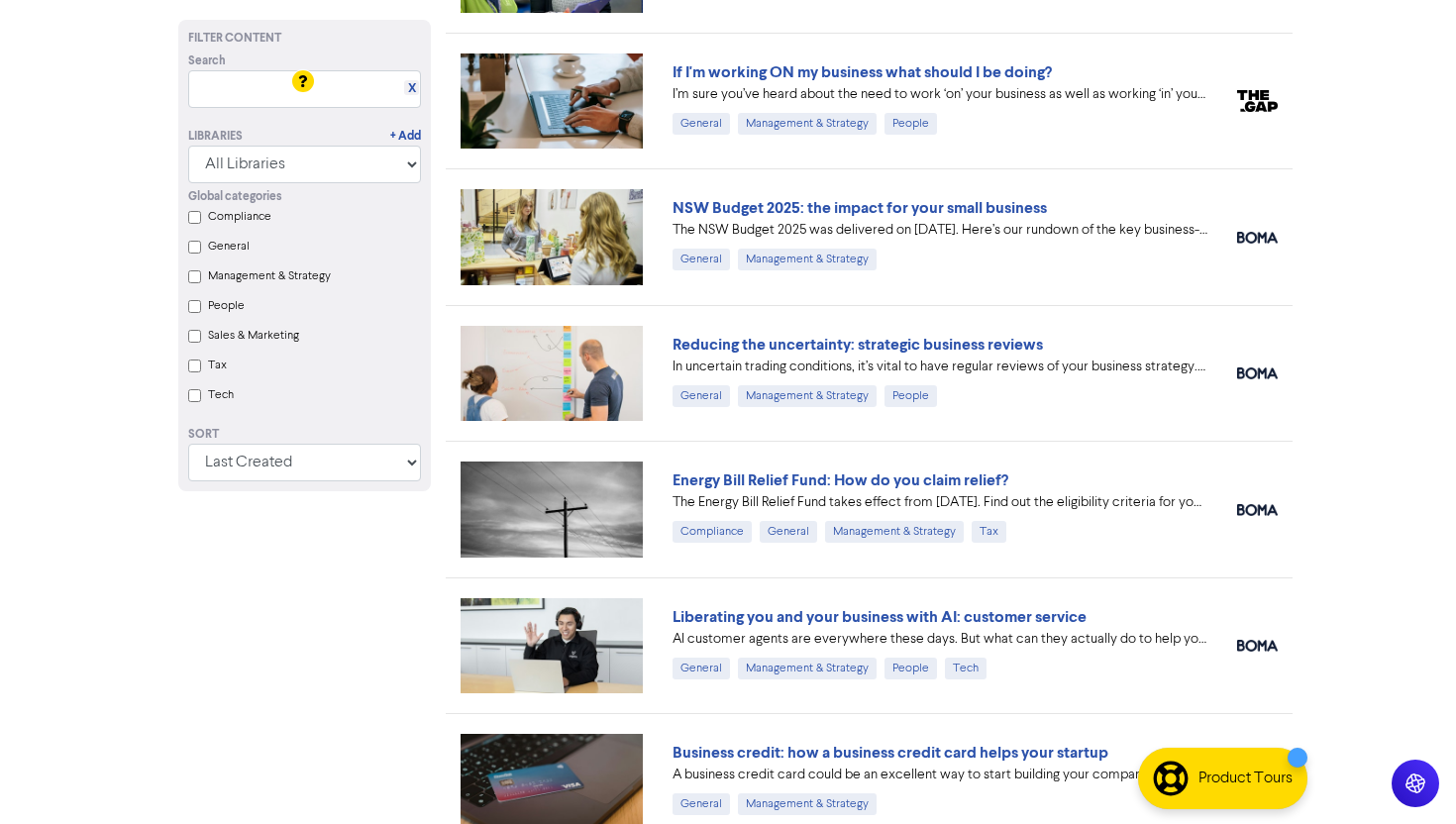 scroll, scrollTop: 421, scrollLeft: 0, axis: vertical 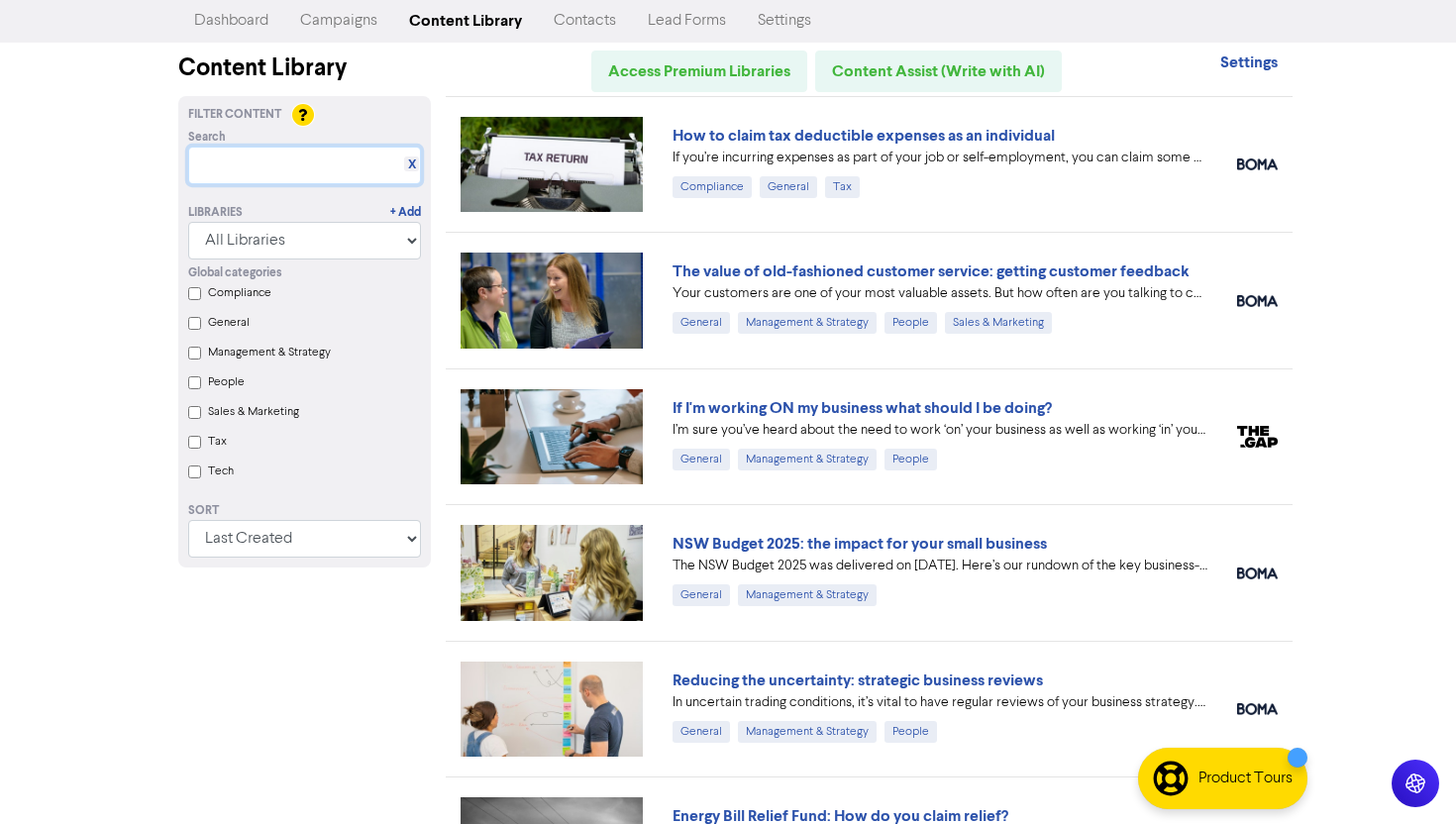 click at bounding box center (304, 165) 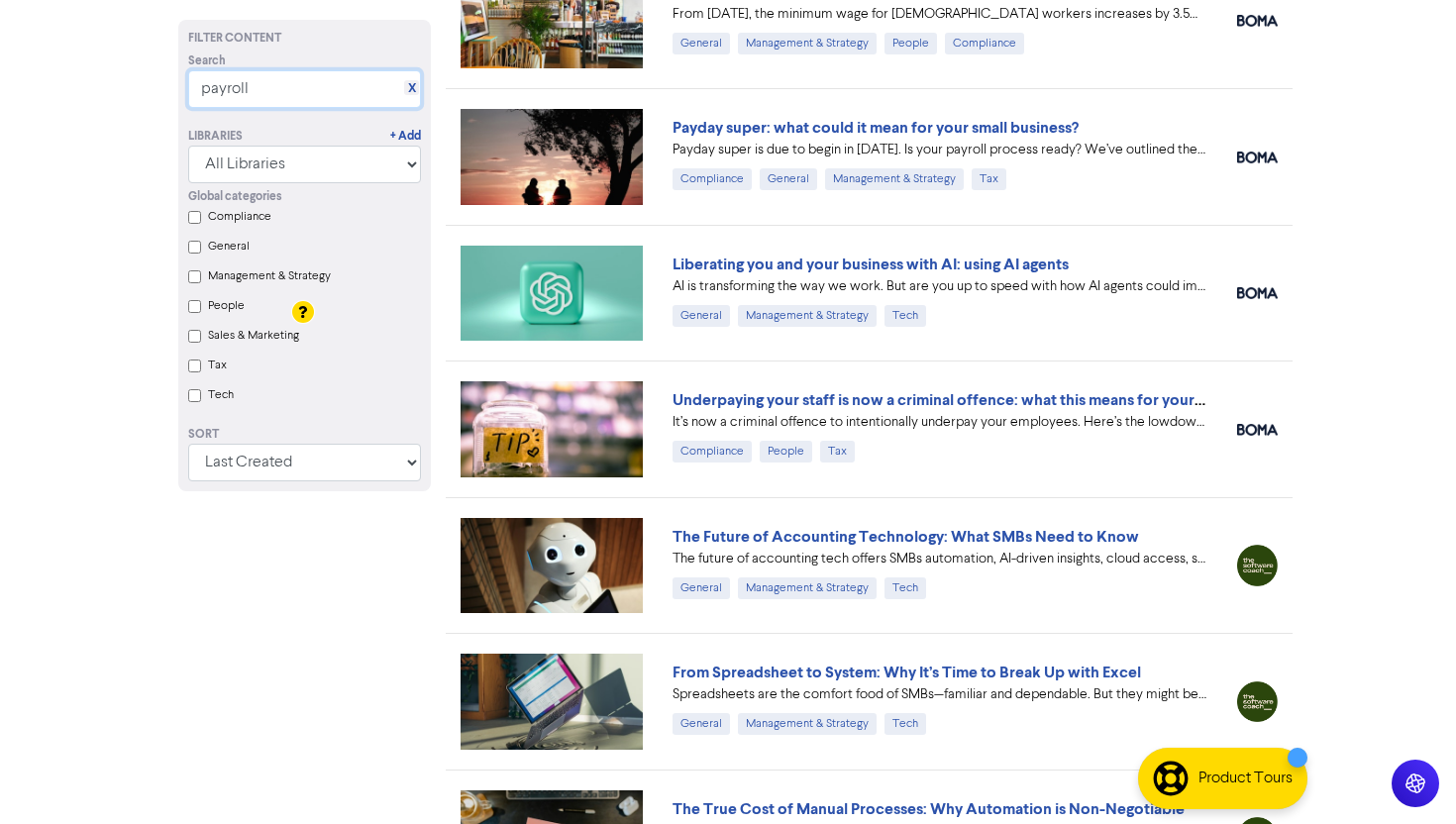 scroll, scrollTop: 0, scrollLeft: 0, axis: both 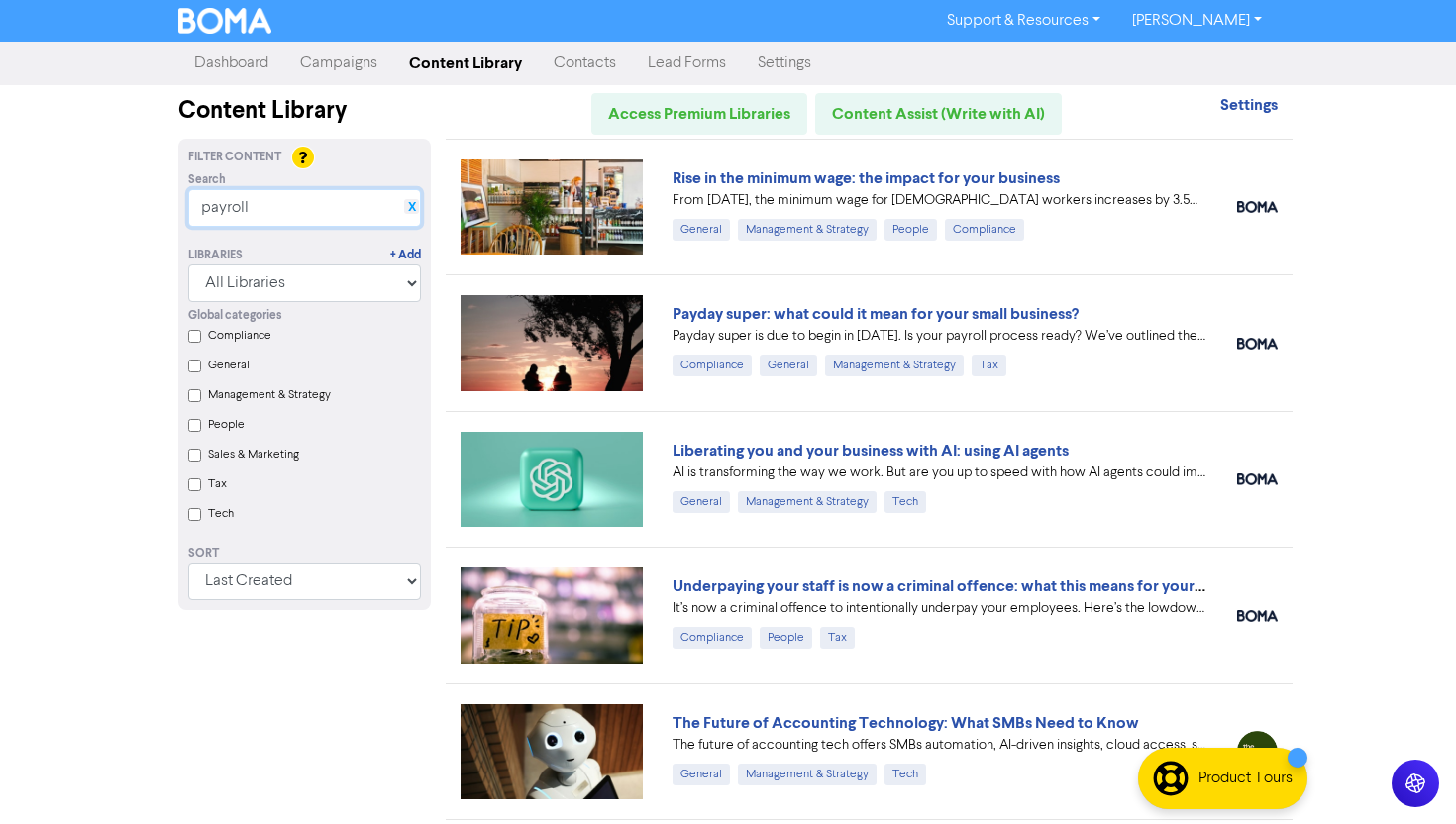 type on "payroll" 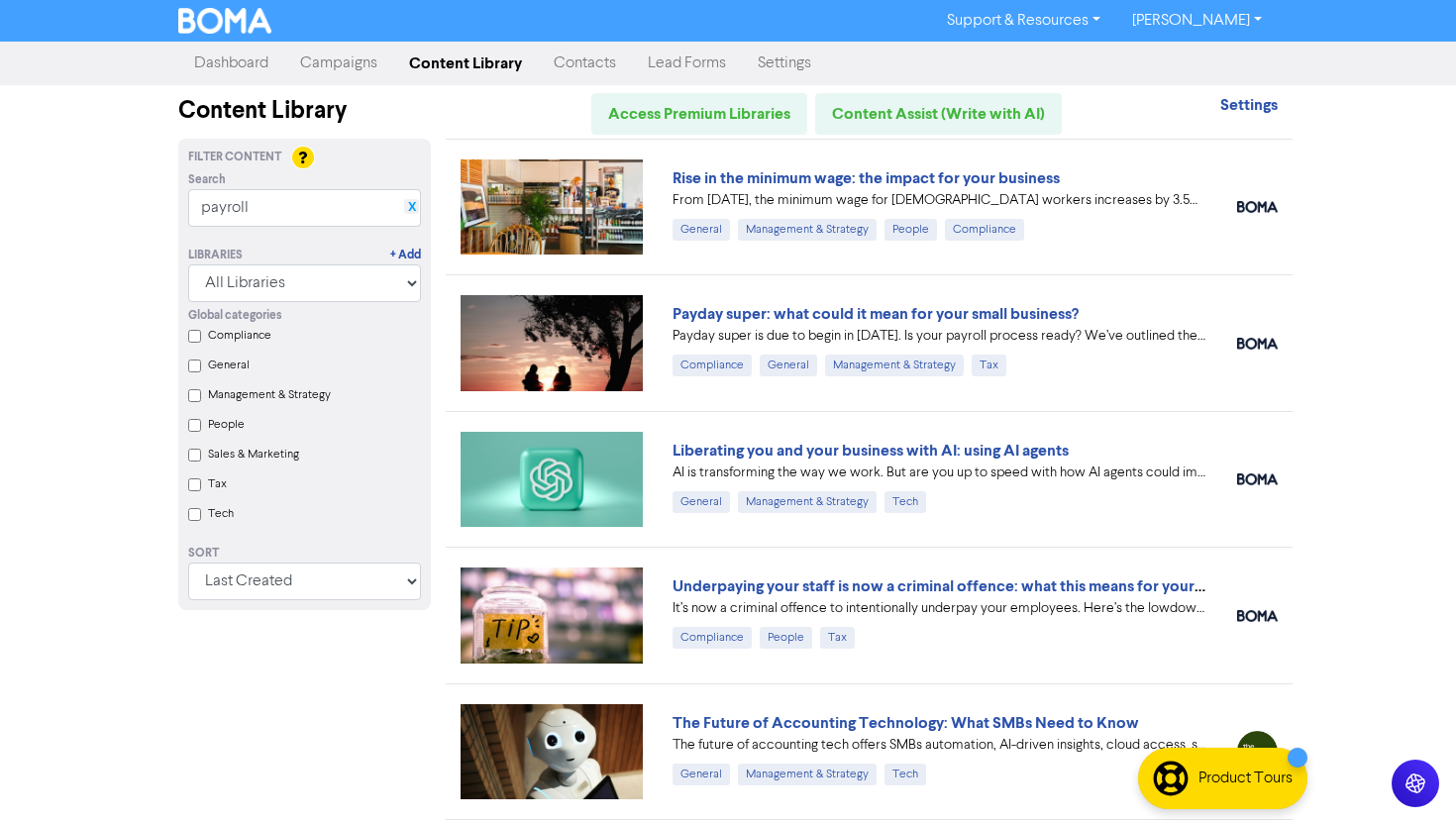 click on "X" at bounding box center [412, 207] 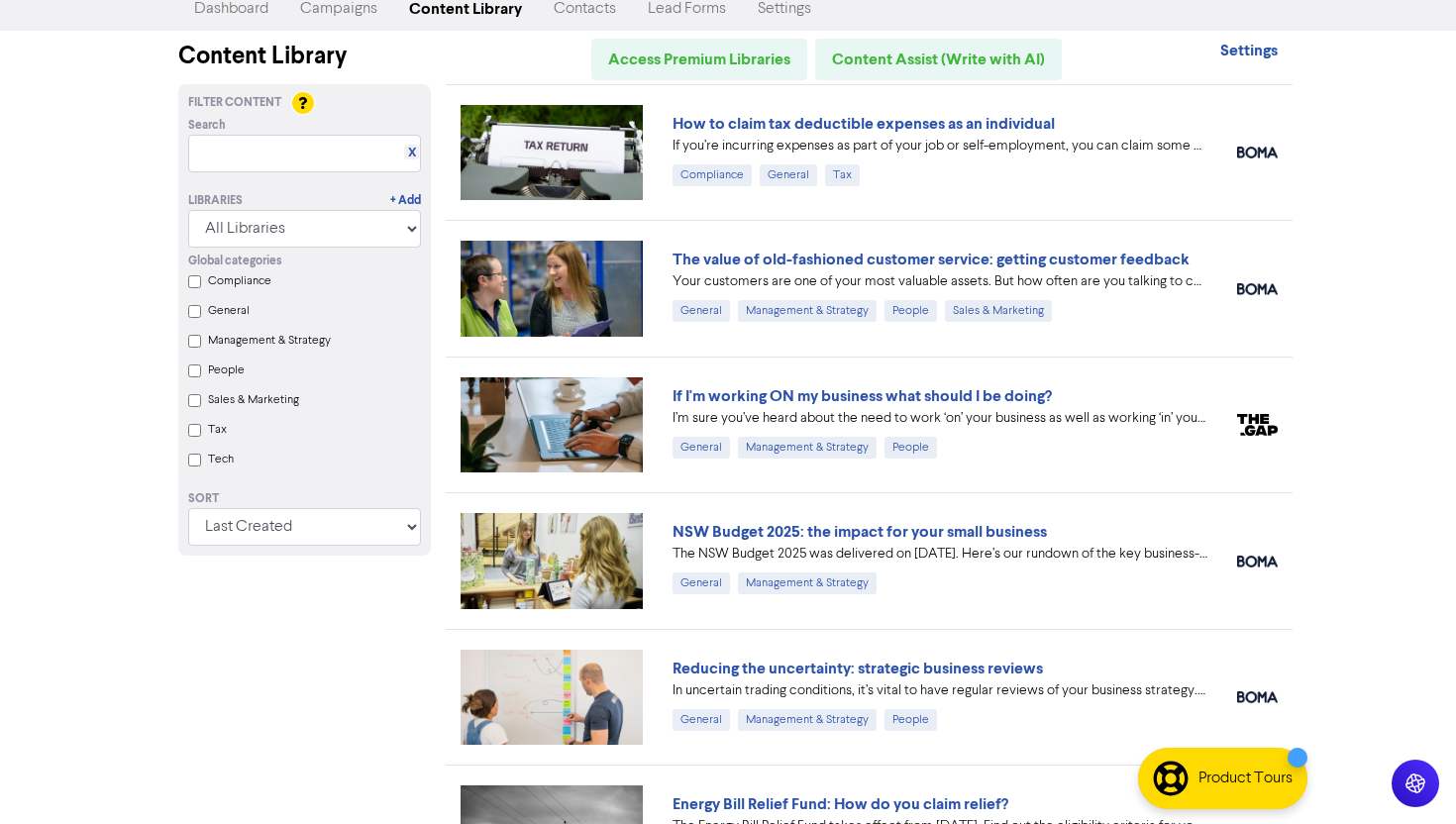 scroll, scrollTop: 0, scrollLeft: 0, axis: both 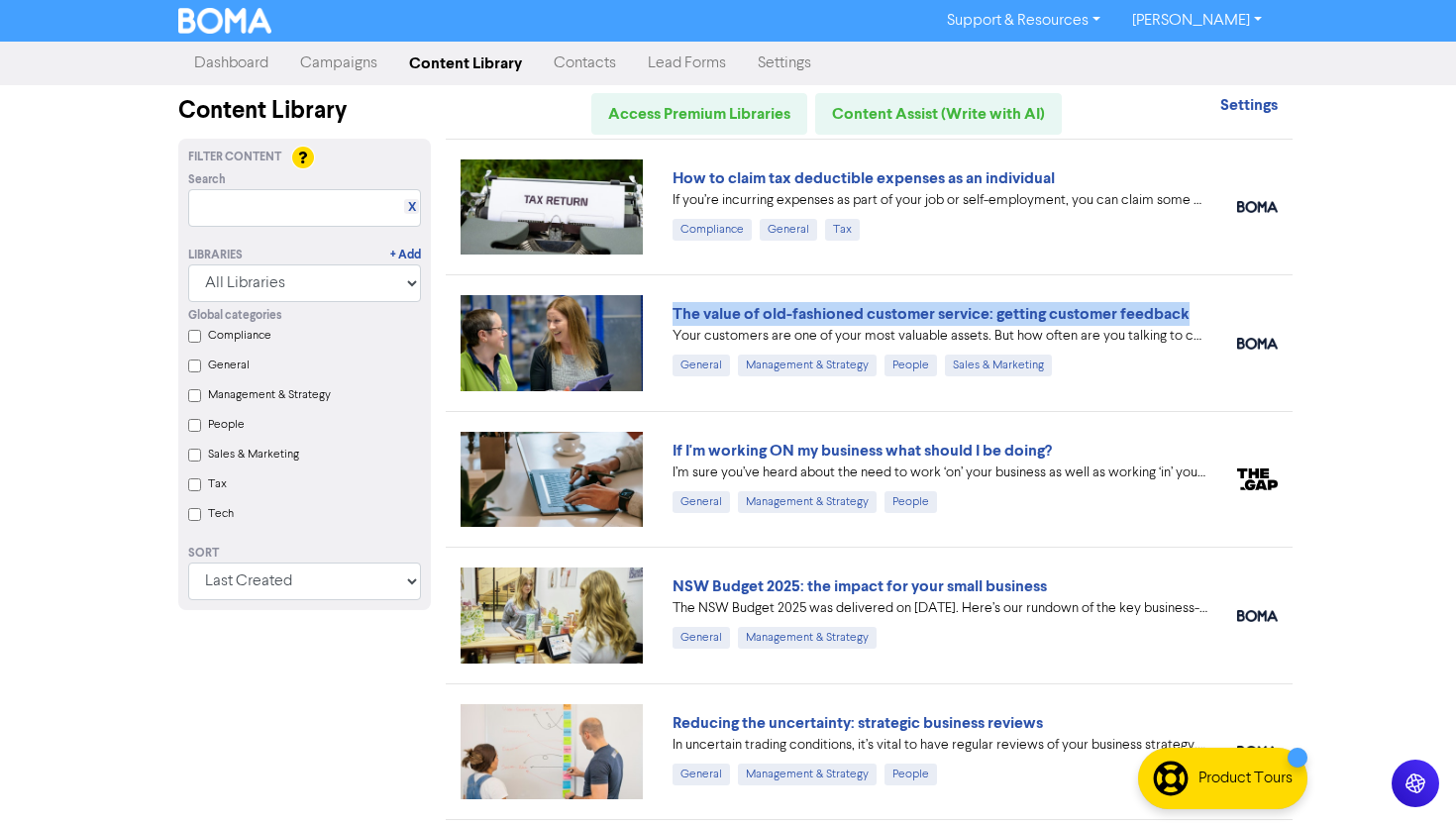 click on "Tech" at bounding box center [194, 514] 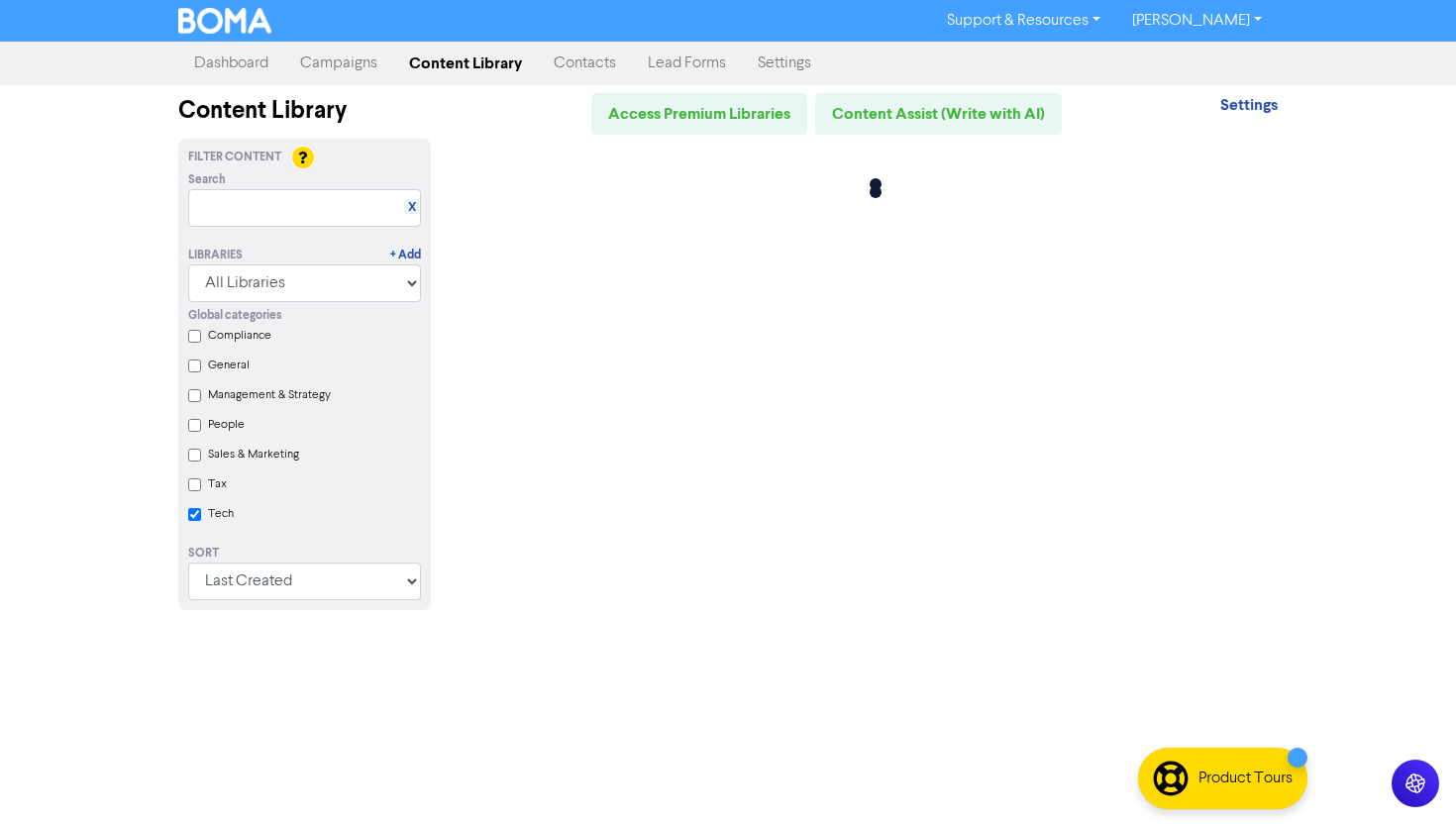checkbox on "true" 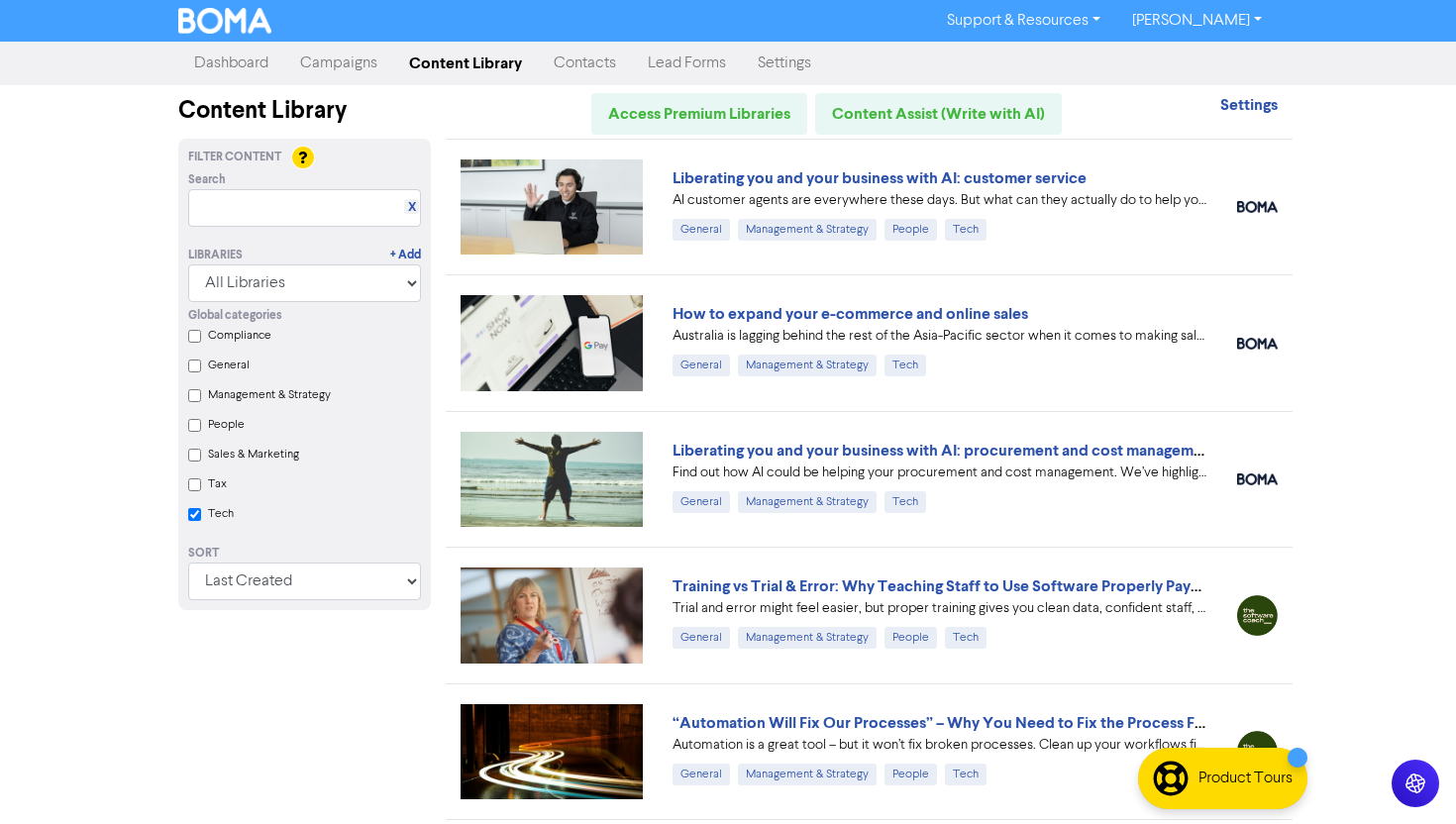 click on "Support & Resources Video Tutorials FAQ & Guides Marketing Education Troy Dyson Log Out Dashboard Campaigns Content Library Contacts Lead Forms Settings Content Library Access Premium Libraries Content Assist (Write with AI) Settings Filter Content Search X Libraries + Add All Libraries BOMA Other Partners Global categories   Compliance   General   Management & Strategy   People   Sales & Marketing   Tax   Tech Sort Last Created First Created Title Ascending Title Descending Library Ascending Library Descending Liberating you and your business with AI: customer service AI customer agents are everywhere these days. But what can they actually do to help your customer service function? And which AI agents are the best for your business?
#AIagents #customerservice #businesstips
General Management & Strategy People Tech How to expand your e-commerce and online sales General Management & Strategy Tech Liberating you and your business with AI: procurement and cost management General Management & Strategy Tech Tech" at bounding box center [728, 412] 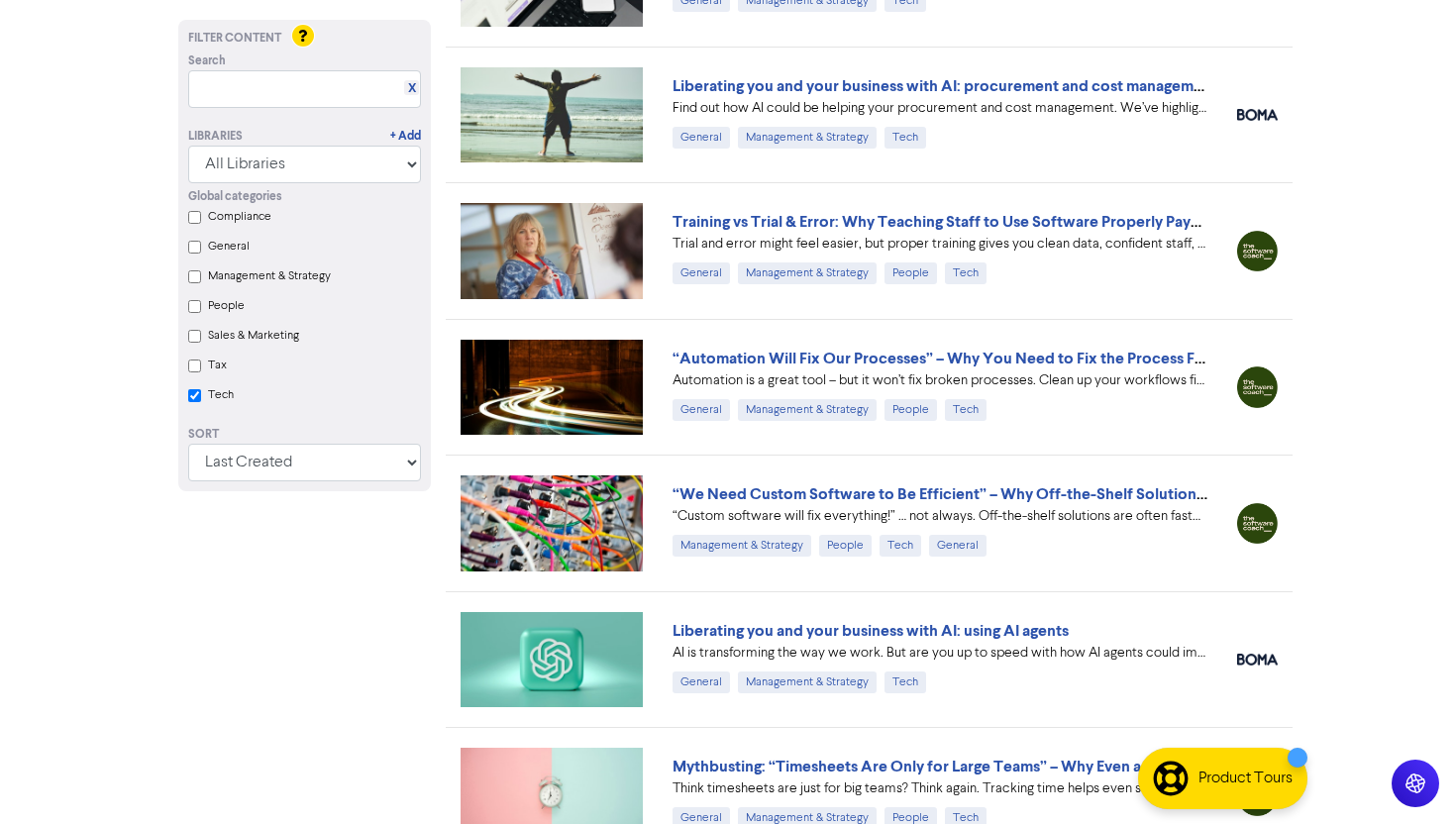 scroll, scrollTop: 365, scrollLeft: 0, axis: vertical 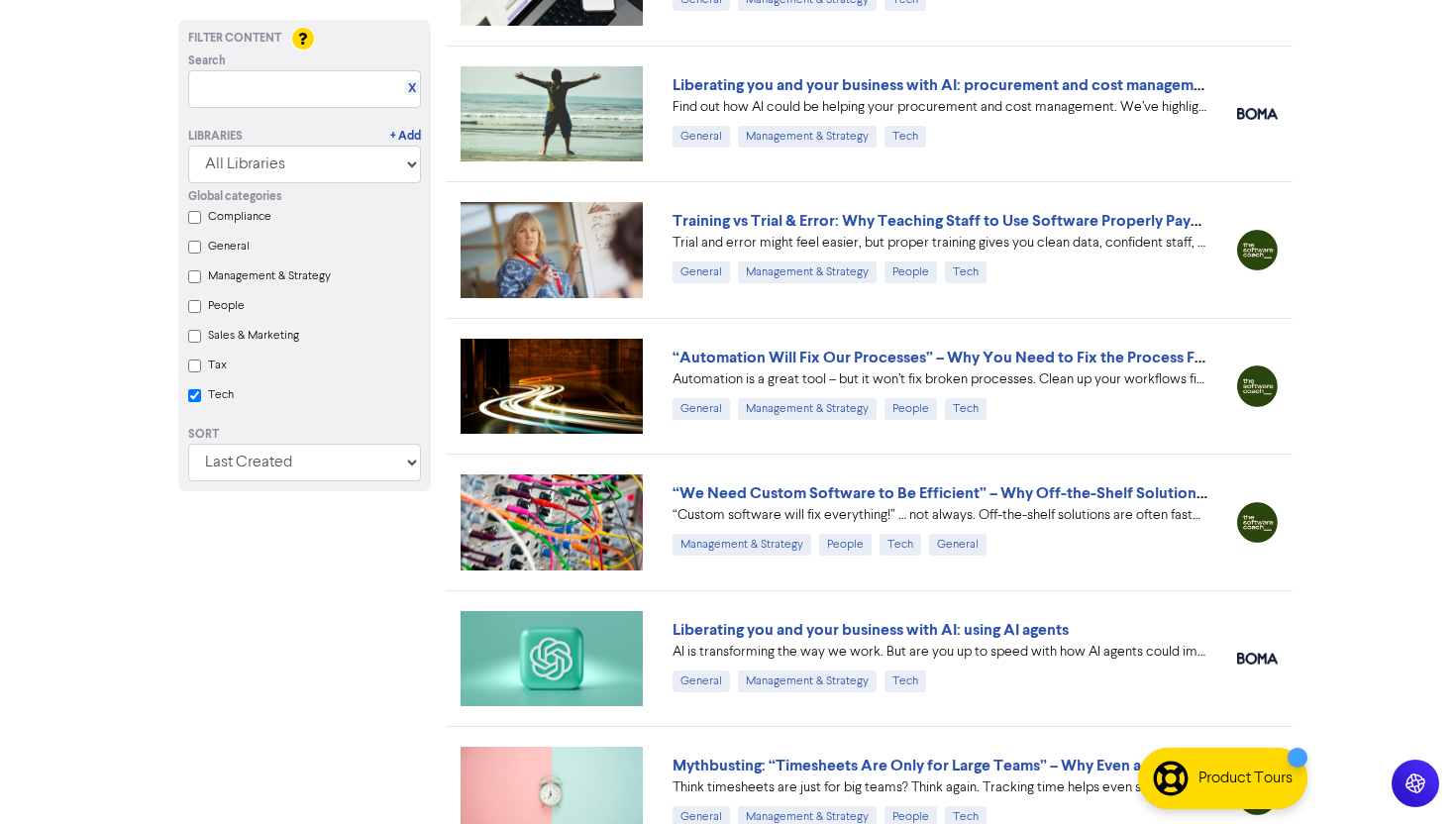 click on "Tech" at bounding box center (194, 395) 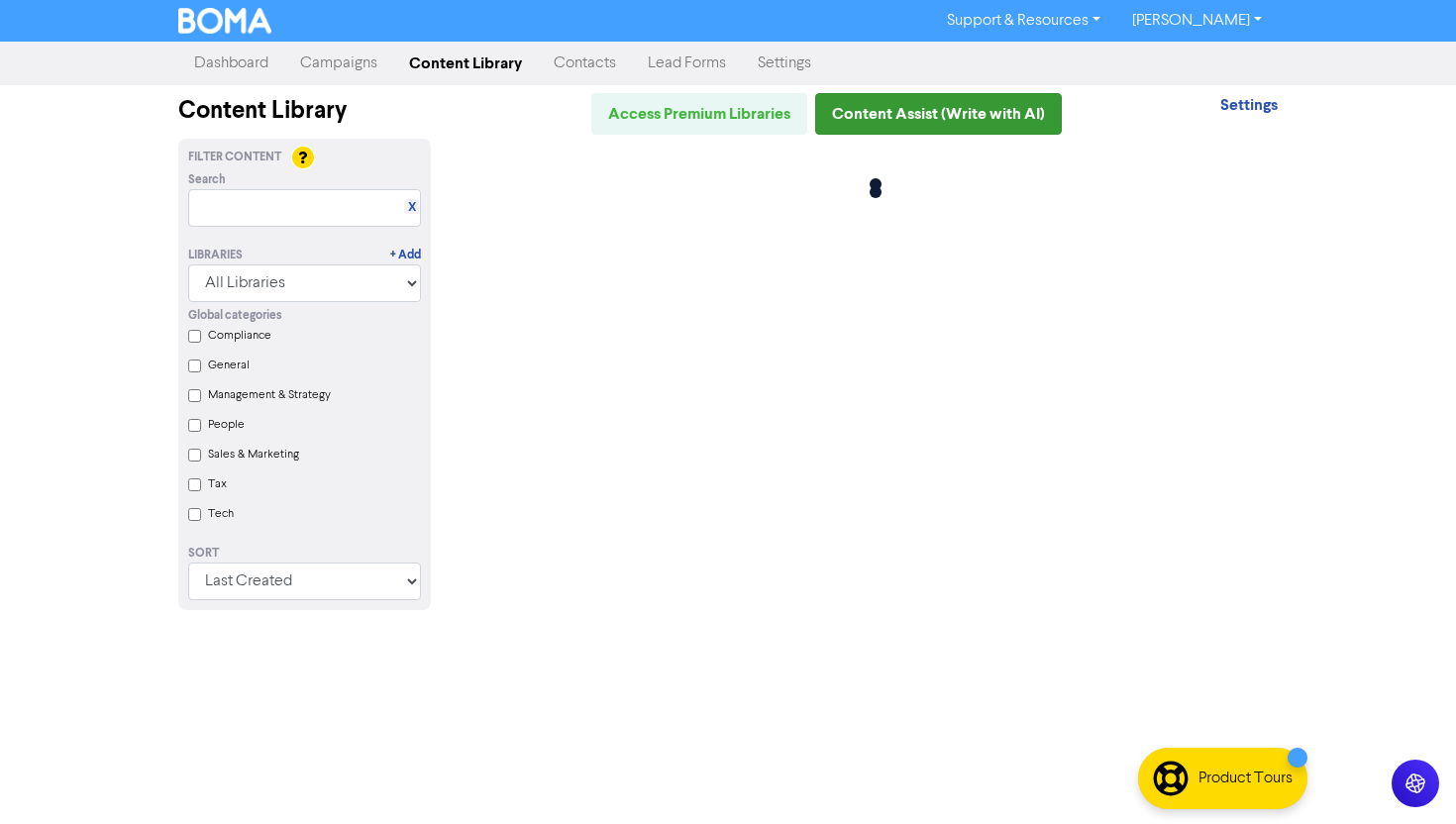 checkbox on "false" 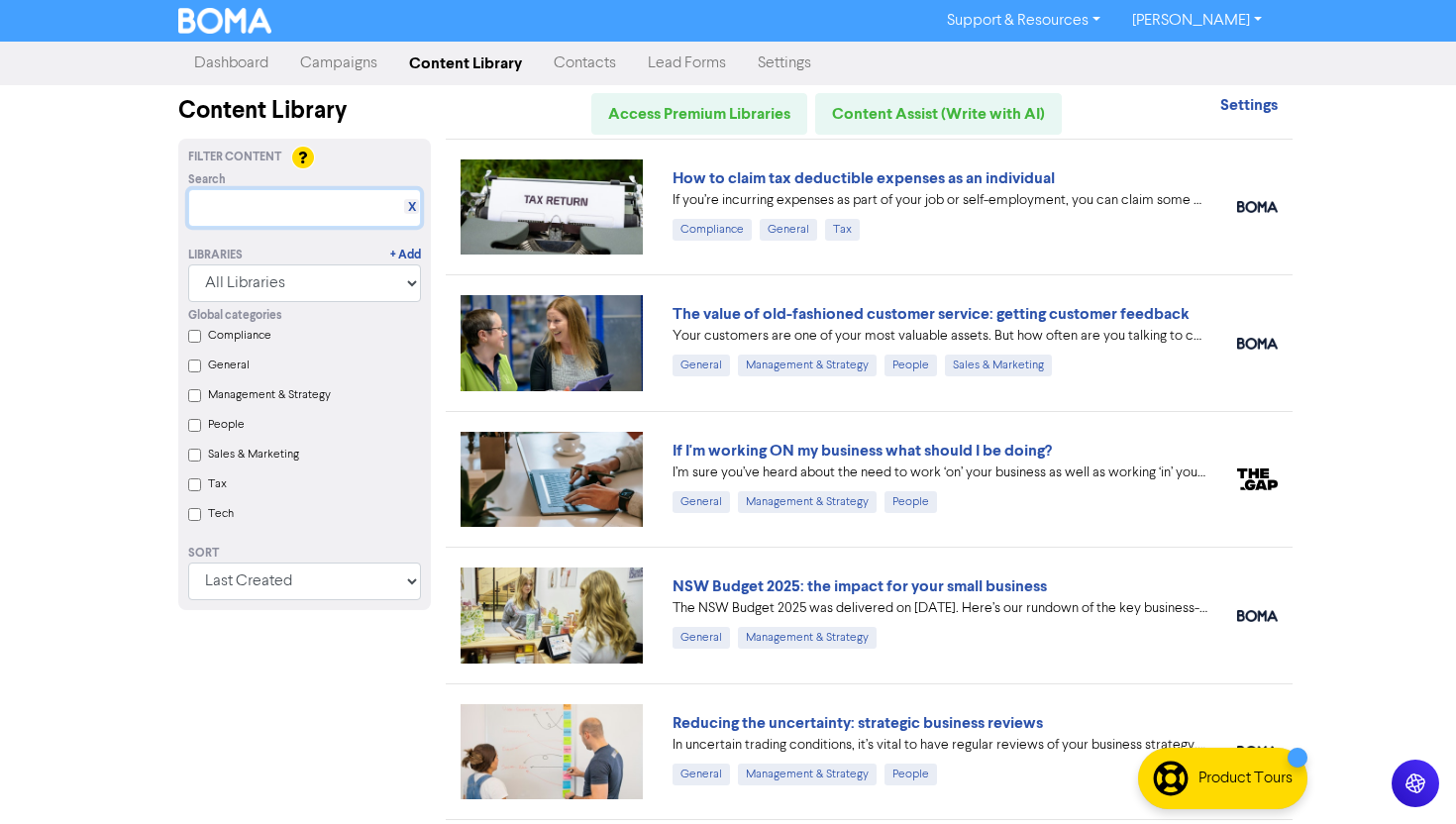 click at bounding box center [304, 208] 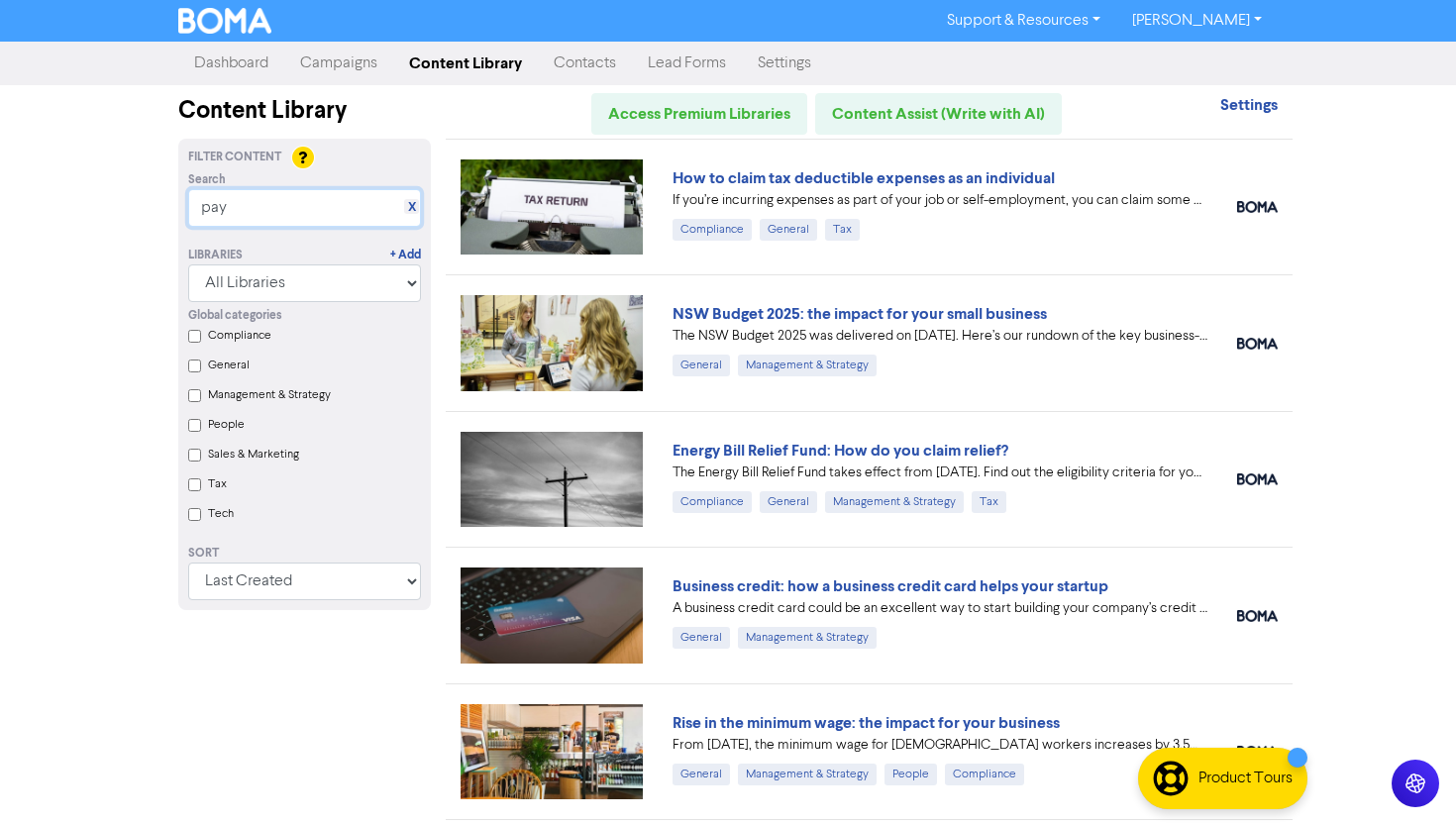 type on "pay" 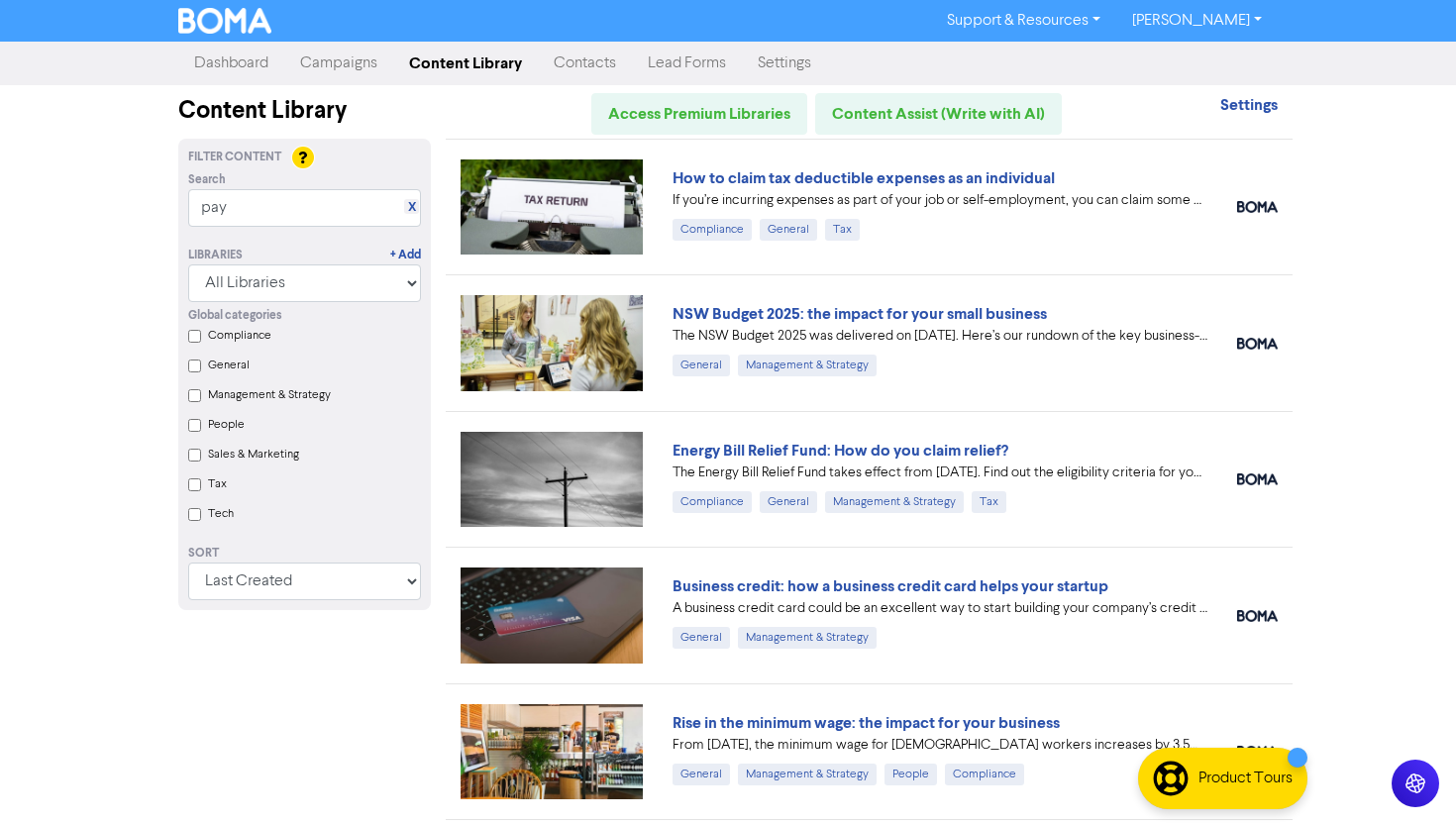 click on "Support & Resources Video Tutorials FAQ & Guides Marketing Education Troy Dyson Log Out Dashboard Campaigns Content Library Contacts Lead Forms Settings Content Library Access Premium Libraries Content Assist (Write with AI) Settings Filter Content Search X pay Libraries + Add All Libraries BOMA Other Partners Global categories   Compliance   General   Management & Strategy   People   Sales & Marketing   Tax   Tech Sort Last Created First Created Title Ascending Title Descending Library Ascending Library Descending How to claim tax deductible expenses as an individual If you’re incurring expenses as part of your job or self-employment, you can claim some of these expenses back and lower your overall income tax bill.
#taxreturn  Compliance General Tax NSW Budget 2025: the impact for your small business The NSW Budget 2025 was delivered on 24 June. Here’s our rundown of the key business-focused announcements and opportunities for your NSW business.
#NSWBudget #smallbusiness #businesstips
General Compliance" at bounding box center (728, 412) 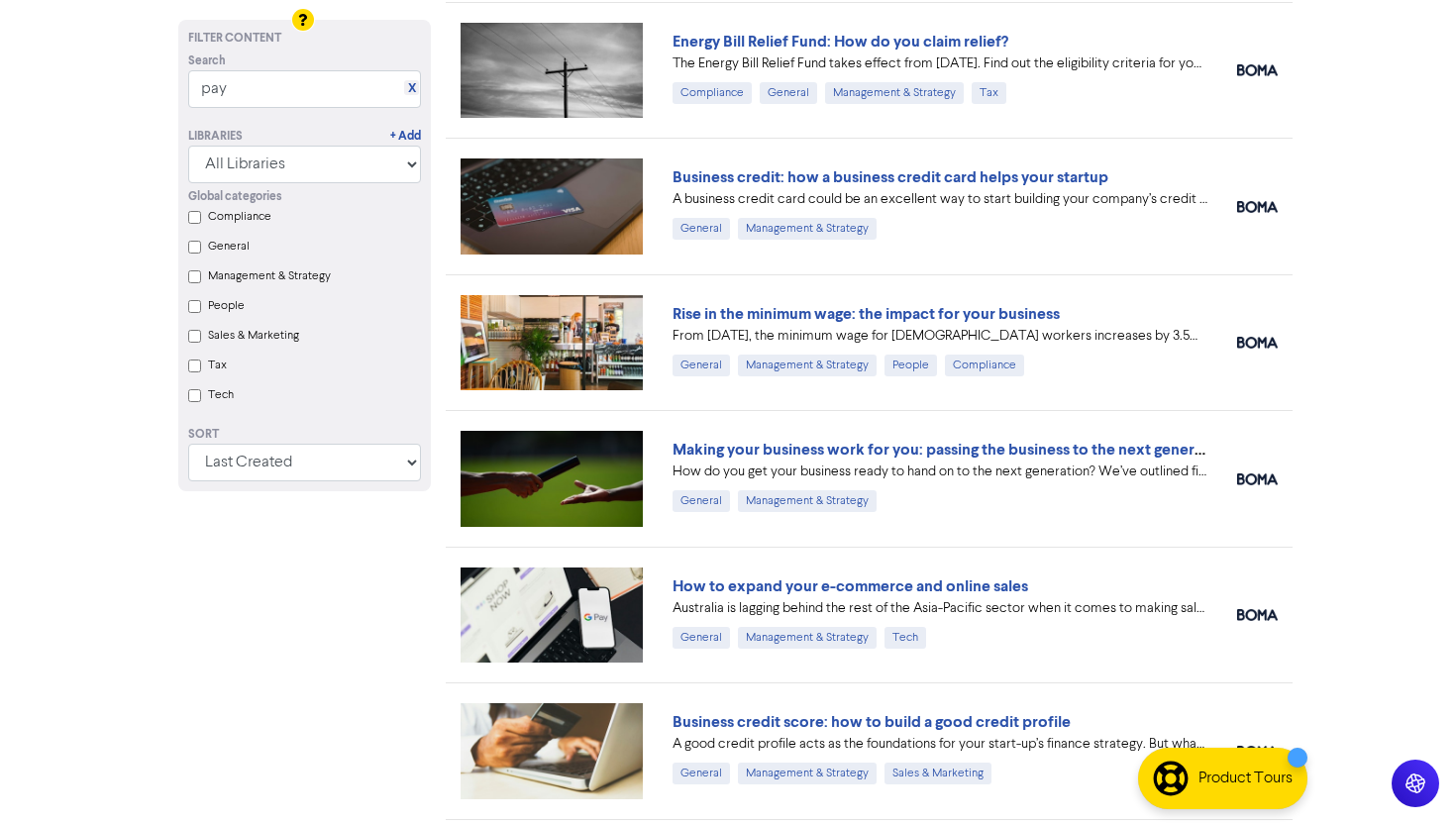 scroll, scrollTop: 410, scrollLeft: 0, axis: vertical 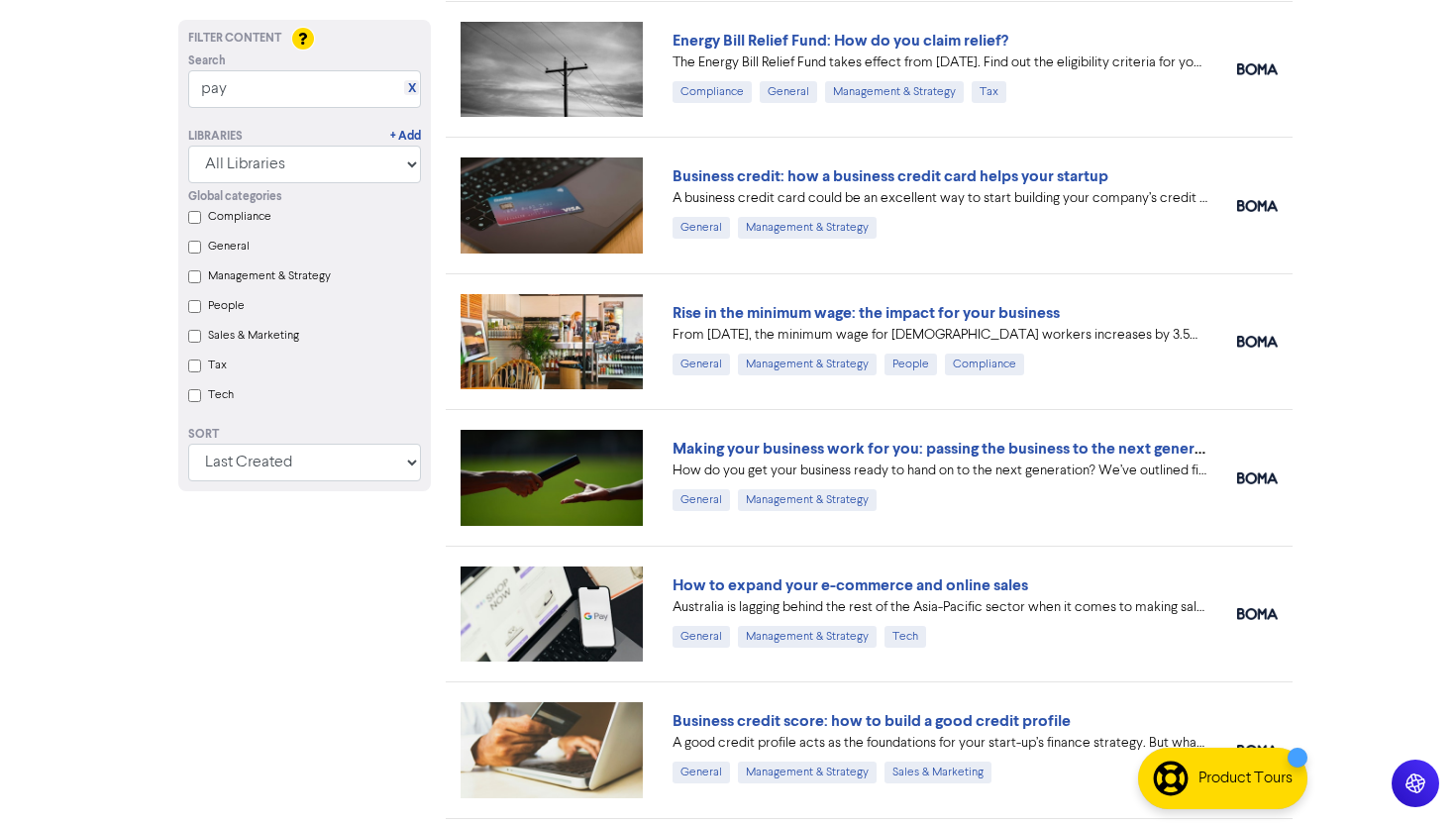 click on "Support & Resources Video Tutorials FAQ & Guides Marketing Education Troy Dyson Log Out Dashboard Campaigns Content Library Contacts Lead Forms Settings Content Library Access Premium Libraries Content Assist (Write with AI) Settings Filter Content Search X pay Libraries + Add All Libraries BOMA Other Partners Global categories   Compliance   General   Management & Strategy   People   Sales & Marketing   Tax   Tech Sort Last Created First Created Title Ascending Title Descending Library Ascending Library Descending How to claim tax deductible expenses as an individual If you’re incurring expenses as part of your job or self-employment, you can claim some of these expenses back and lower your overall income tax bill.
#taxreturn  Compliance General Tax NSW Budget 2025: the impact for your small business The NSW Budget 2025 was delivered on 24 June. Here’s our rundown of the key business-focused announcements and opportunities for your NSW business.
#NSWBudget #smallbusiness #businesstips
General Compliance" at bounding box center [728, 2] 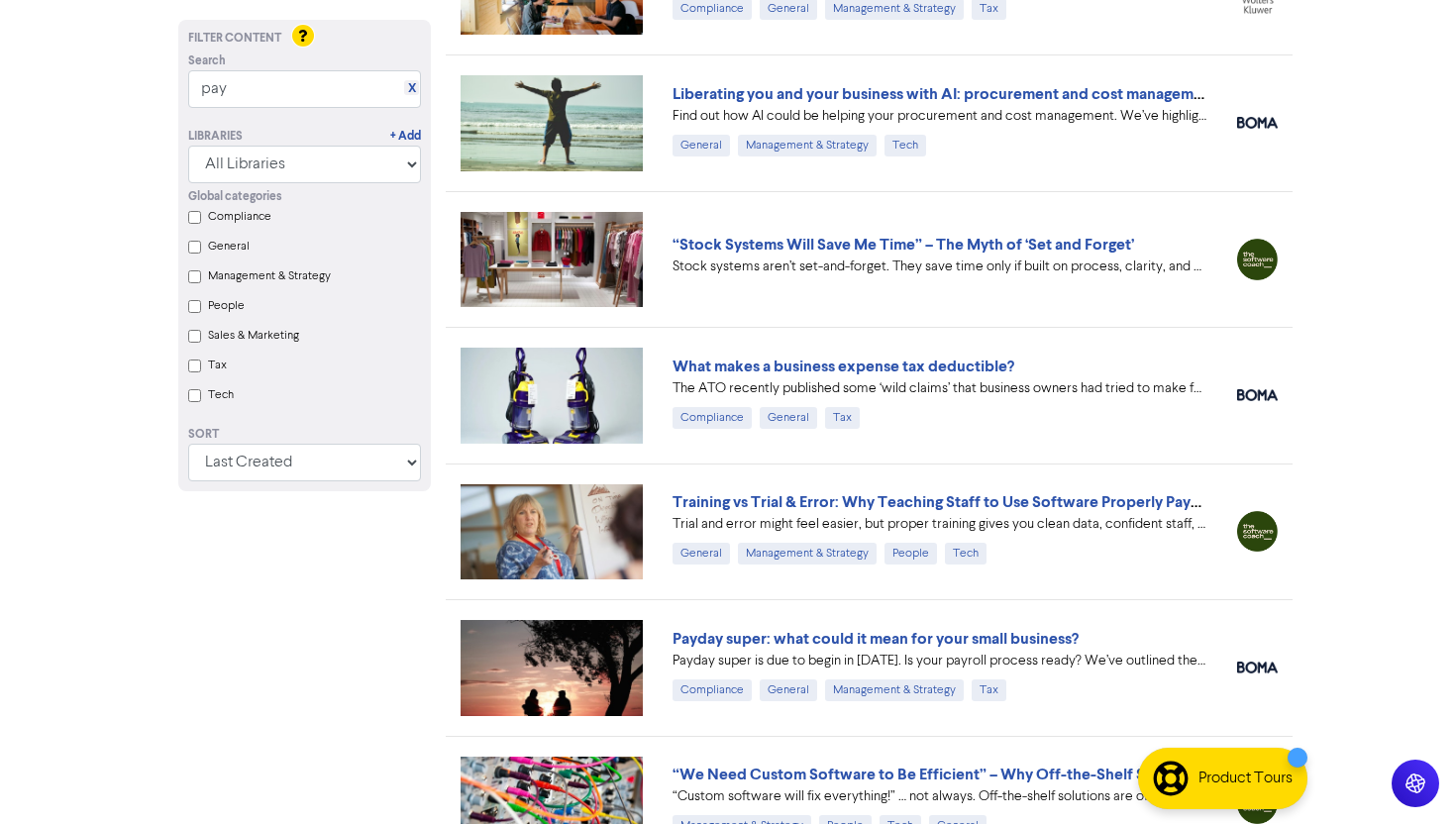 scroll, scrollTop: 1315, scrollLeft: 0, axis: vertical 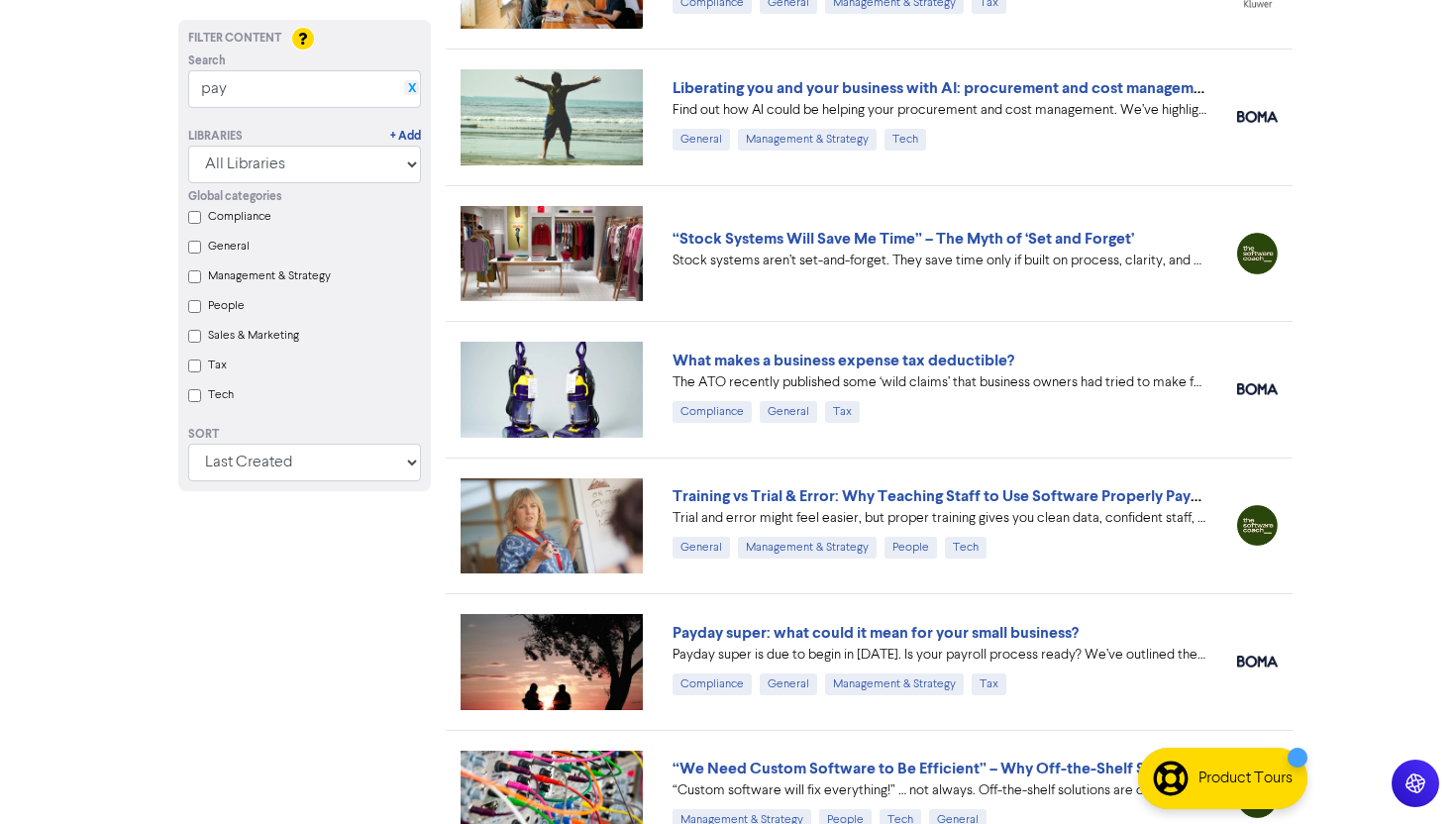 click on "X" at bounding box center [412, 88] 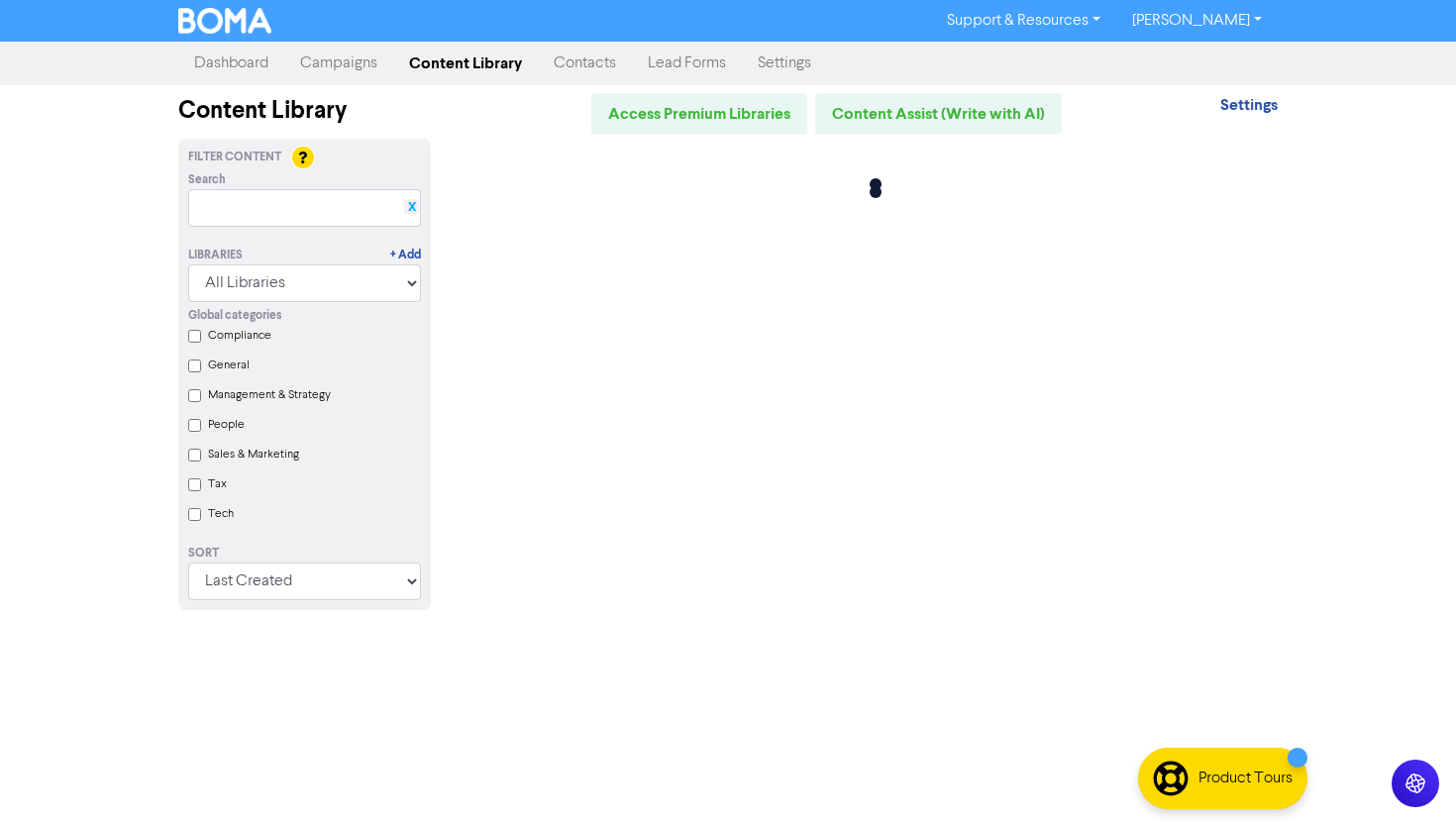 scroll, scrollTop: 0, scrollLeft: 0, axis: both 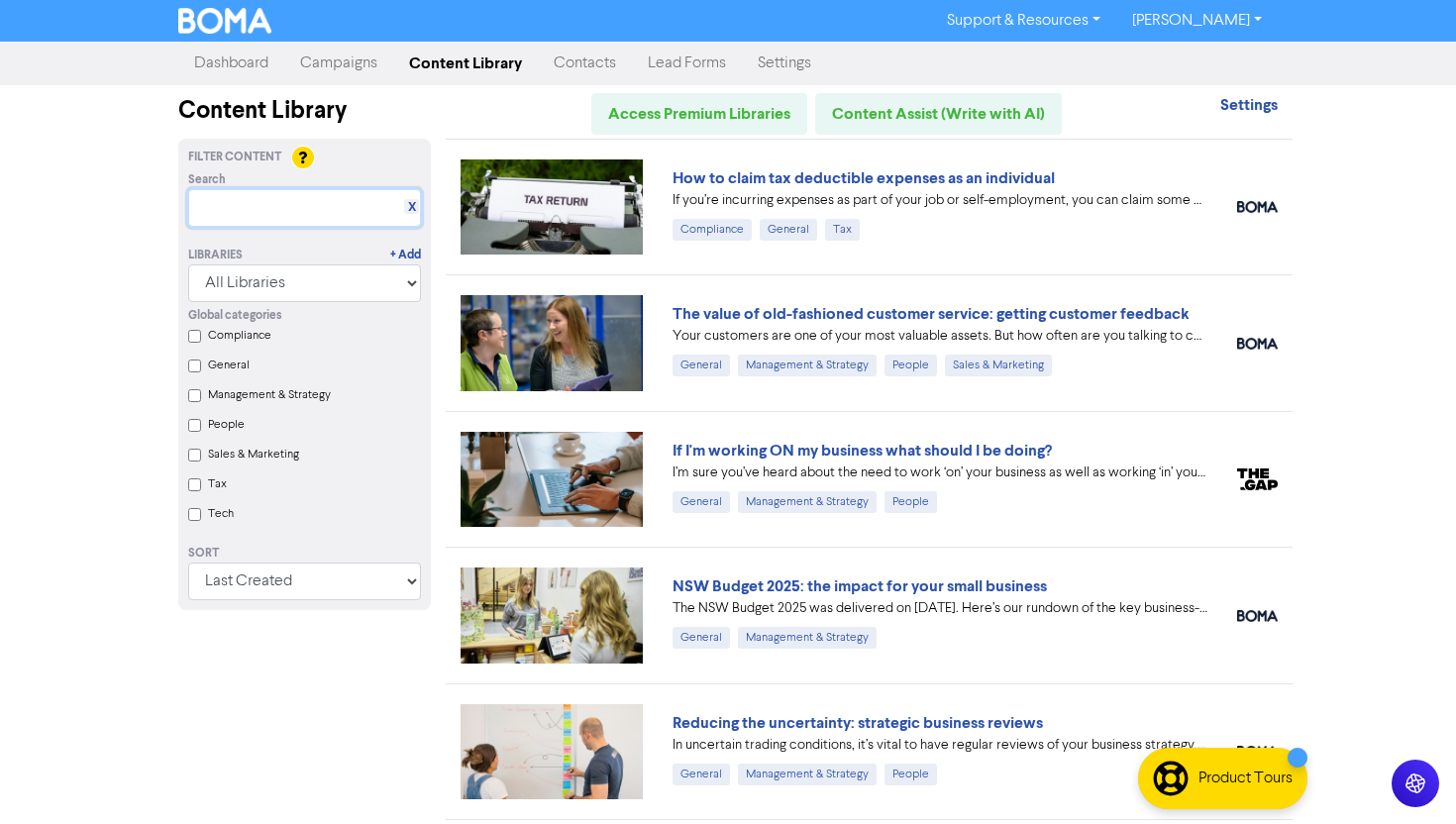 click at bounding box center [304, 208] 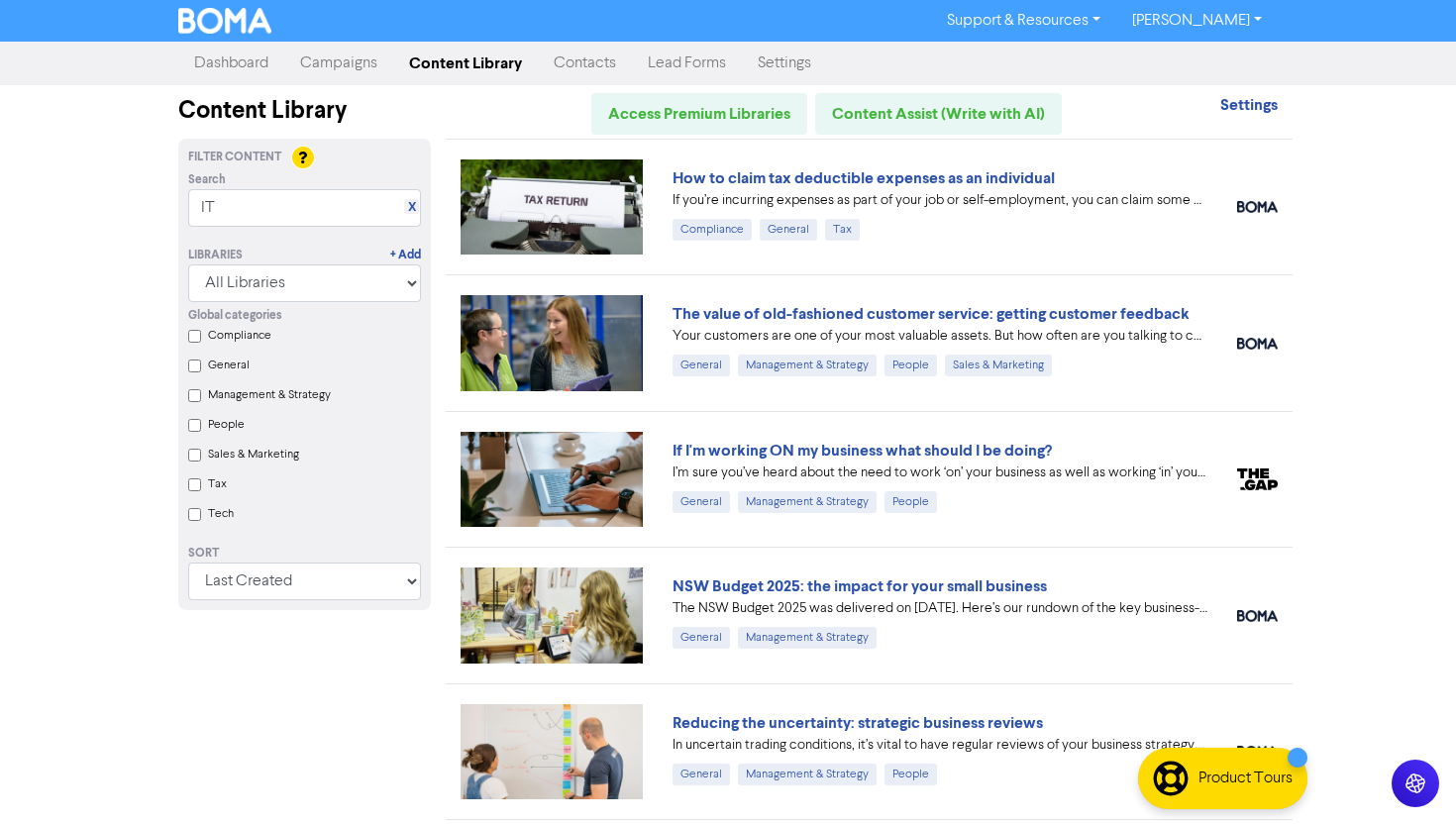 click on "Support & Resources Video Tutorials FAQ & Guides Marketing Education Troy Dyson Log Out Dashboard Campaigns Content Library Contacts Lead Forms Settings Content Library Access Premium Libraries Content Assist (Write with AI) Settings Filter Content Search X IT Libraries + Add All Libraries BOMA Other Partners Global categories   Compliance   General   Management & Strategy   People   Sales & Marketing   Tax   Tech Sort Last Created First Created Title Ascending Title Descending Library Ascending Library Descending How to claim tax deductible expenses as an individual If you’re incurring expenses as part of your job or self-employment, you can claim some of these expenses back and lower your overall income tax bill.
#taxreturn  Compliance General Tax The value of old-fashioned customer service: getting customer feedback General Management & Strategy People Sales & Marketing If I'm working ON my business what should I be doing? General Management & Strategy People General Management & Strategy General People" at bounding box center [728, 412] 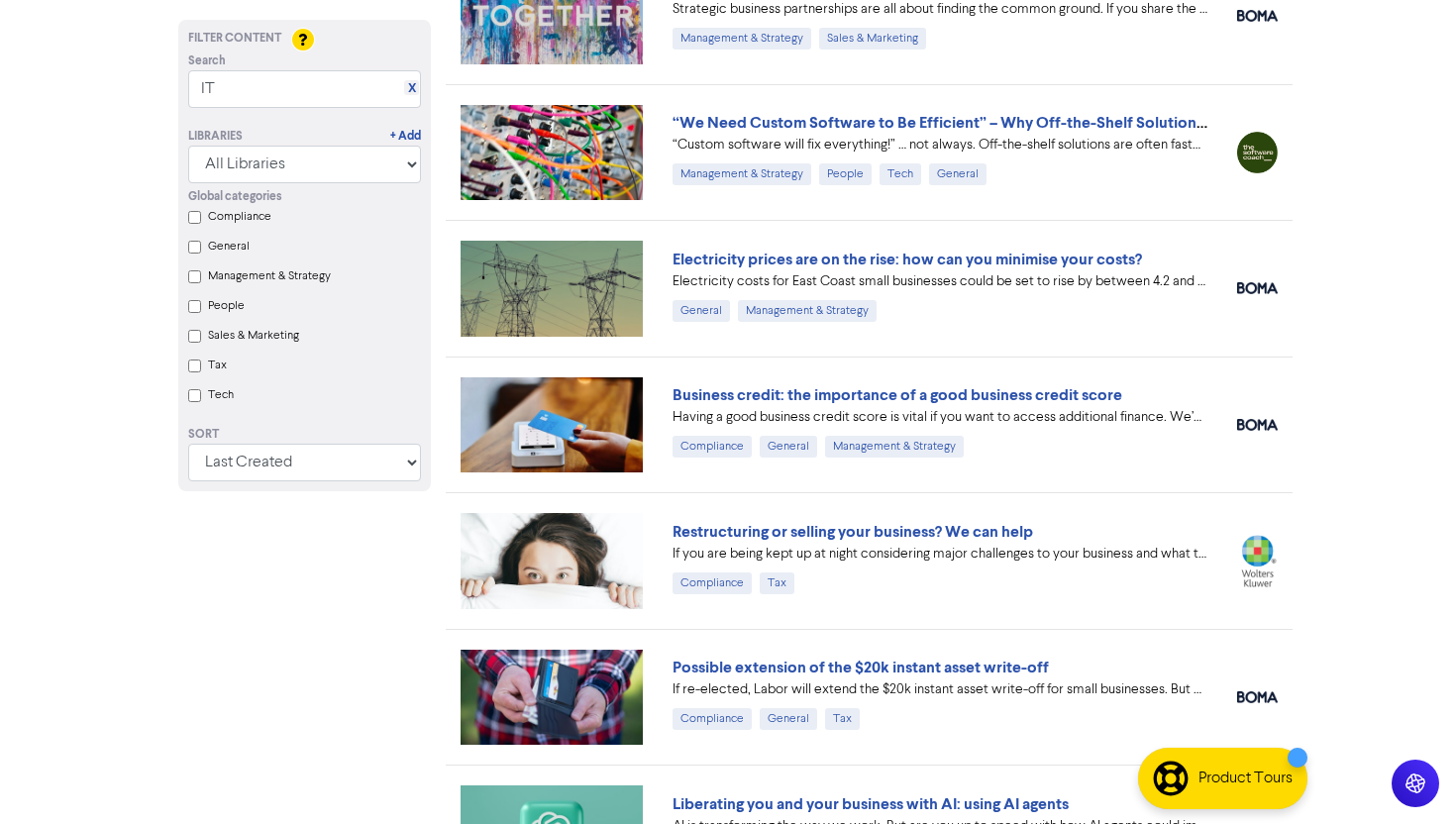 scroll, scrollTop: 3732, scrollLeft: 0, axis: vertical 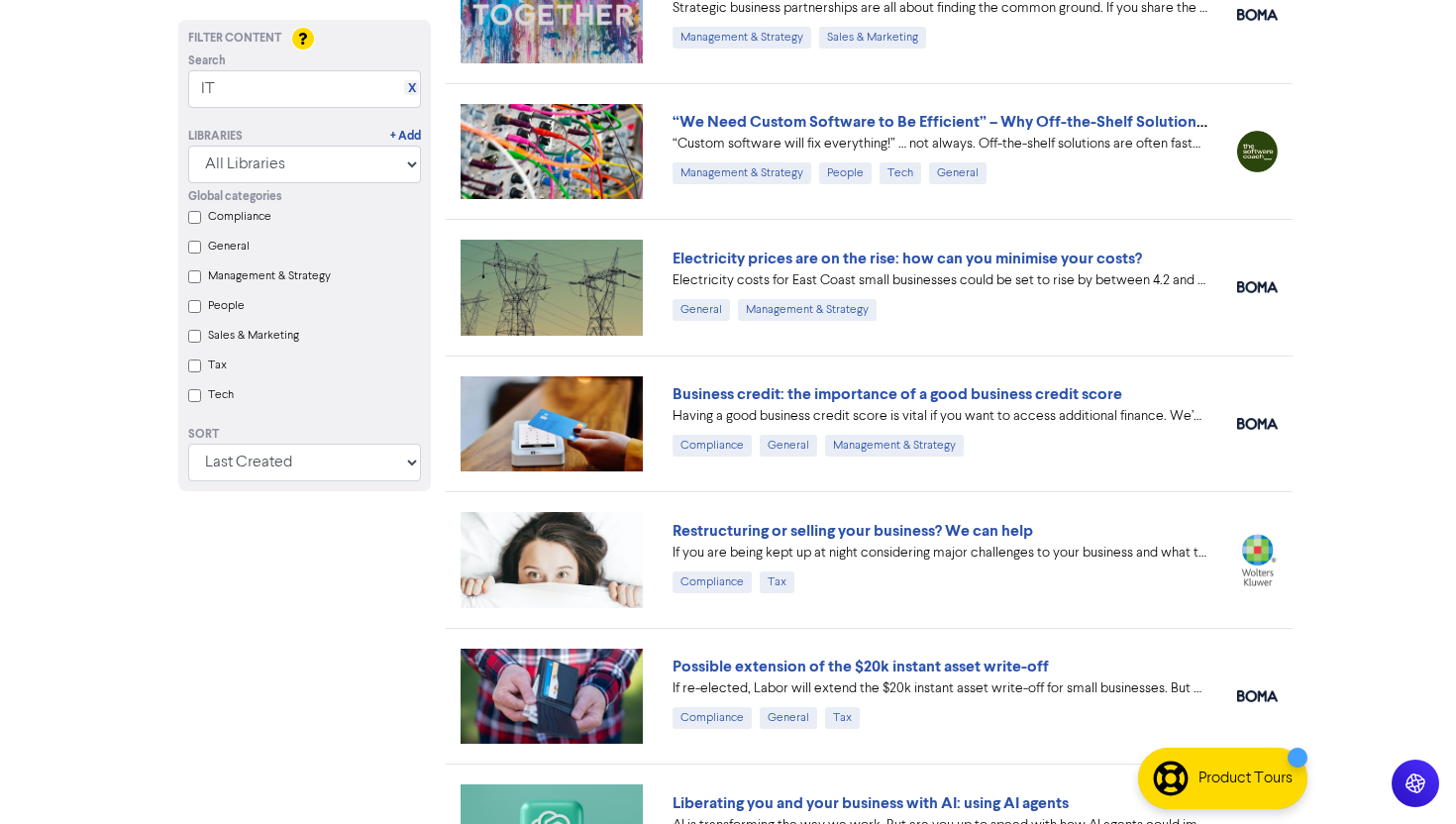 click on "Support & Resources Video Tutorials FAQ & Guides Marketing Education Troy Dyson Log Out Dashboard Campaigns Content Library Contacts Lead Forms Settings Content Library Access Premium Libraries Content Assist (Write with AI) Settings Filter Content Search X IT Libraries + Add All Libraries BOMA Other Partners Global categories   Compliance   General   Management & Strategy   People   Sales & Marketing   Tax   Tech Sort Last Created First Created Title Ascending Title Descending Library Ascending Library Descending How to claim tax deductible expenses as an individual If you’re incurring expenses as part of your job or self-employment, you can claim some of these expenses back and lower your overall income tax bill.
#taxreturn  Compliance General Tax The value of old-fashioned customer service: getting customer feedback General Management & Strategy People Sales & Marketing If I'm working ON my business what should I be doing? General Management & Strategy People General Management & Strategy General People" at bounding box center [728, -3320] 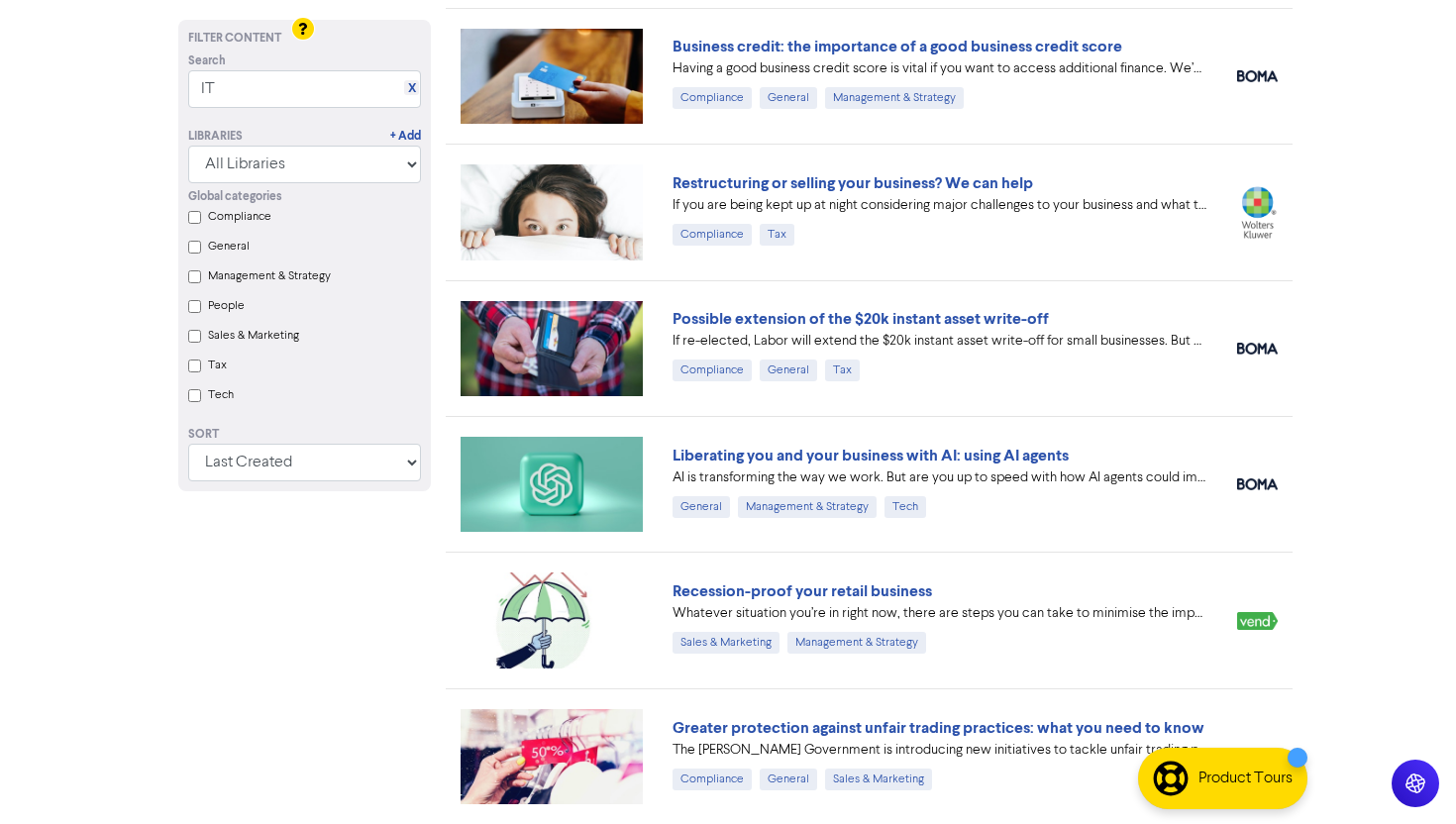 scroll, scrollTop: 4080, scrollLeft: 0, axis: vertical 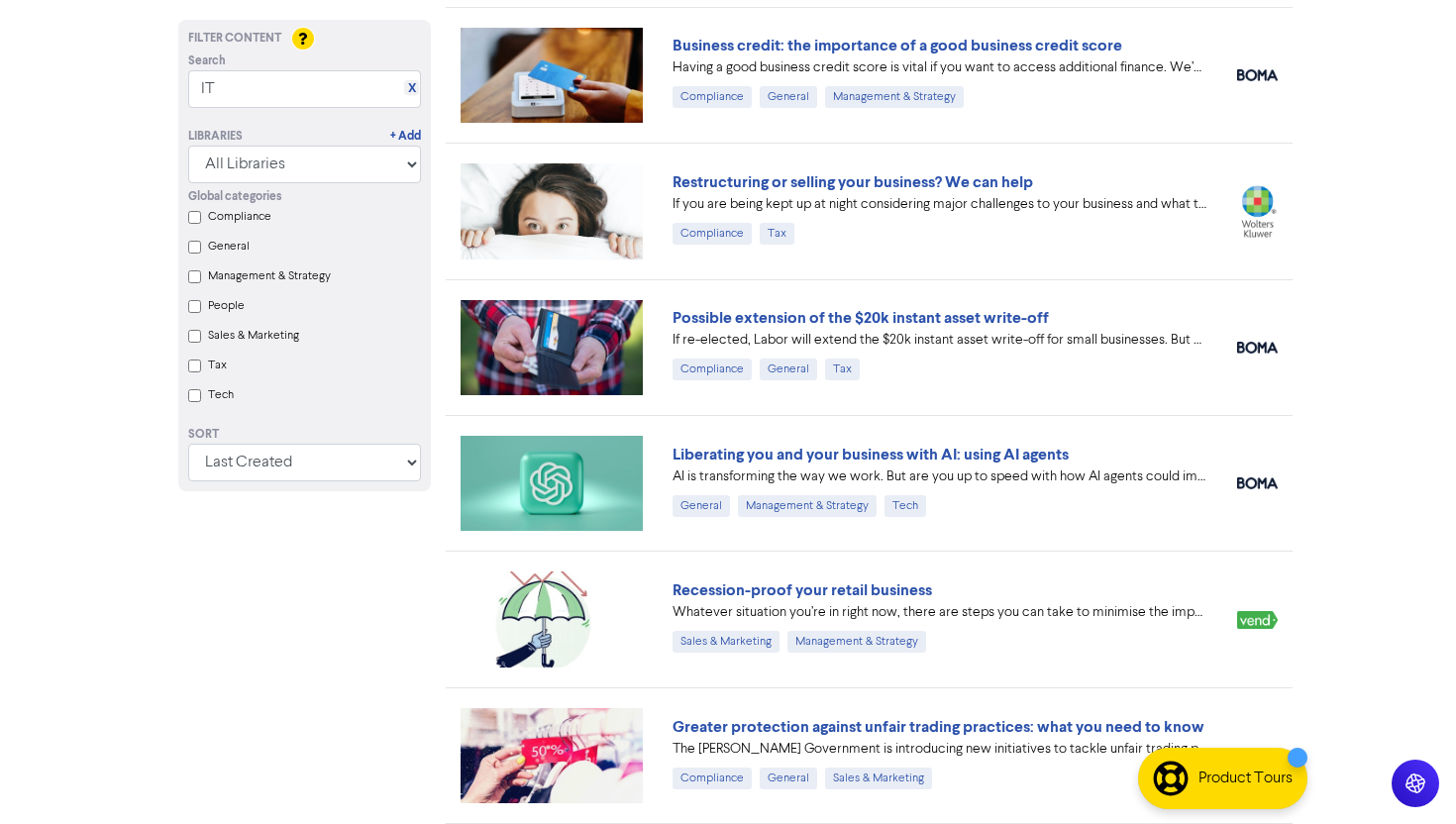 click on "Support & Resources Video Tutorials FAQ & Guides Marketing Education Troy Dyson Log Out Dashboard Campaigns Content Library Contacts Lead Forms Settings Content Library Access Premium Libraries Content Assist (Write with AI) Settings Filter Content Search X IT Libraries + Add All Libraries BOMA Other Partners Global categories   Compliance   General   Management & Strategy   People   Sales & Marketing   Tax   Tech Sort Last Created First Created Title Ascending Title Descending Library Ascending Library Descending How to claim tax deductible expenses as an individual If you’re incurring expenses as part of your job or self-employment, you can claim some of these expenses back and lower your overall income tax bill.
#taxreturn  Compliance General Tax The value of old-fashioned customer service: getting customer feedback General Management & Strategy People Sales & Marketing If I'm working ON my business what should I be doing? General Management & Strategy People General Management & Strategy General People" at bounding box center [728, -3668] 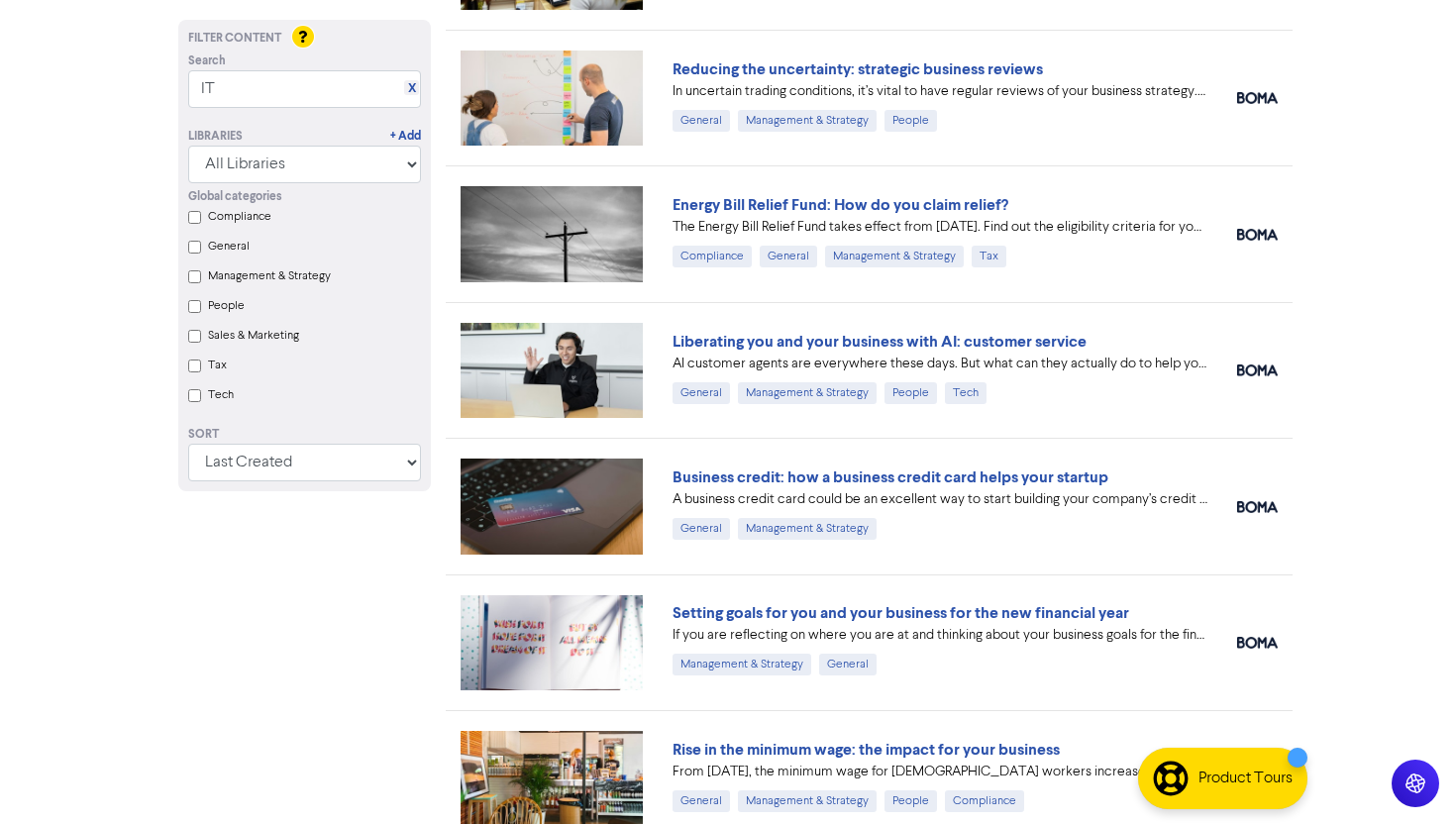 scroll, scrollTop: 649, scrollLeft: 0, axis: vertical 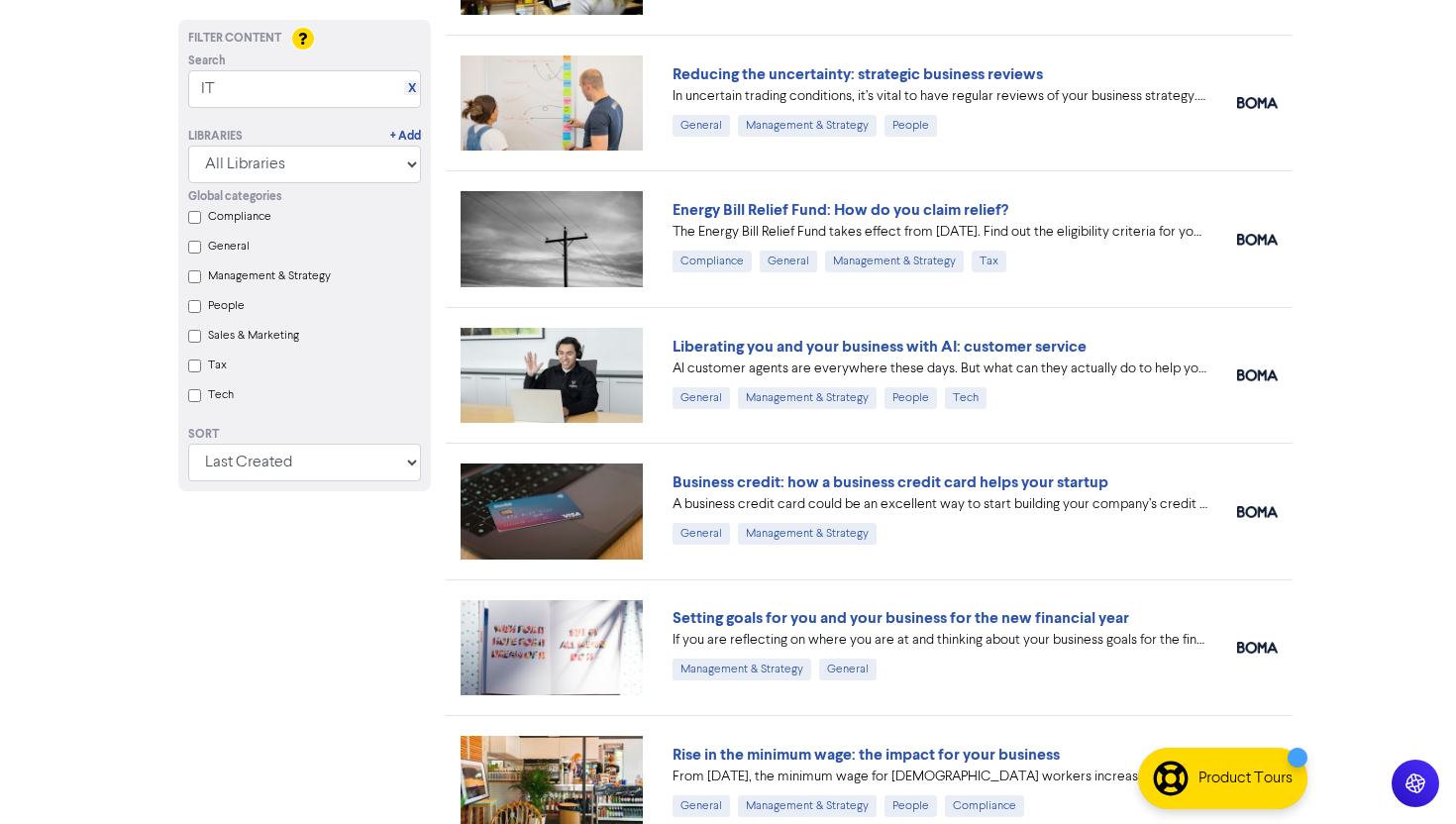 click on "Support & Resources Video Tutorials FAQ & Guides Marketing Education Troy Dyson Log Out Dashboard Campaigns Content Library Contacts Lead Forms Settings Content Library Access Premium Libraries Content Assist (Write with AI) Settings Filter Content Search X IT Libraries + Add All Libraries BOMA Other Partners Global categories   Compliance   General   Management & Strategy   People   Sales & Marketing   Tax   Tech Sort Last Created First Created Title Ascending Title Descending Library Ascending Library Descending How to claim tax deductible expenses as an individual If you’re incurring expenses as part of your job or self-employment, you can claim some of these expenses back and lower your overall income tax bill.
#taxreturn  Compliance General Tax The value of old-fashioned customer service: getting customer feedback General Management & Strategy People Sales & Marketing If I'm working ON my business what should I be doing? General Management & Strategy People General Management & Strategy General People" at bounding box center [728, -237] 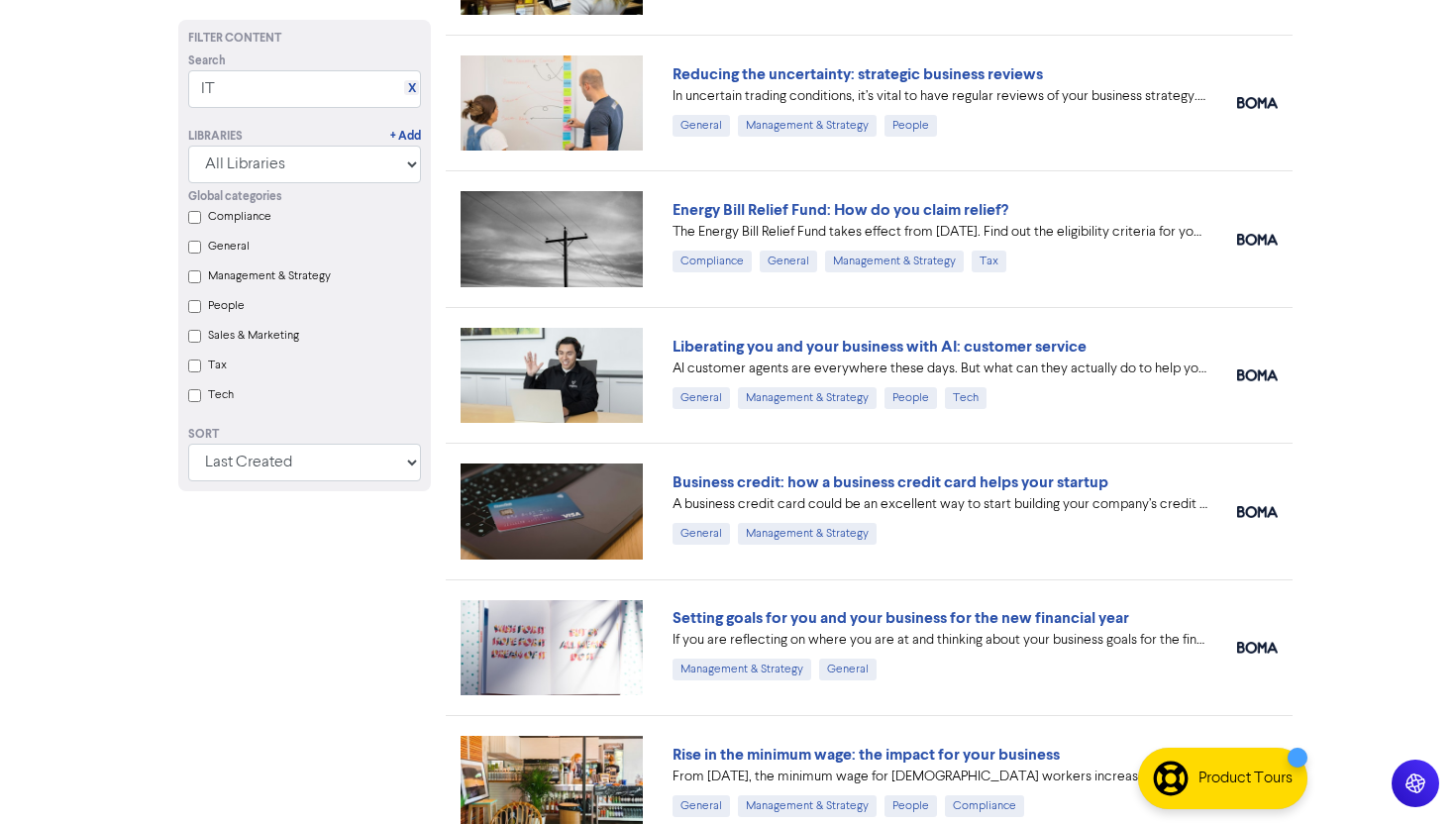 scroll, scrollTop: 0, scrollLeft: 0, axis: both 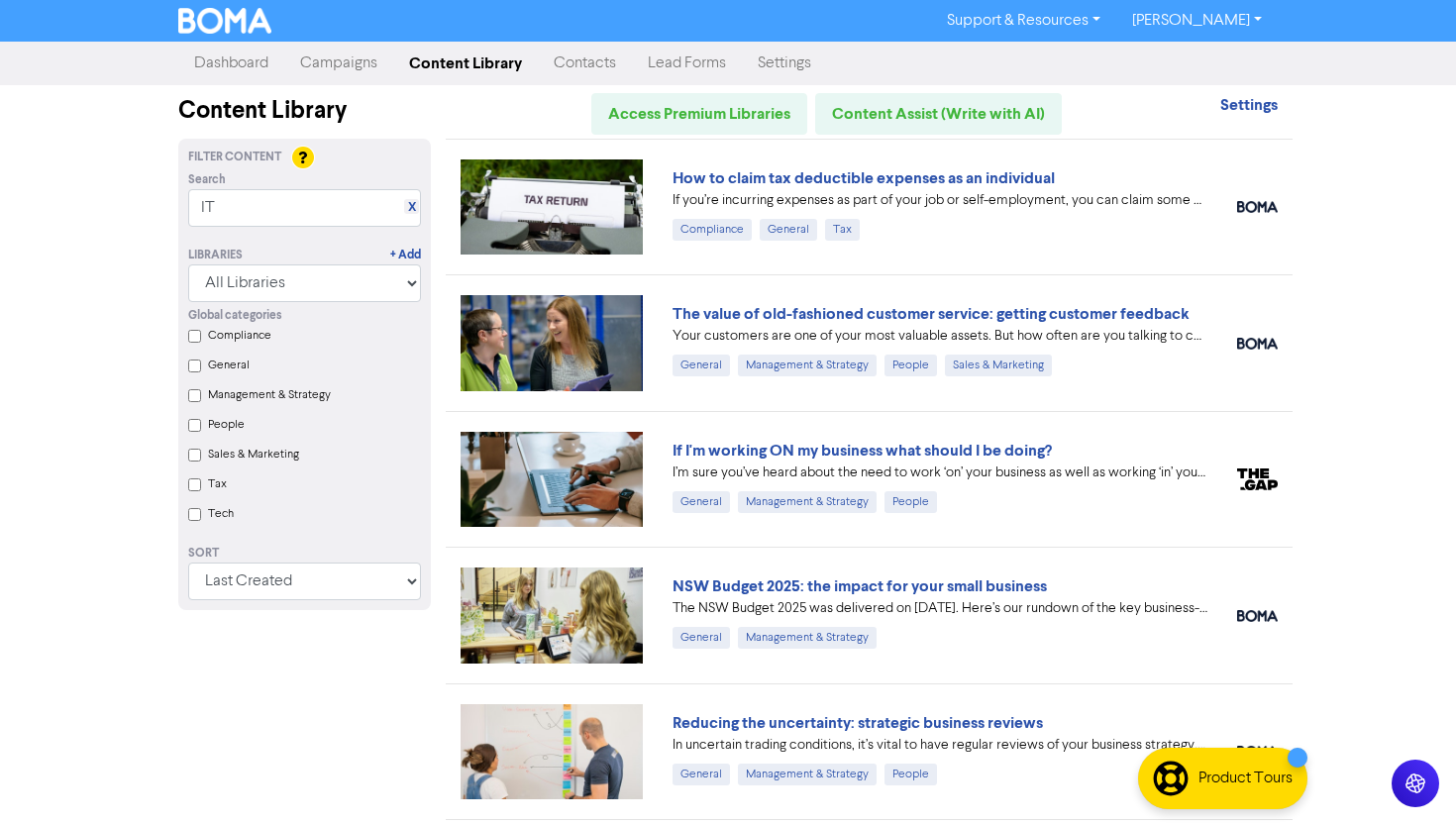 click on "Support & Resources Video Tutorials FAQ & Guides Marketing Education Troy Dyson Log Out Dashboard Campaigns Content Library Contacts Lead Forms Settings Content Library Access Premium Libraries Content Assist (Write with AI) Settings Filter Content Search X IT Libraries + Add All Libraries BOMA Other Partners Global categories   Compliance   General   Management & Strategy   People   Sales & Marketing   Tax   Tech Sort Last Created First Created Title Ascending Title Descending Library Ascending Library Descending How to claim tax deductible expenses as an individual If you’re incurring expenses as part of your job or self-employment, you can claim some of these expenses back and lower your overall income tax bill.
#taxreturn  Compliance General Tax The value of old-fashioned customer service: getting customer feedback General Management & Strategy People Sales & Marketing If I'm working ON my business what should I be doing? General Management & Strategy People General Management & Strategy General People" at bounding box center [728, 412] 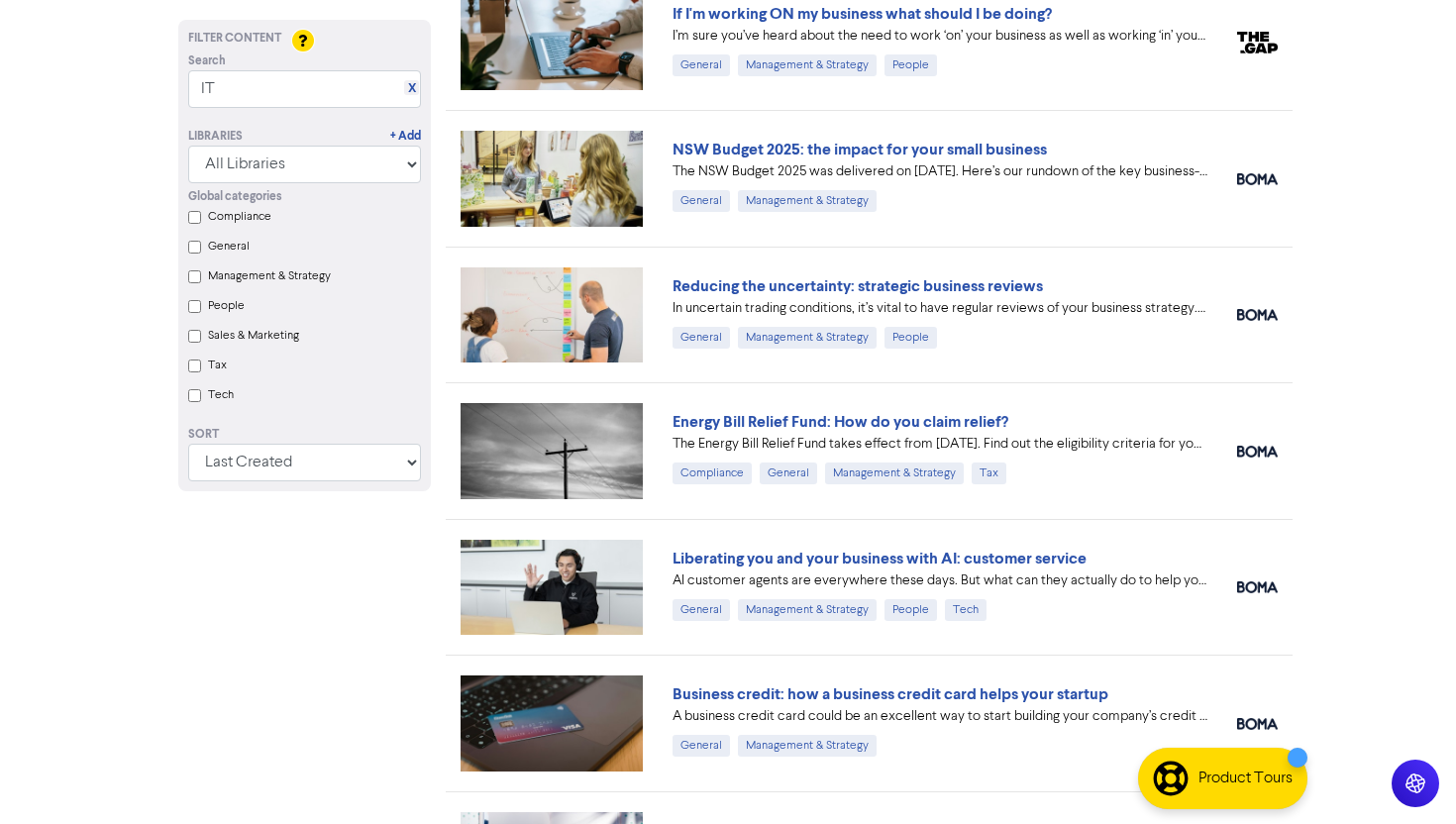 scroll, scrollTop: 439, scrollLeft: 0, axis: vertical 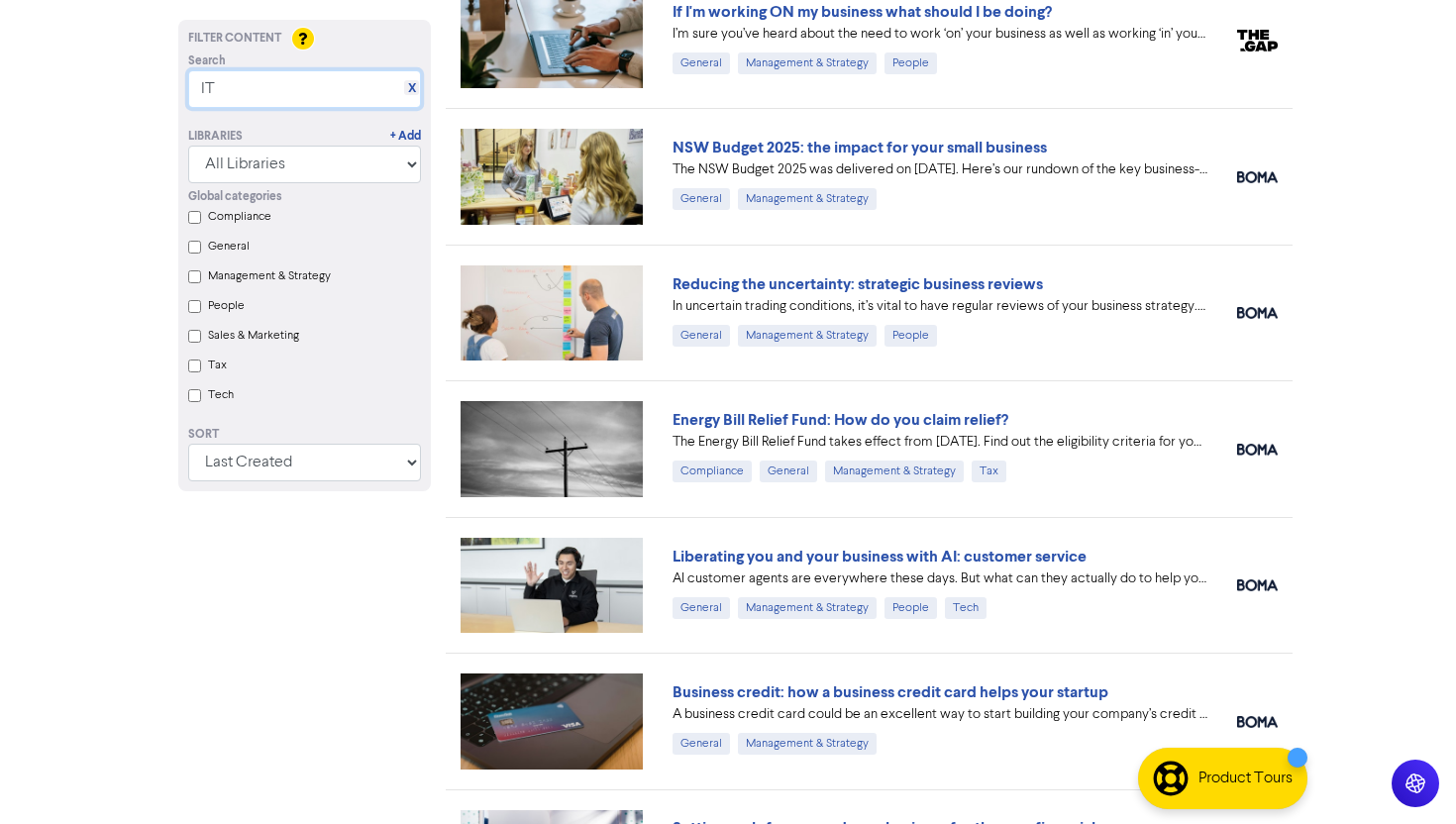 click on "IT" at bounding box center (304, 89) 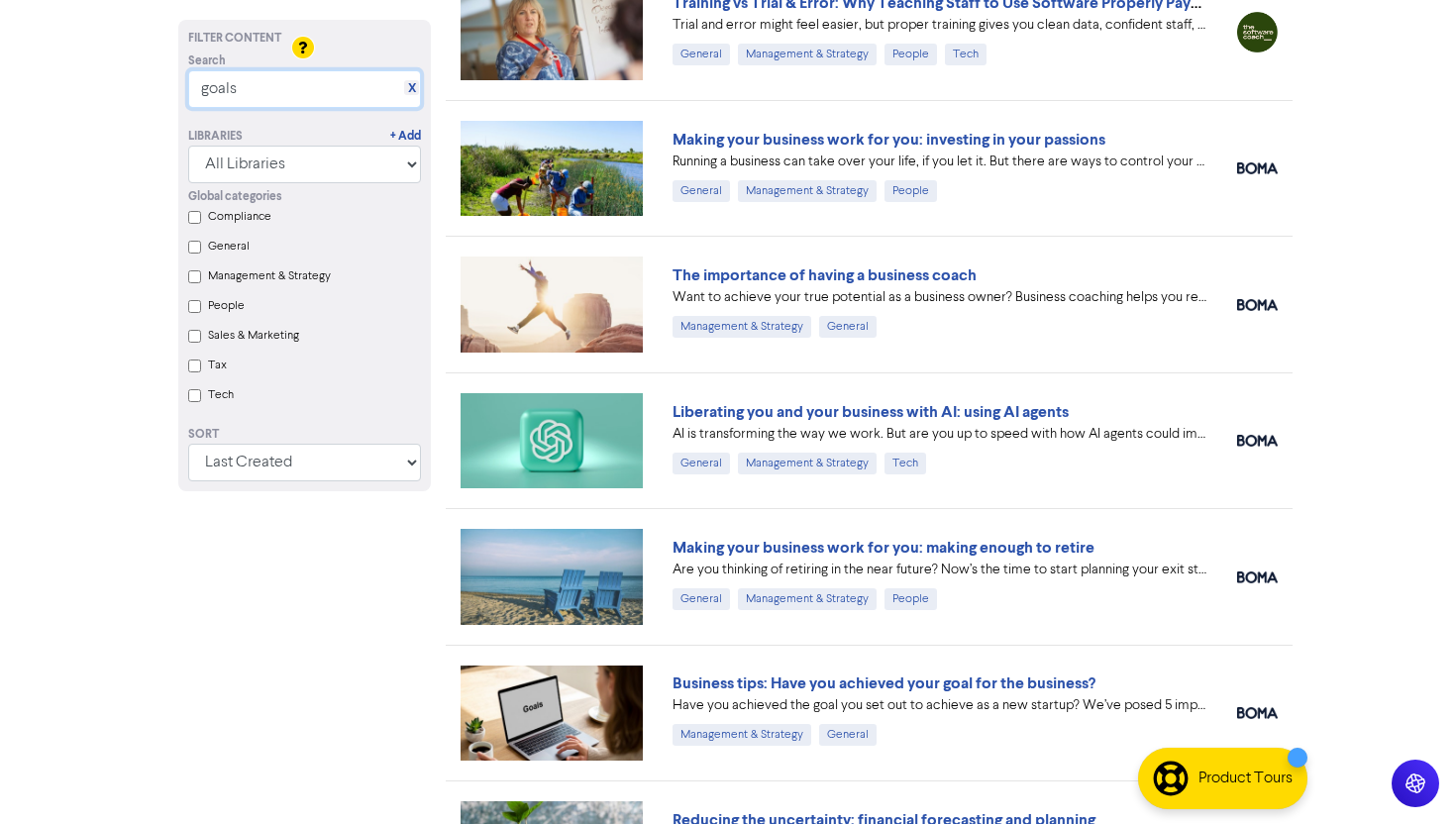 scroll, scrollTop: 596, scrollLeft: 0, axis: vertical 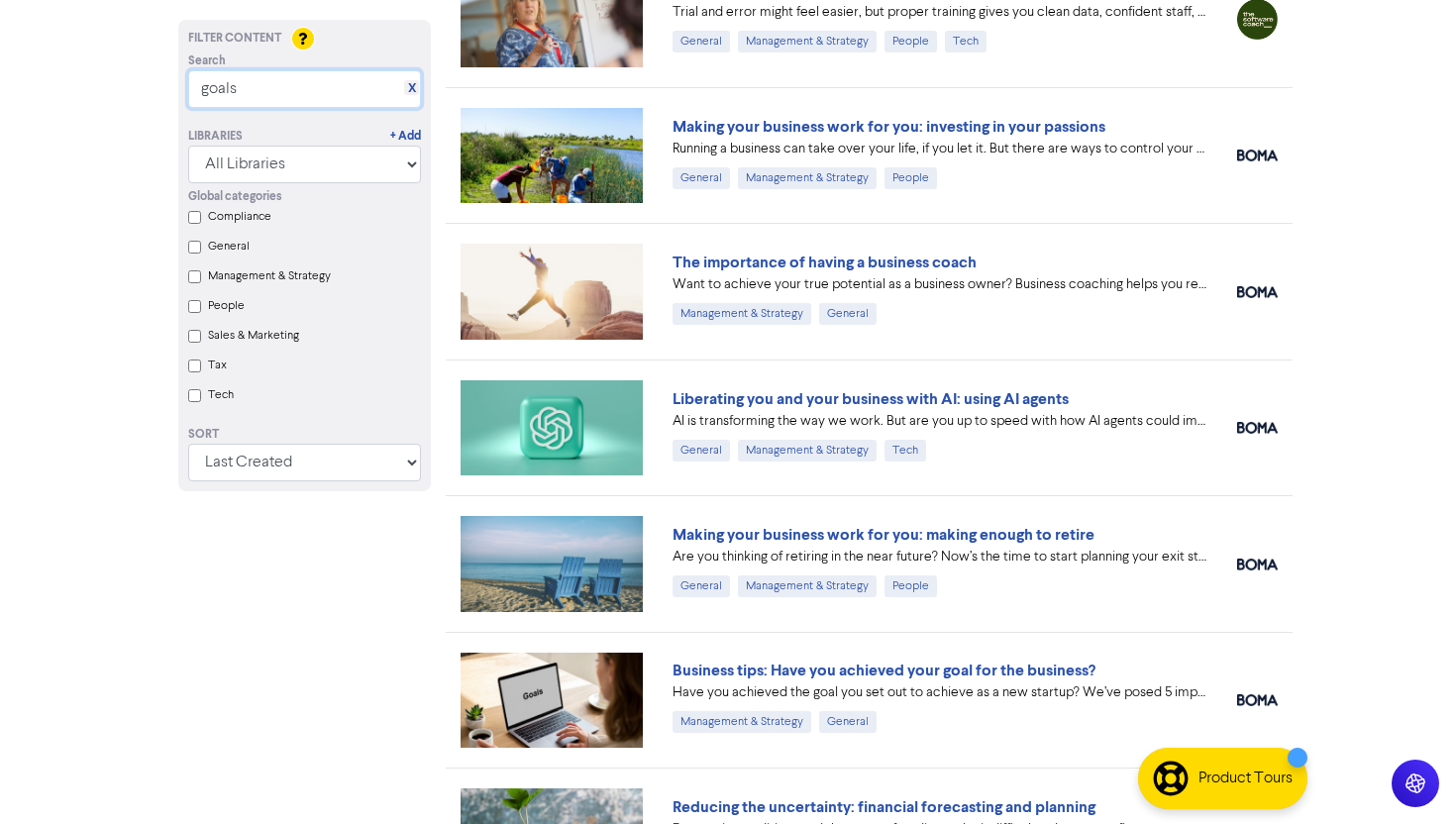 type on "goals" 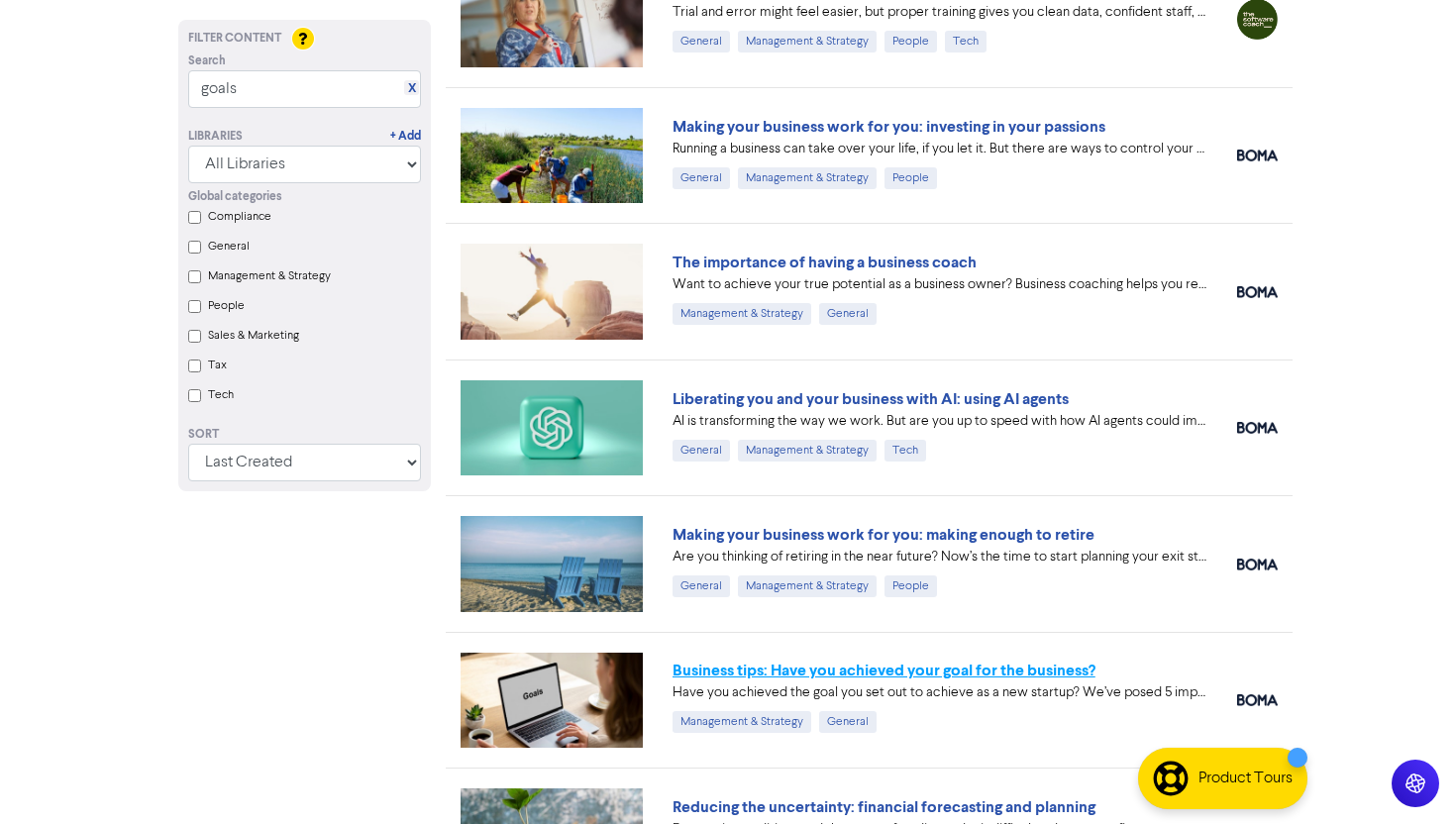 click on "Business tips: Have you achieved your goal for the business?" at bounding box center (884, 670) 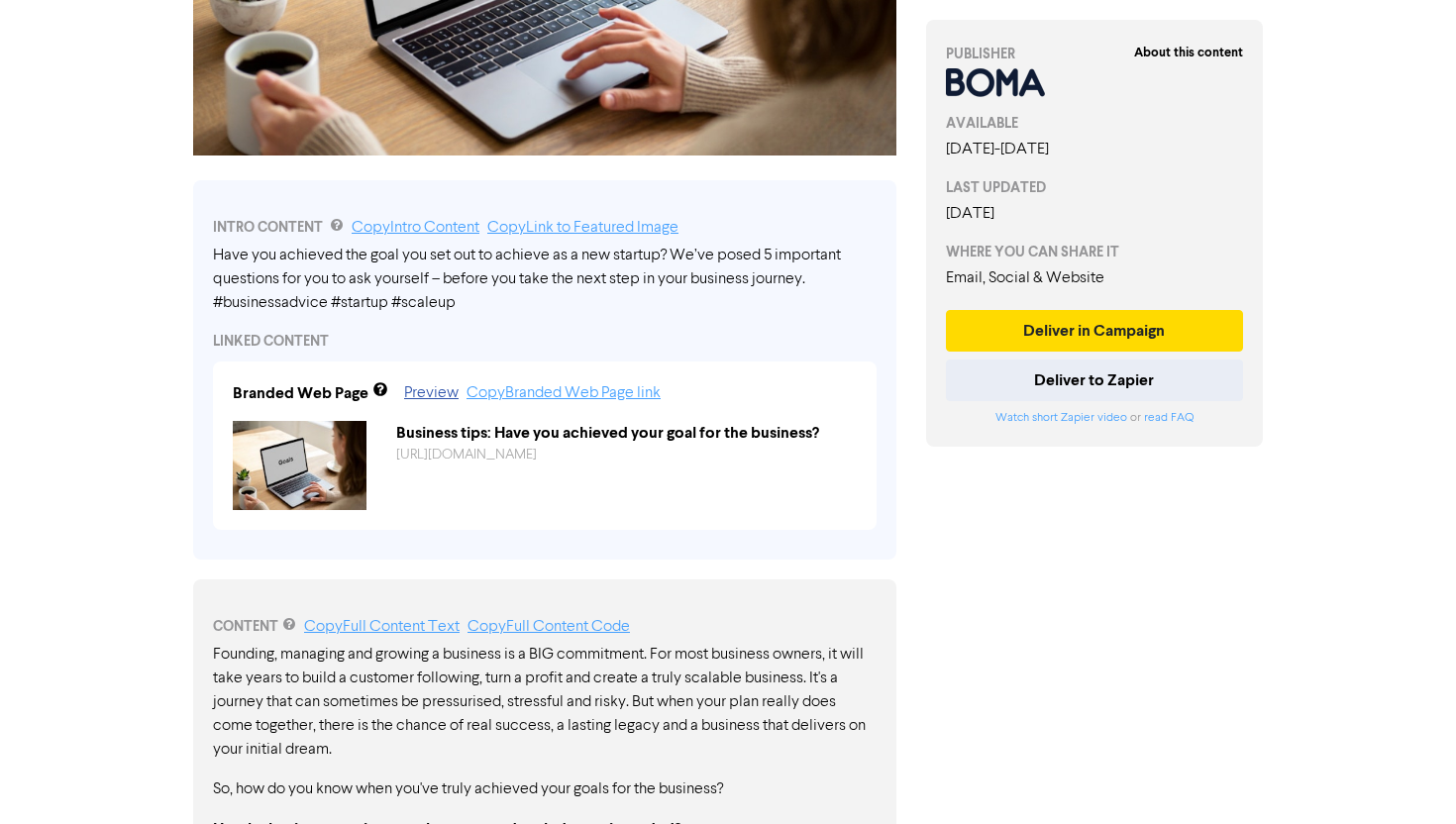 scroll, scrollTop: 505, scrollLeft: 0, axis: vertical 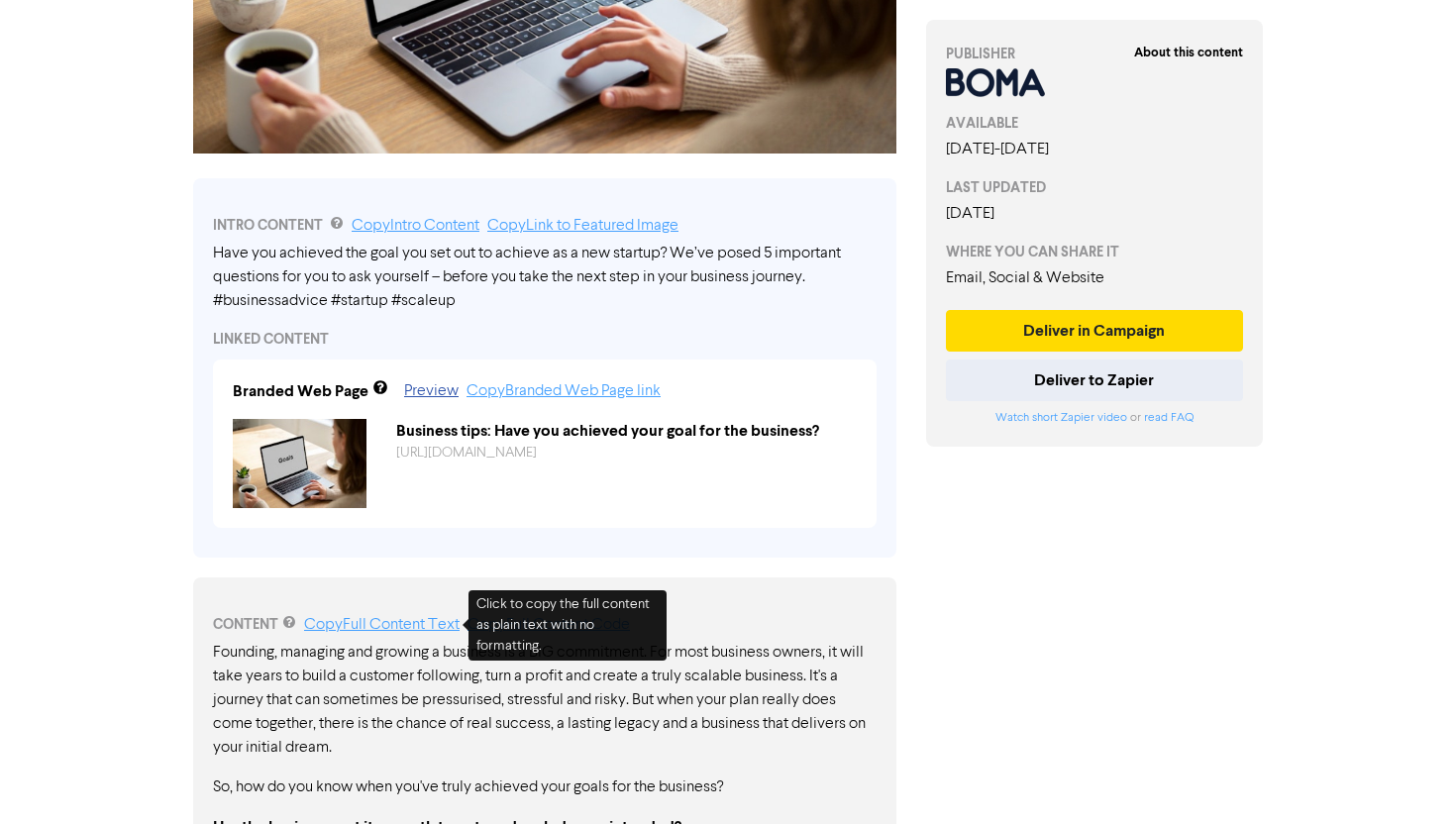click on "Copy  Full Content Text" at bounding box center [381, 625] 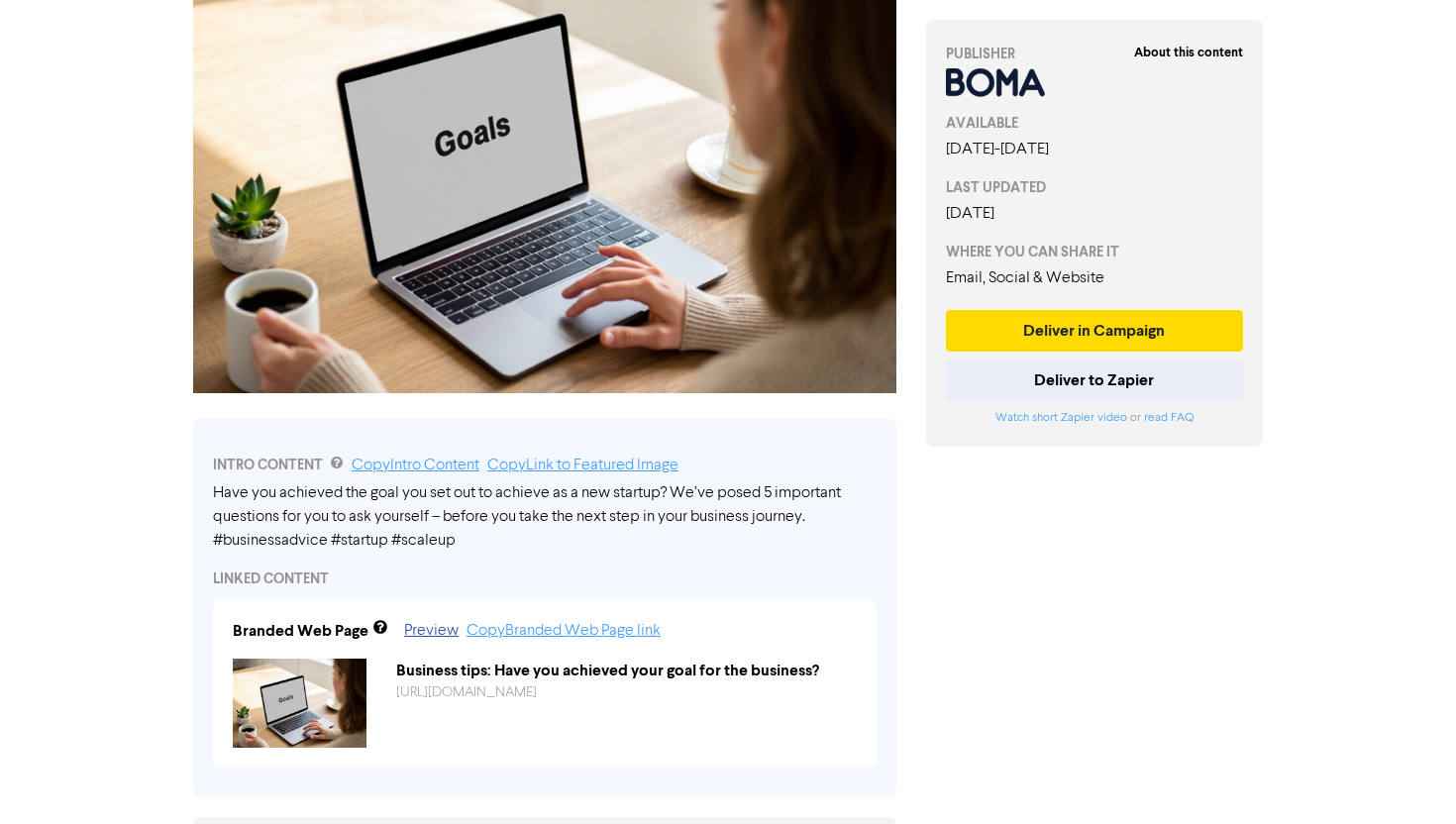 scroll, scrollTop: 0, scrollLeft: 0, axis: both 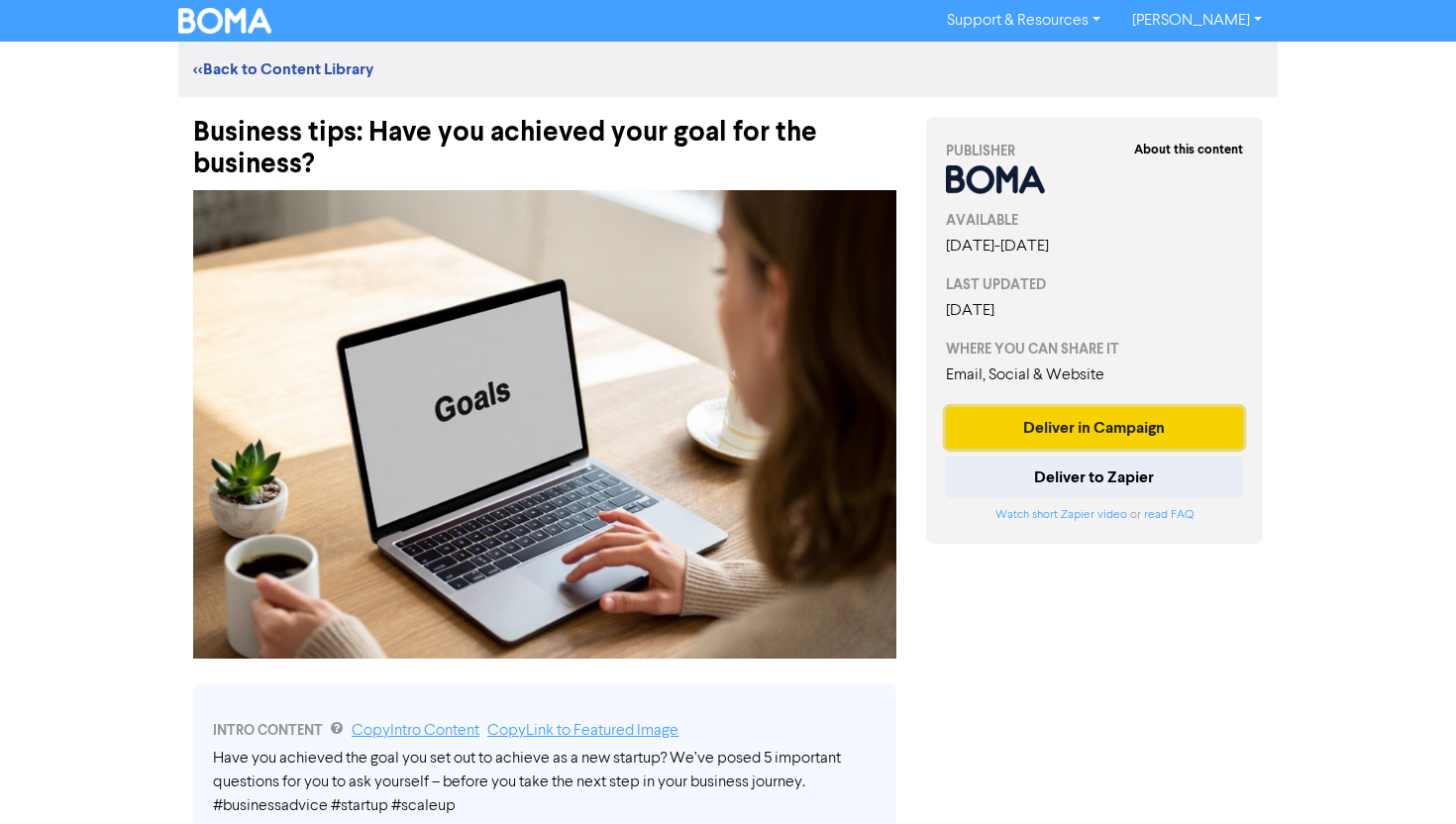 click on "Deliver in Campaign" at bounding box center (1094, 428) 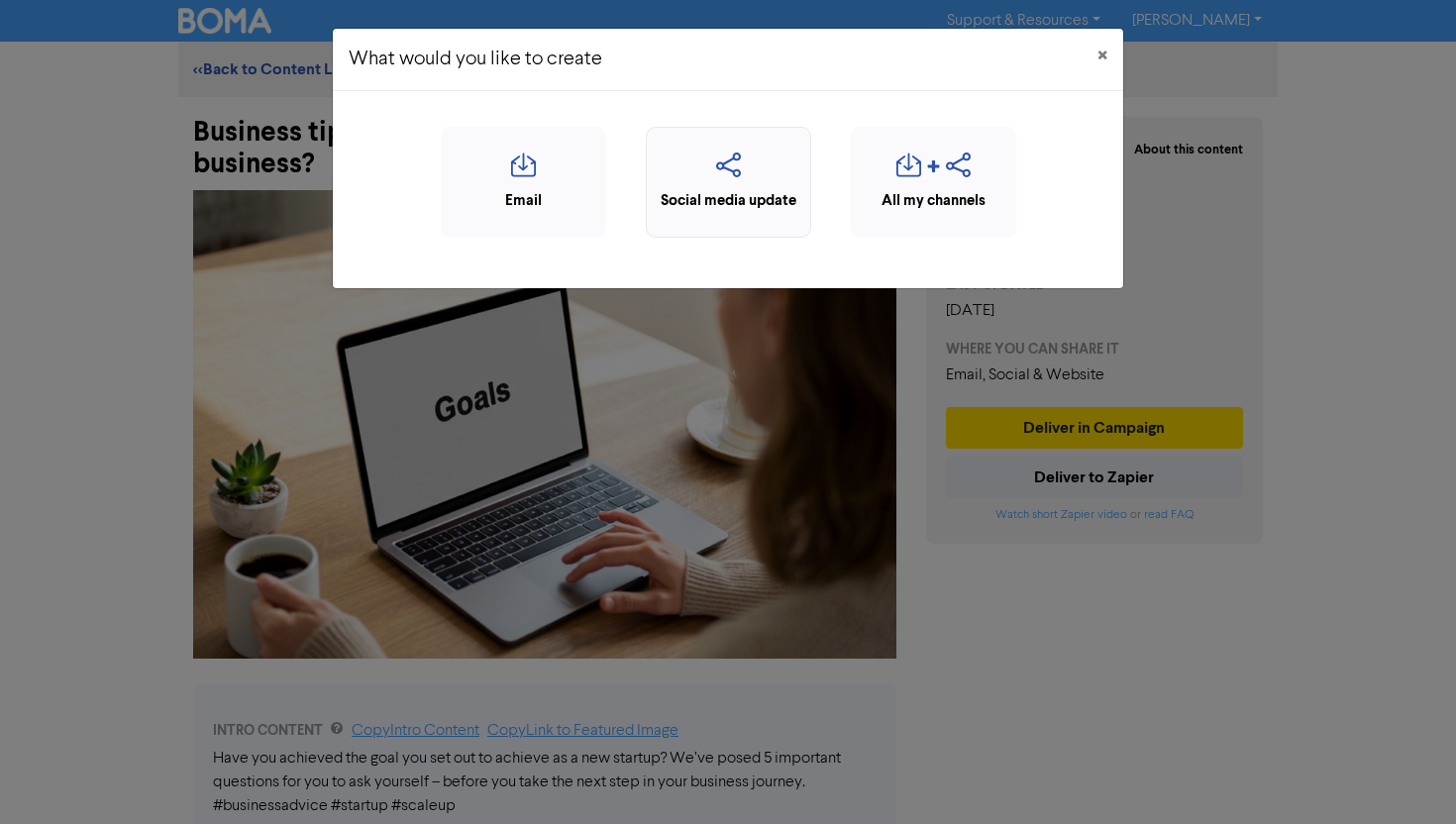 click on "Social media update" at bounding box center (728, 201) 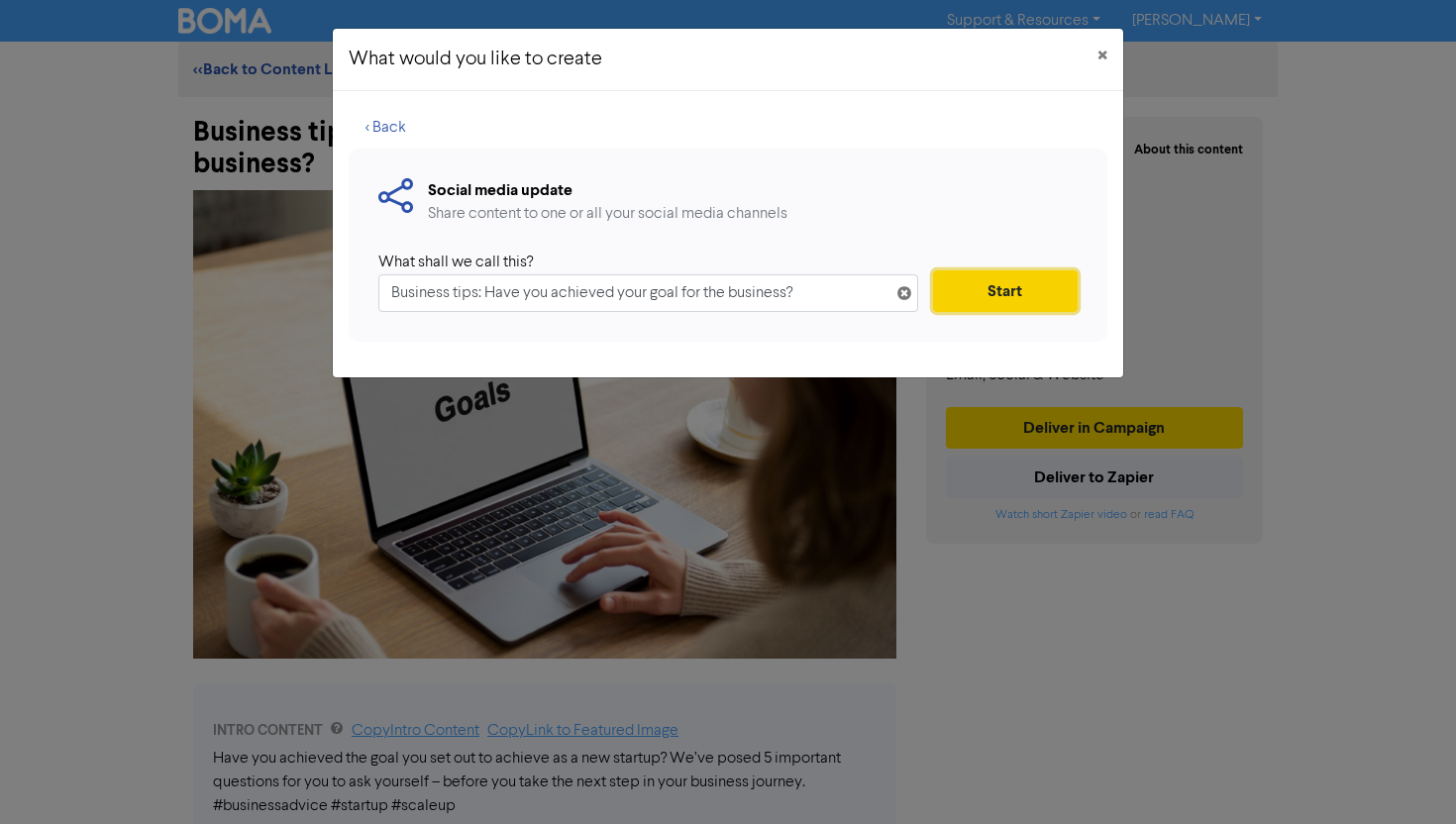 click on "Start" at bounding box center (1005, 291) 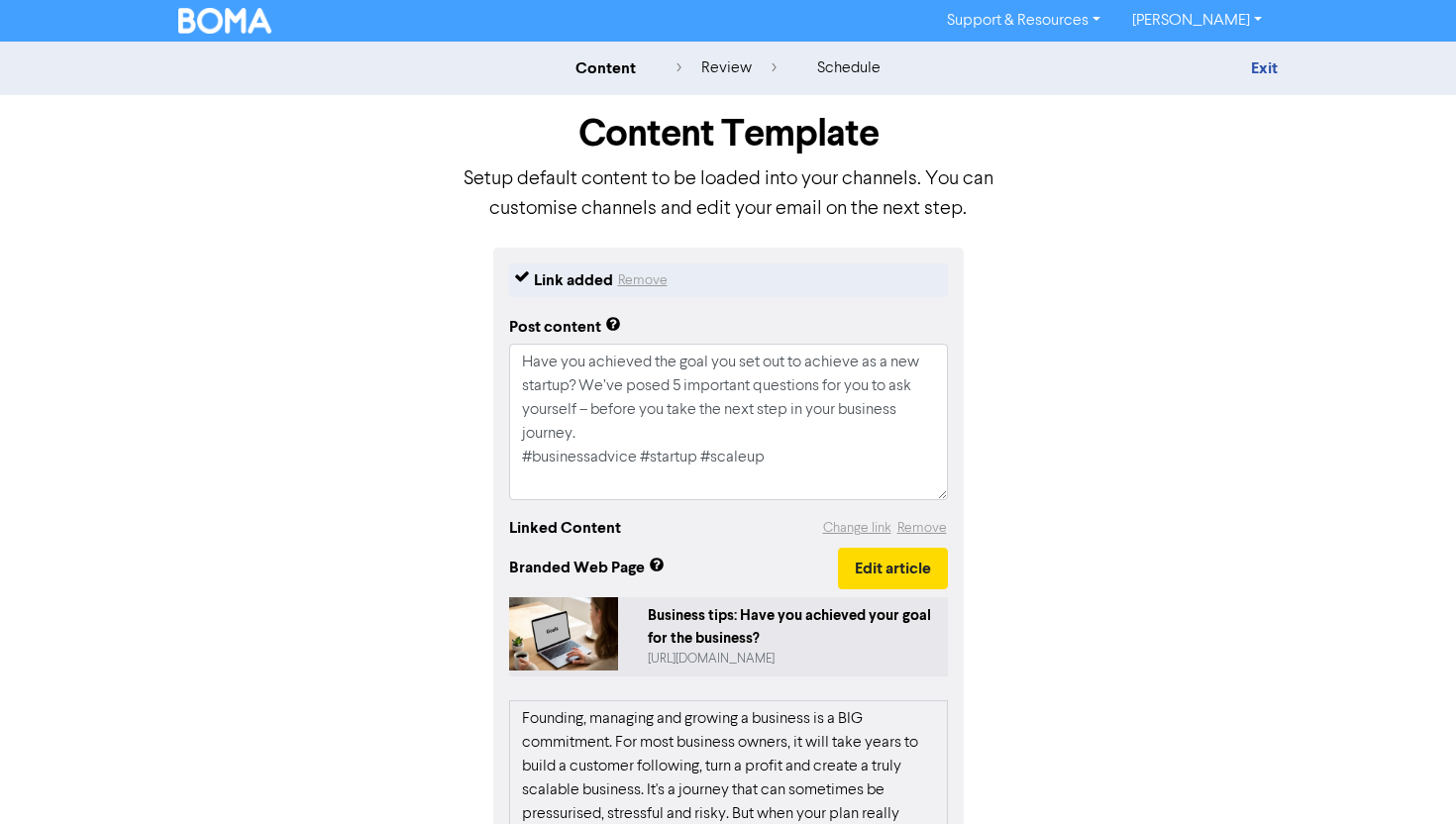 click on "Business tips: Have you achieved your goal for the business?" at bounding box center (793, 627) 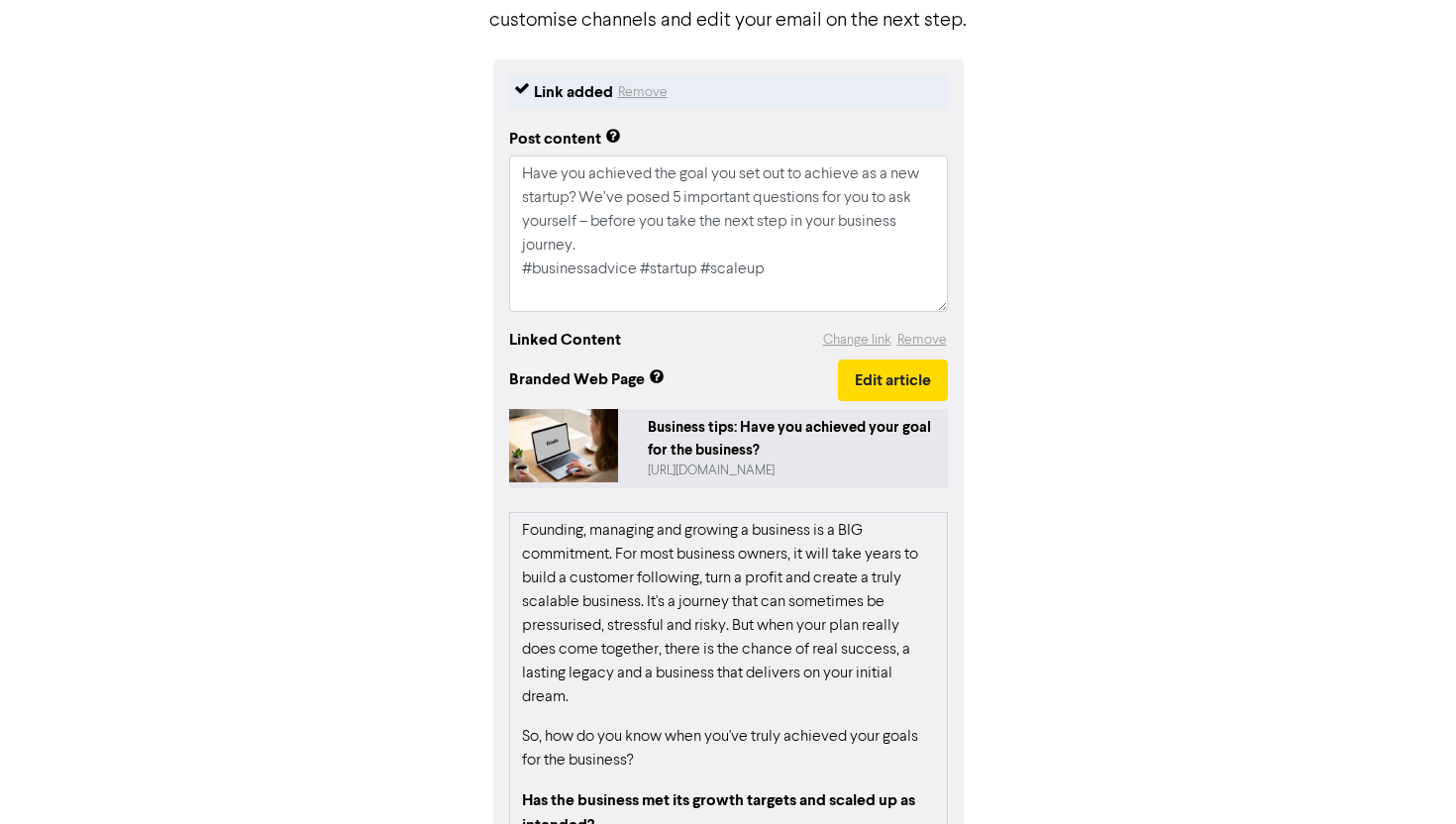 scroll, scrollTop: 0, scrollLeft: 0, axis: both 